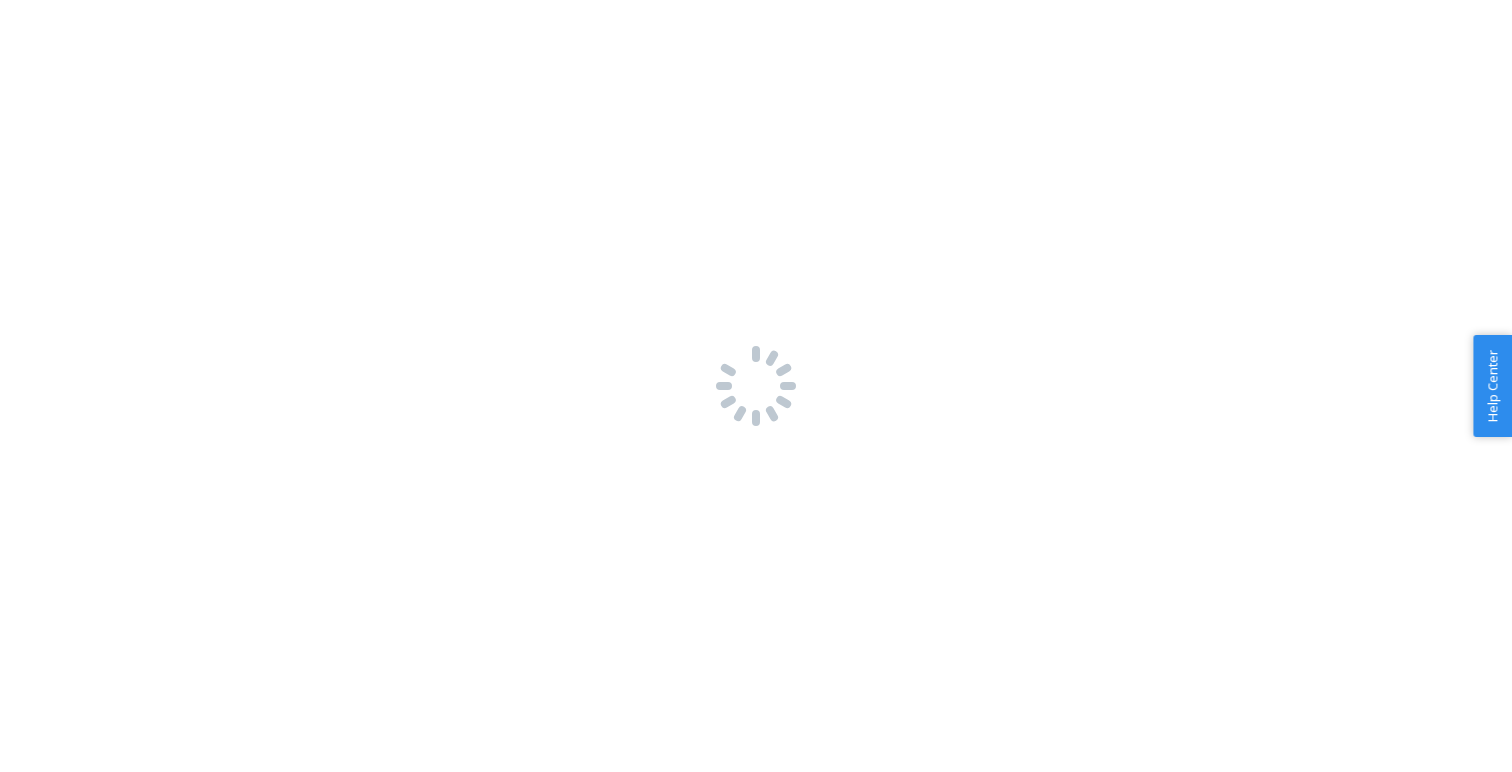 scroll, scrollTop: 0, scrollLeft: 0, axis: both 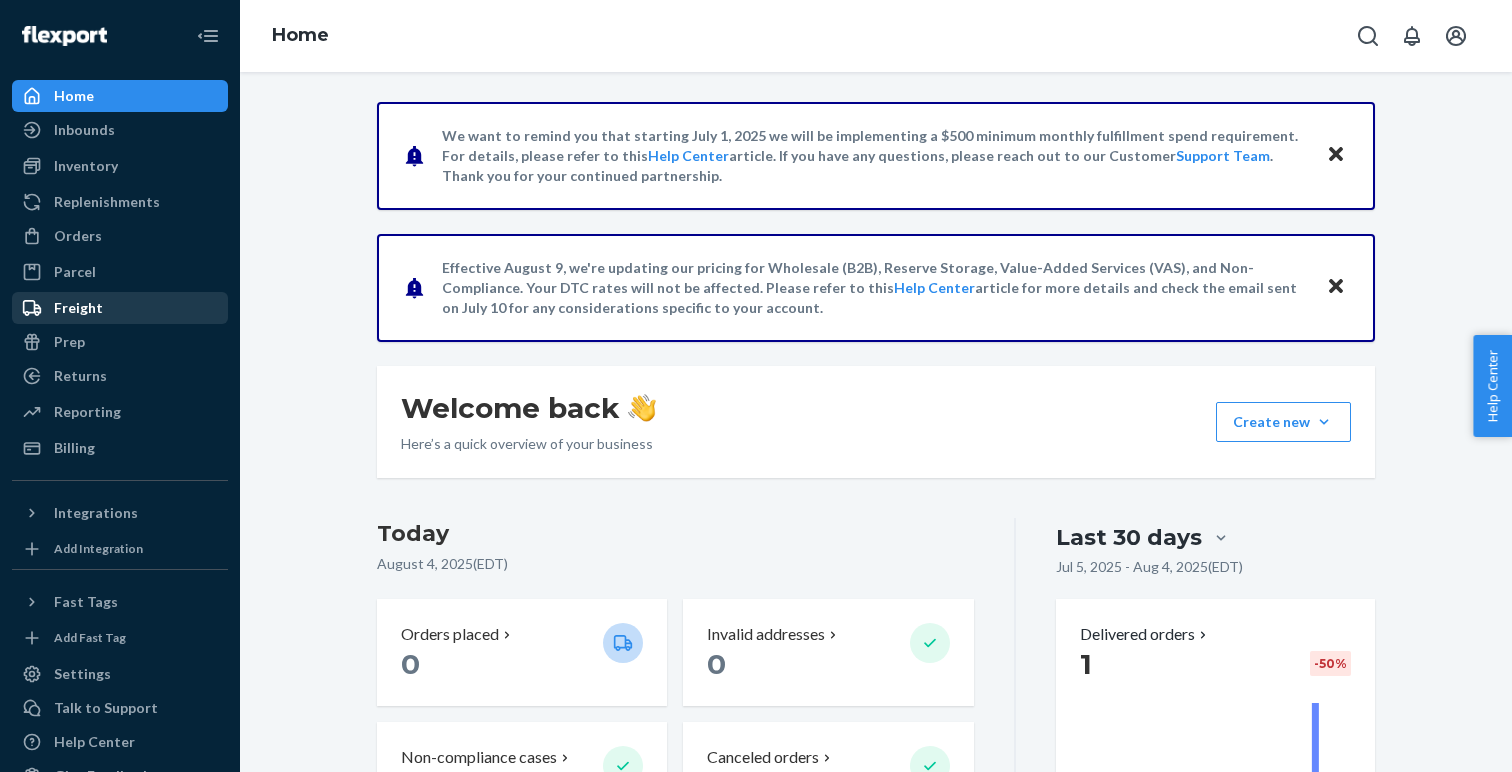 click on "Freight" at bounding box center (120, 308) 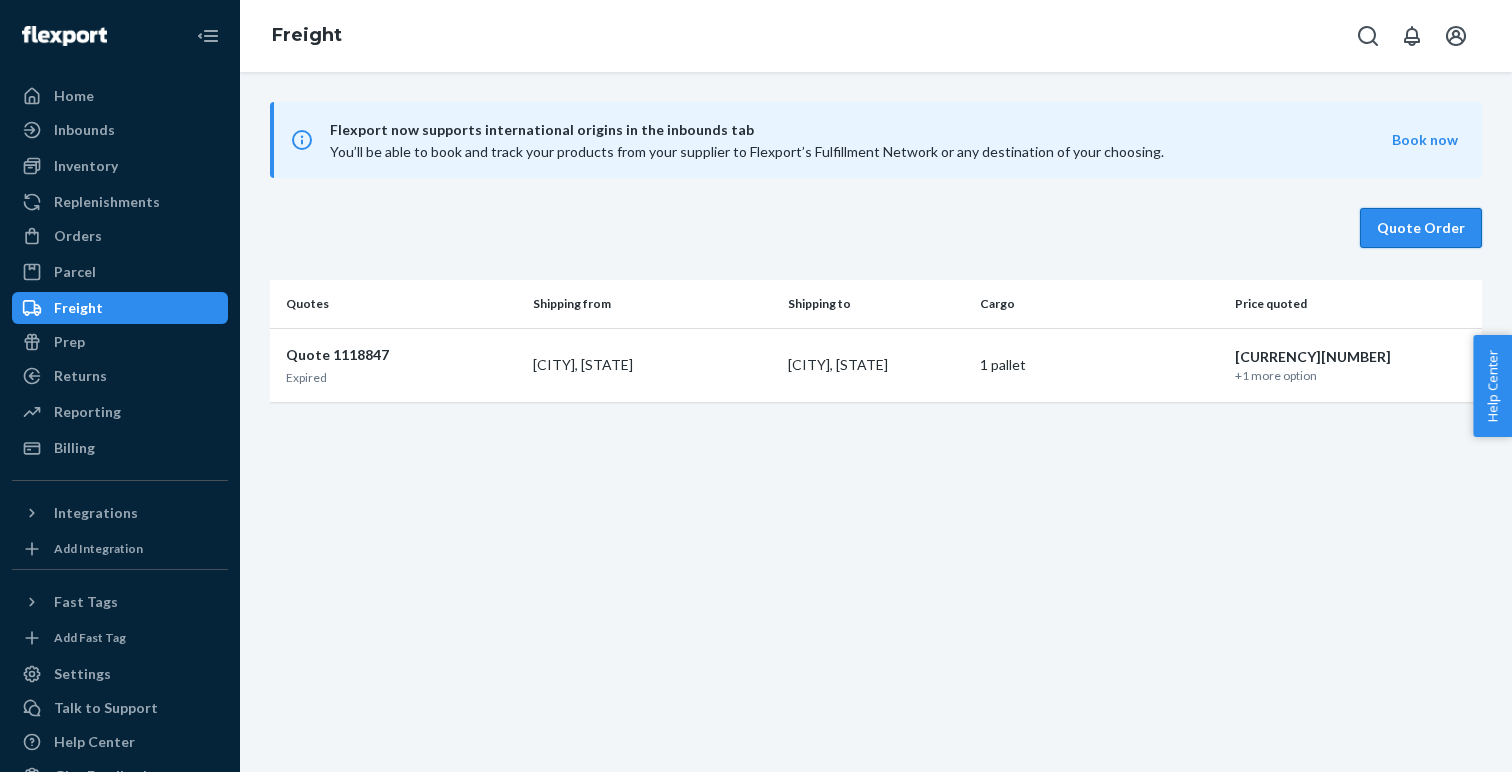 click on "Quote Order" at bounding box center [1421, 228] 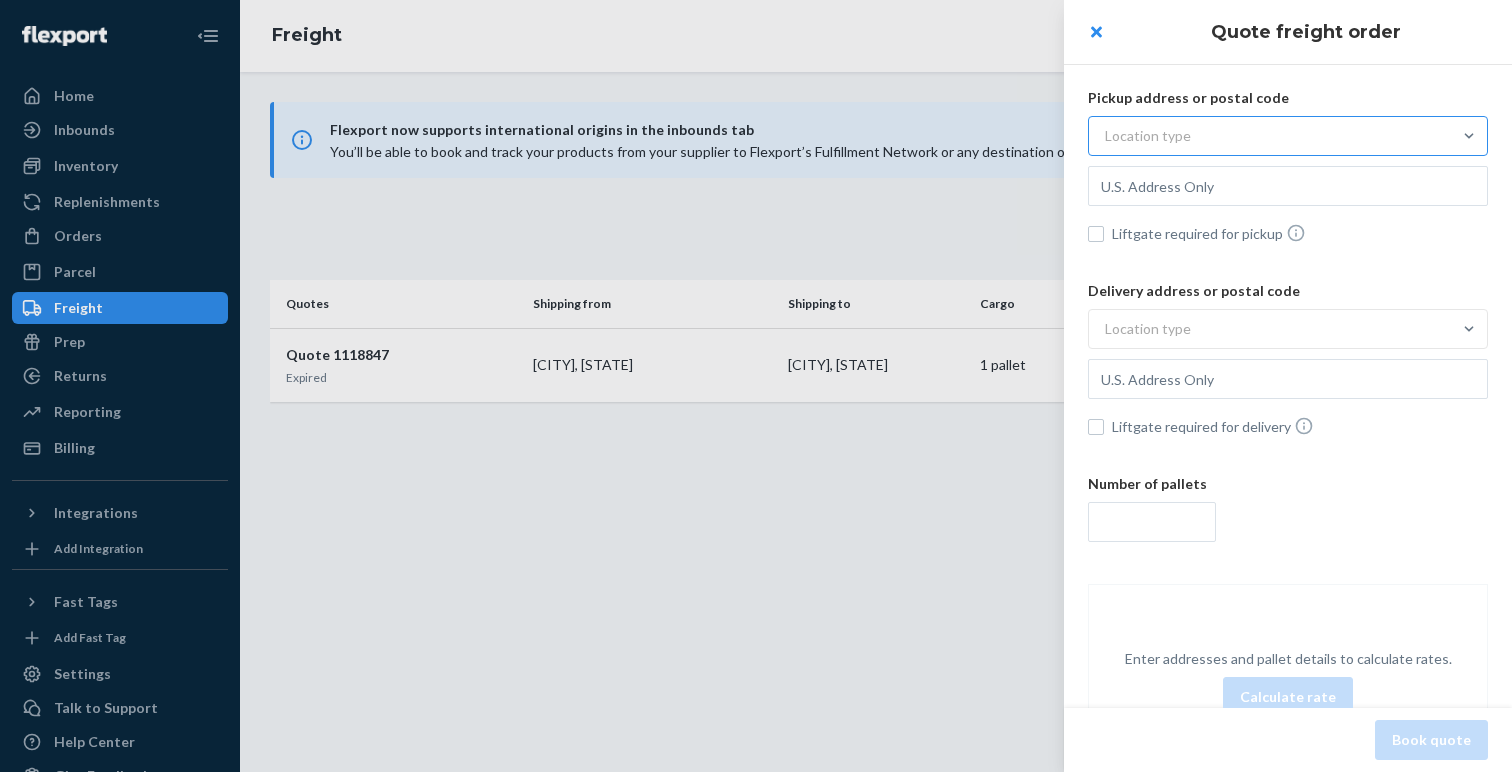 click on "Location type" at bounding box center [1270, 136] 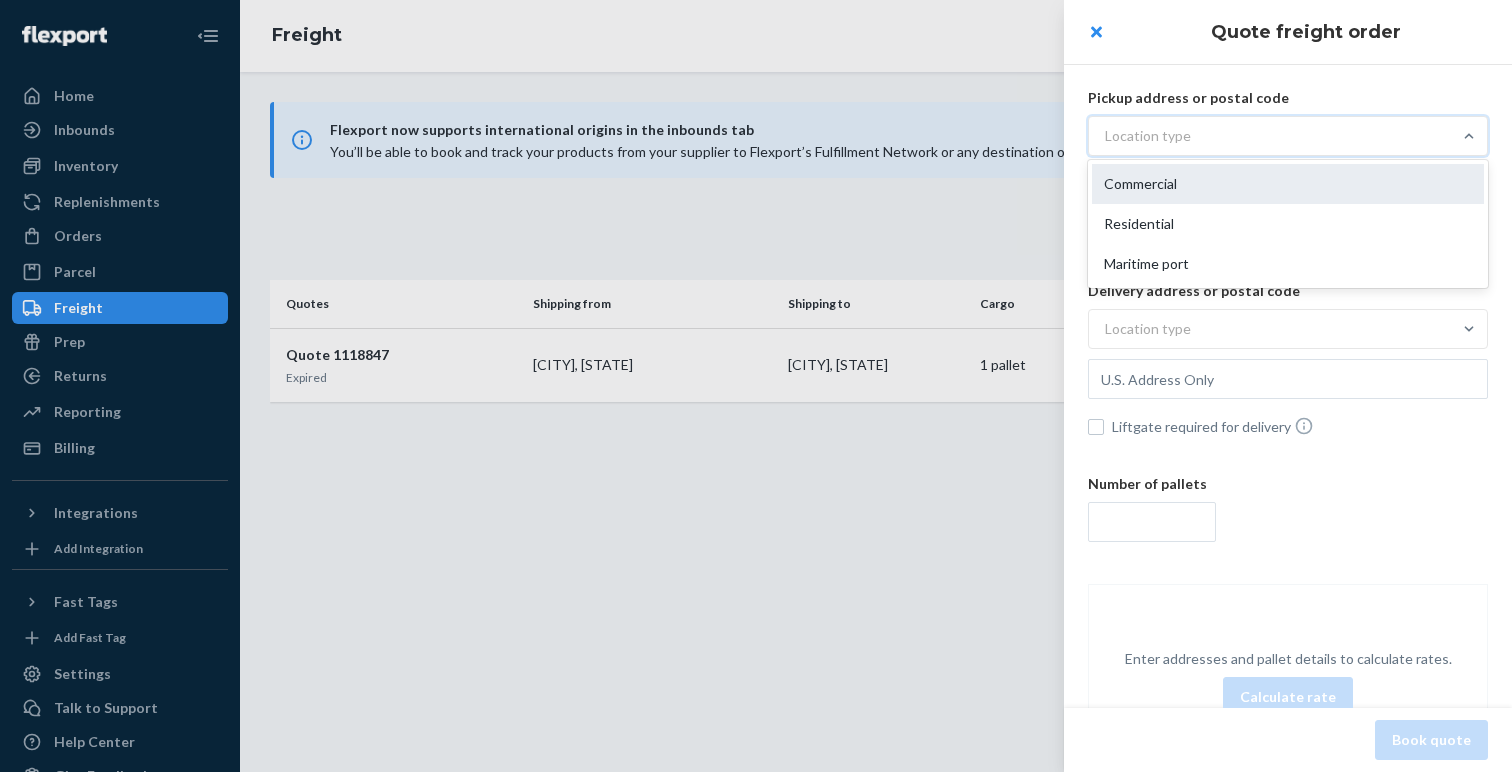 click on "Commercial" at bounding box center (1288, 184) 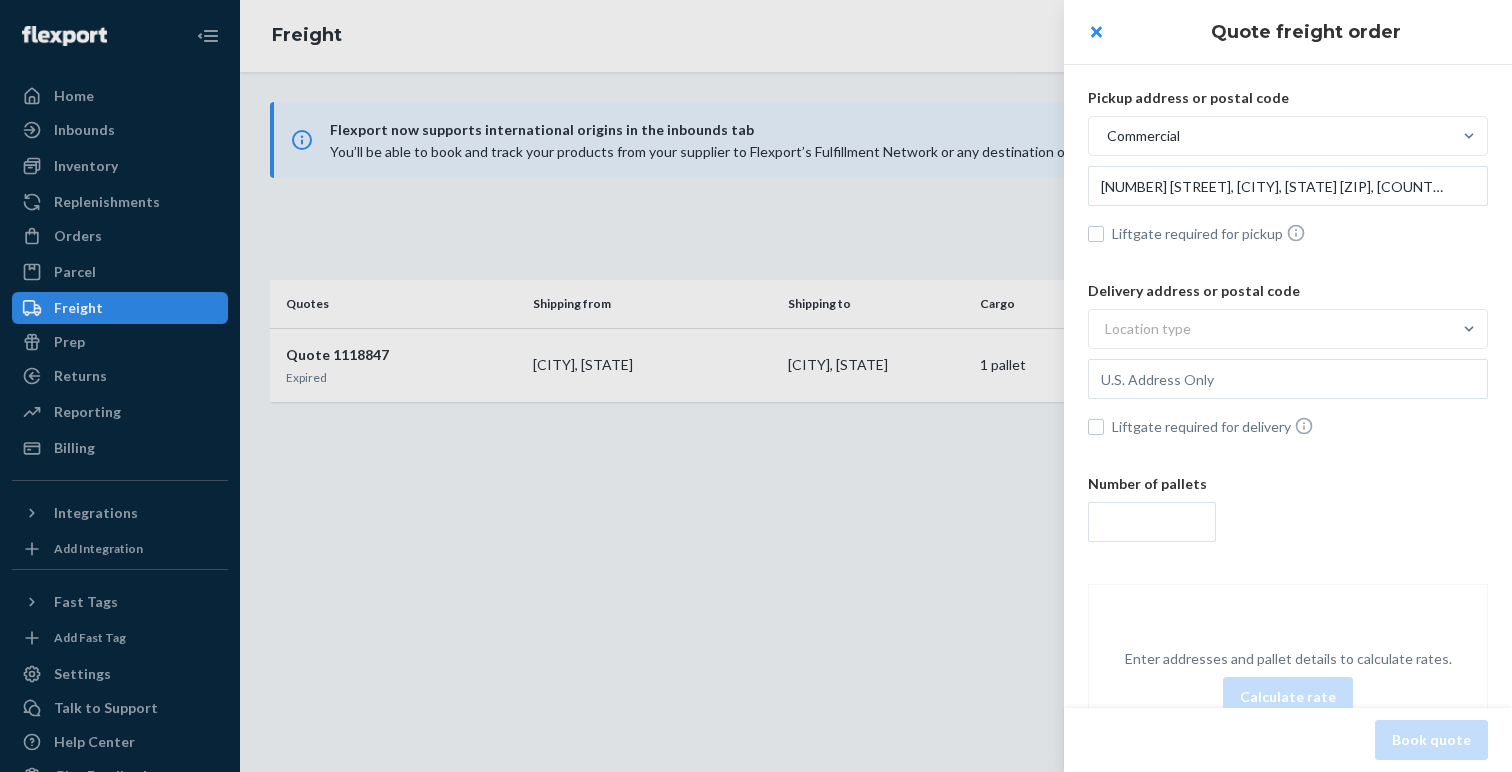 type on "[NUMBER] [STREET], [CITY], [STATE] [ZIP], [COUNTRY]" 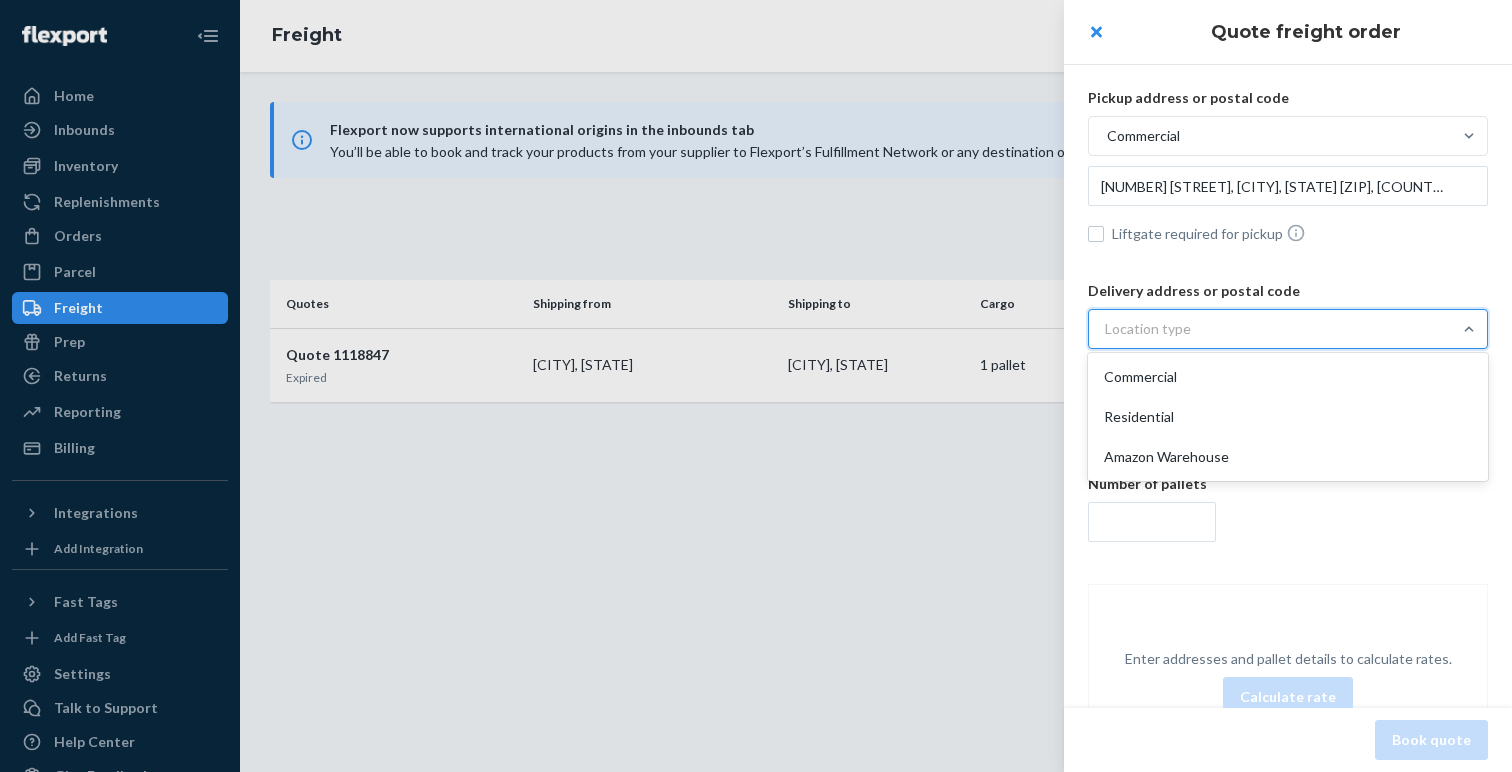 click on "Location type" at bounding box center (1270, 329) 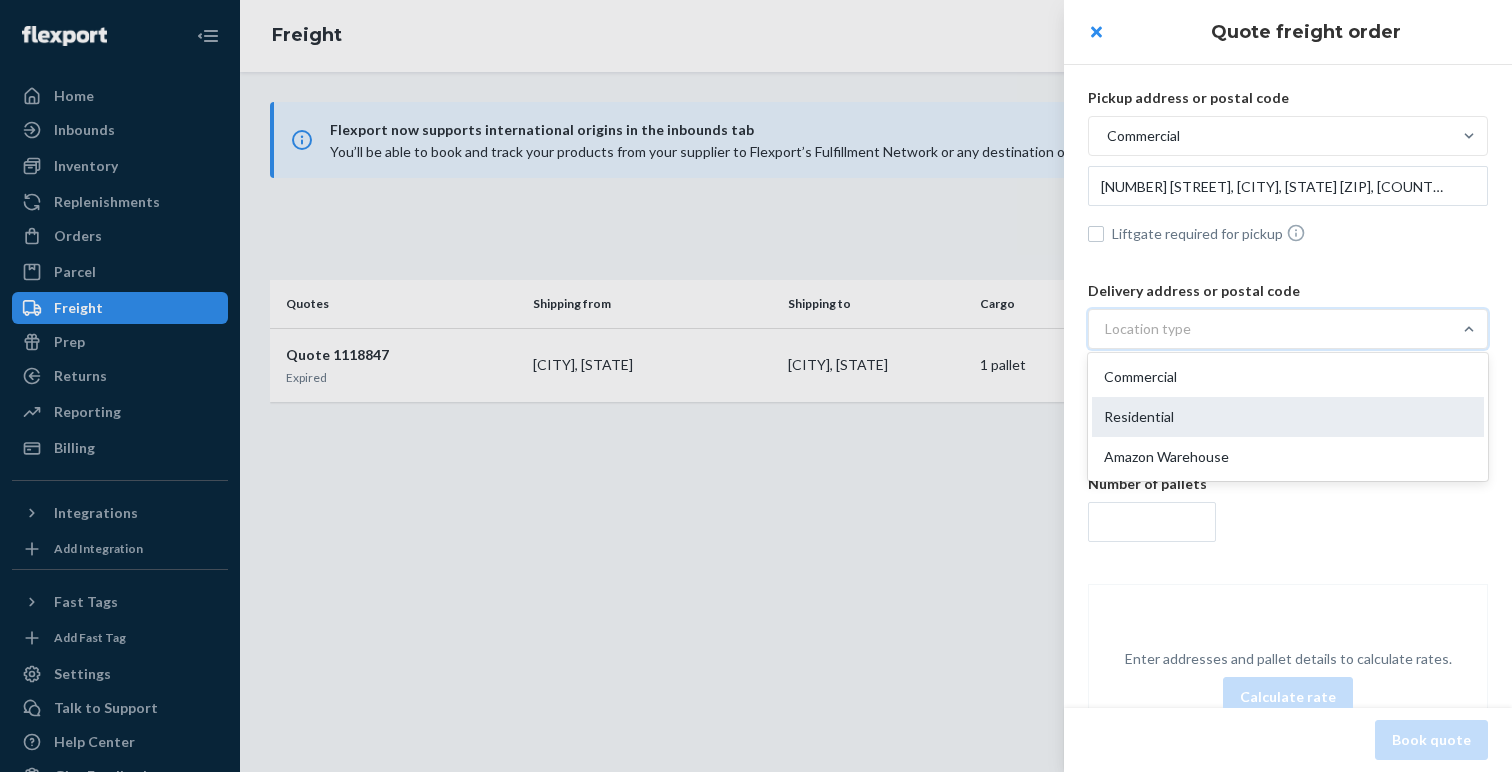 click on "Residential" at bounding box center [1288, 417] 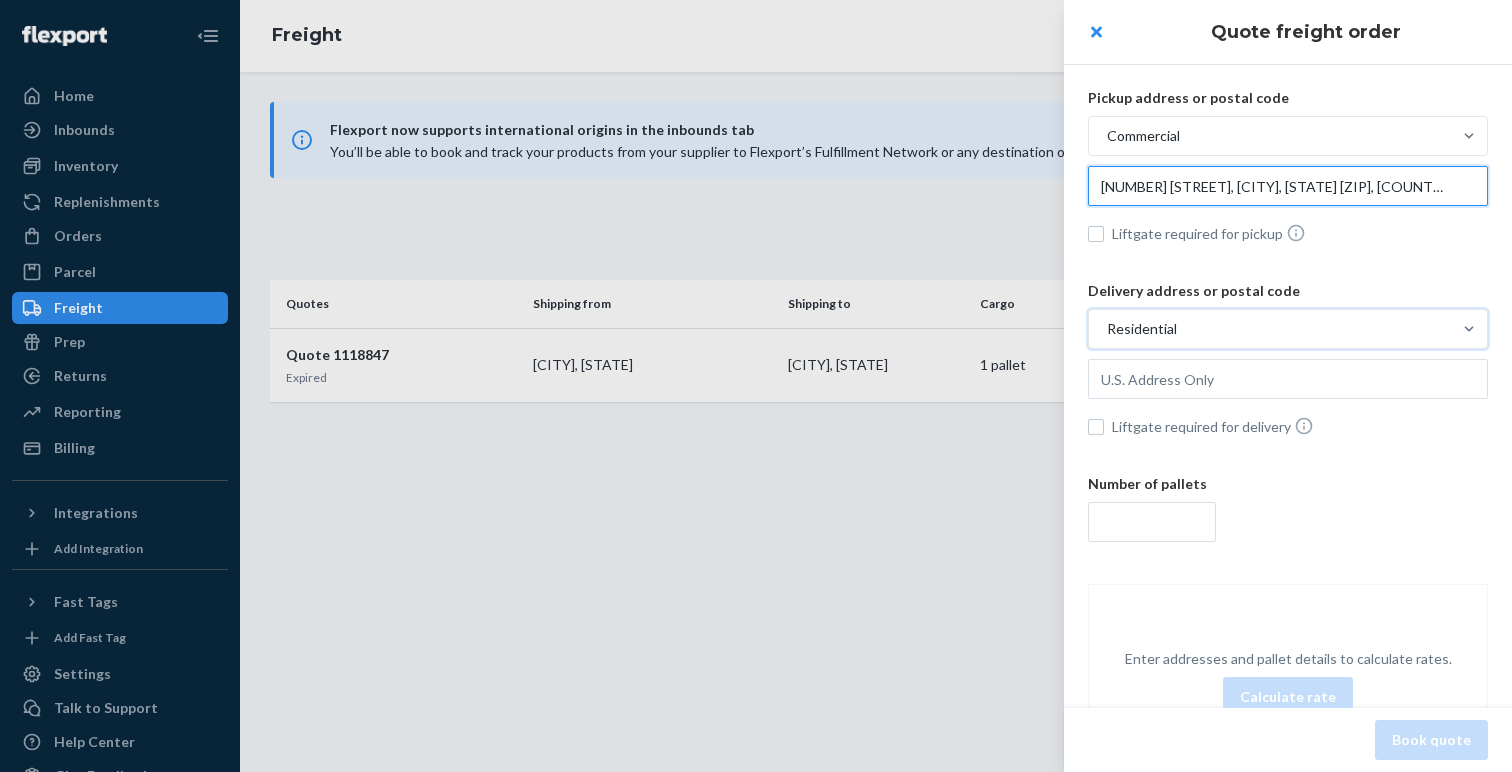 click on "[NUMBER] [STREET], [CITY], [STATE] [ZIP], [COUNTRY]" at bounding box center (1288, 186) 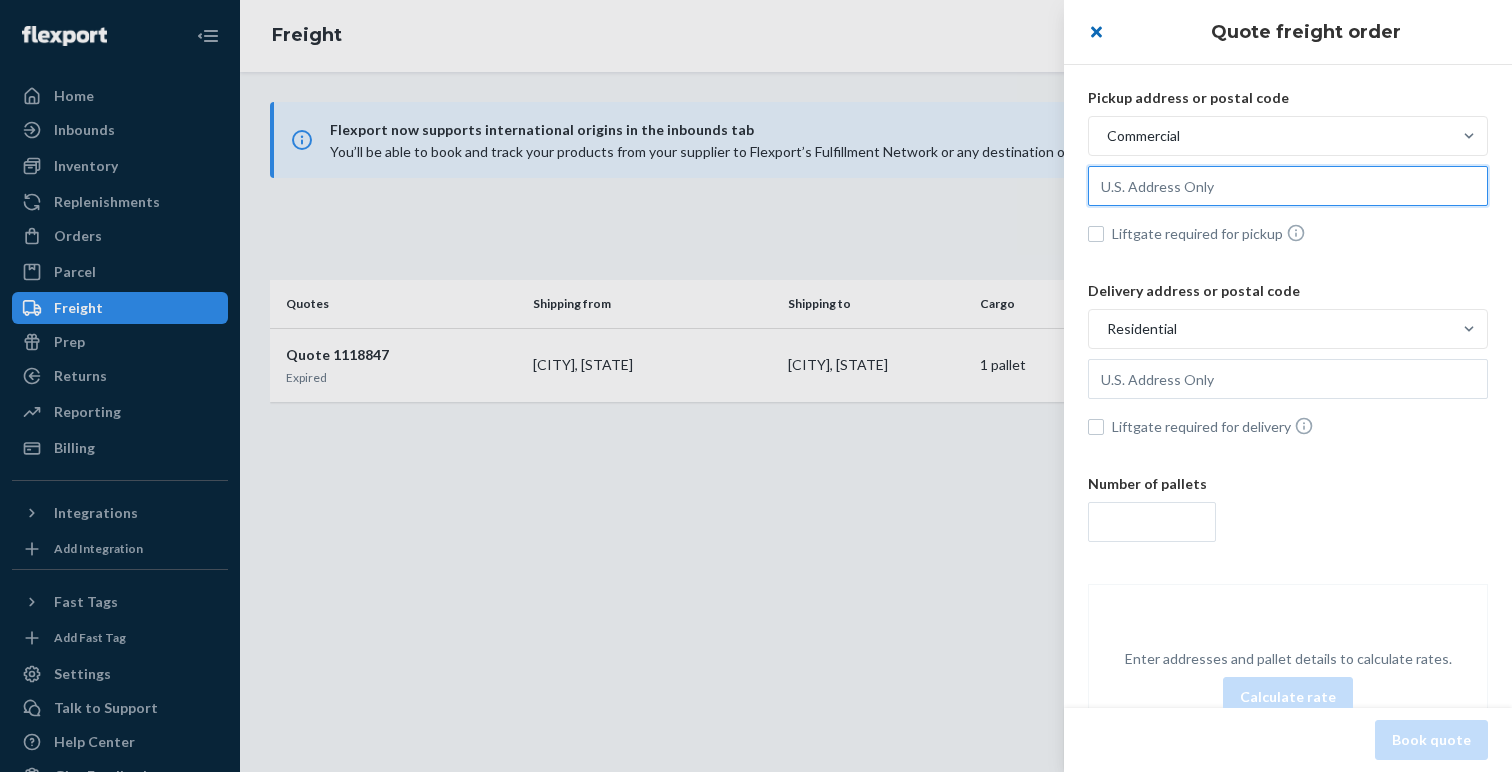 type 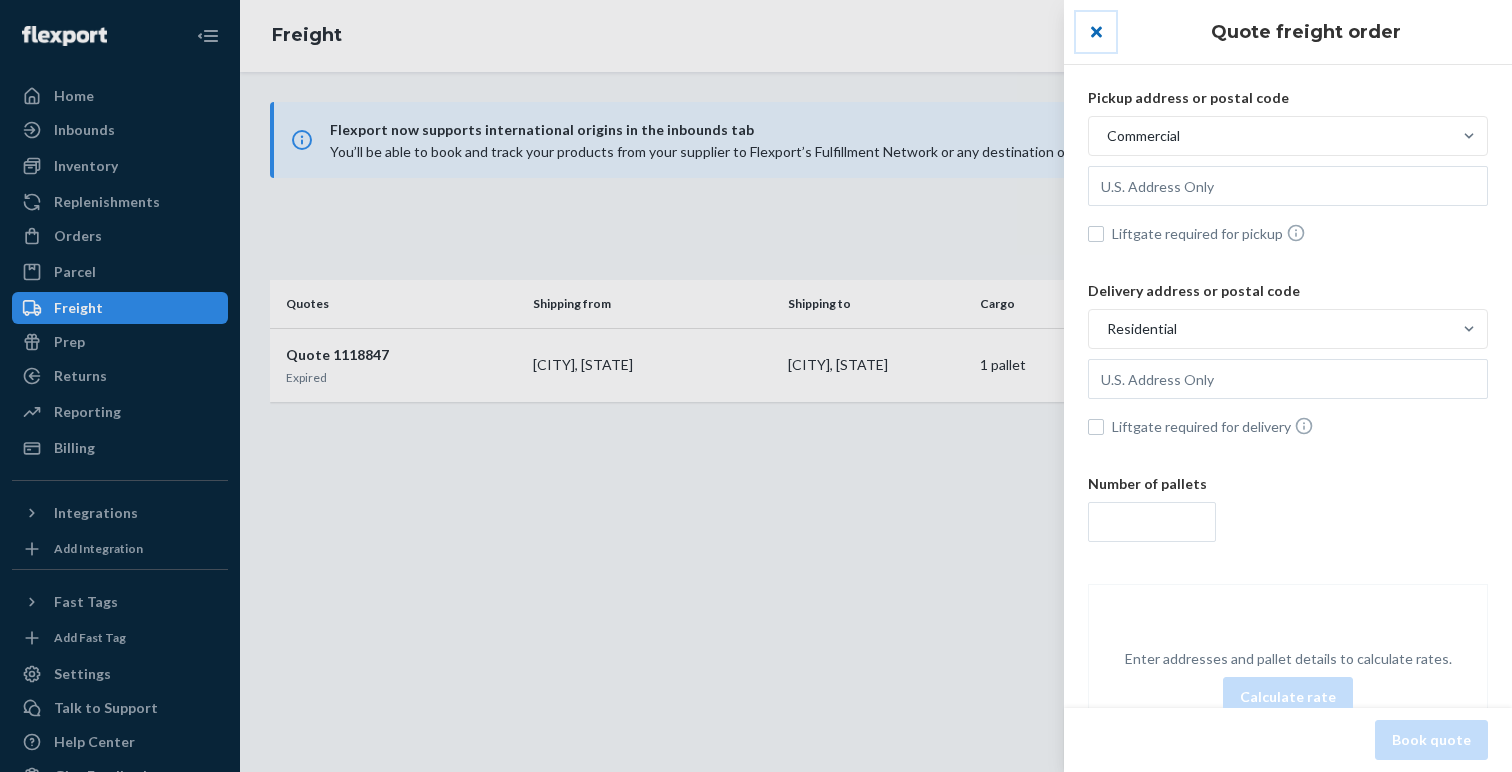 click at bounding box center (1096, 32) 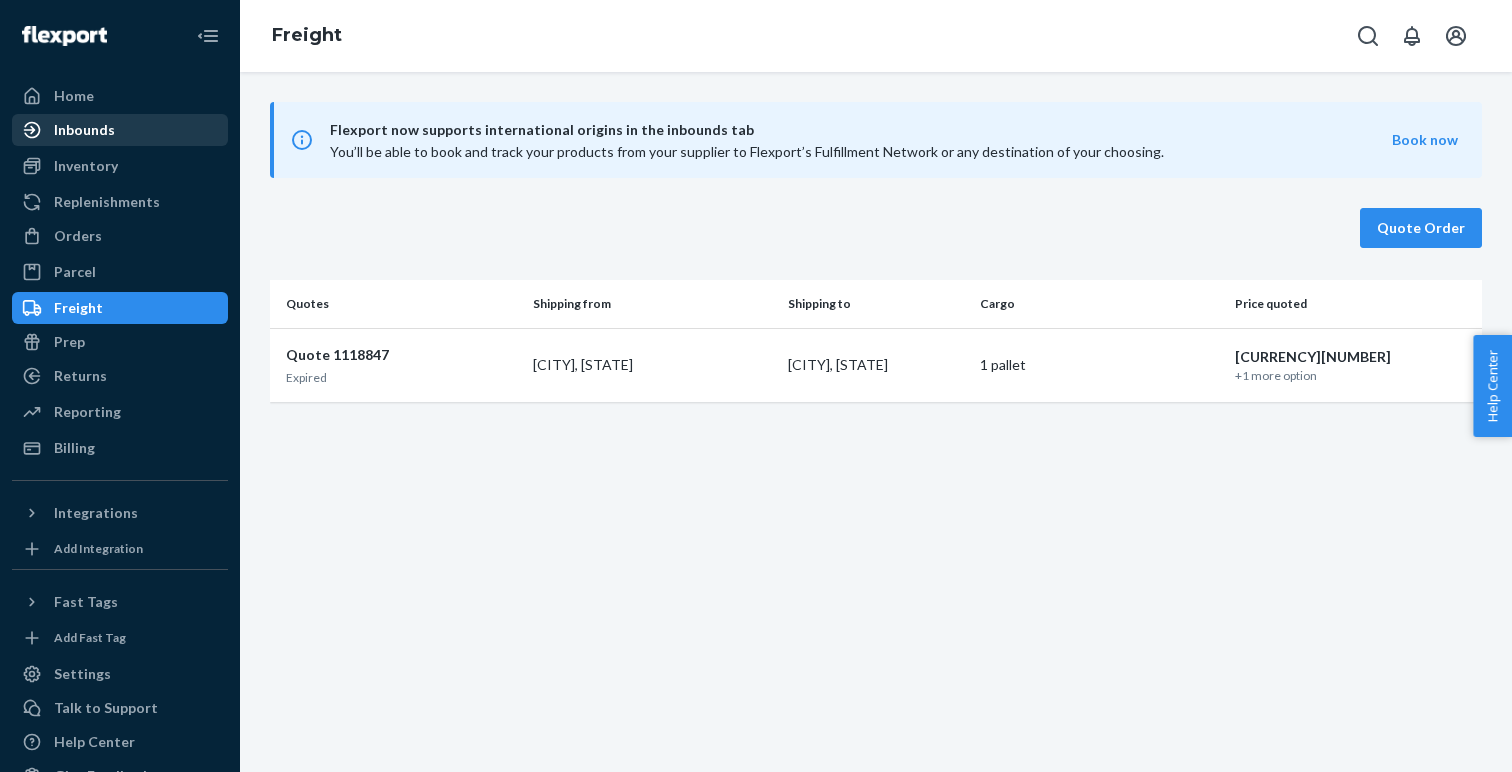 click on "Inbounds" at bounding box center (120, 130) 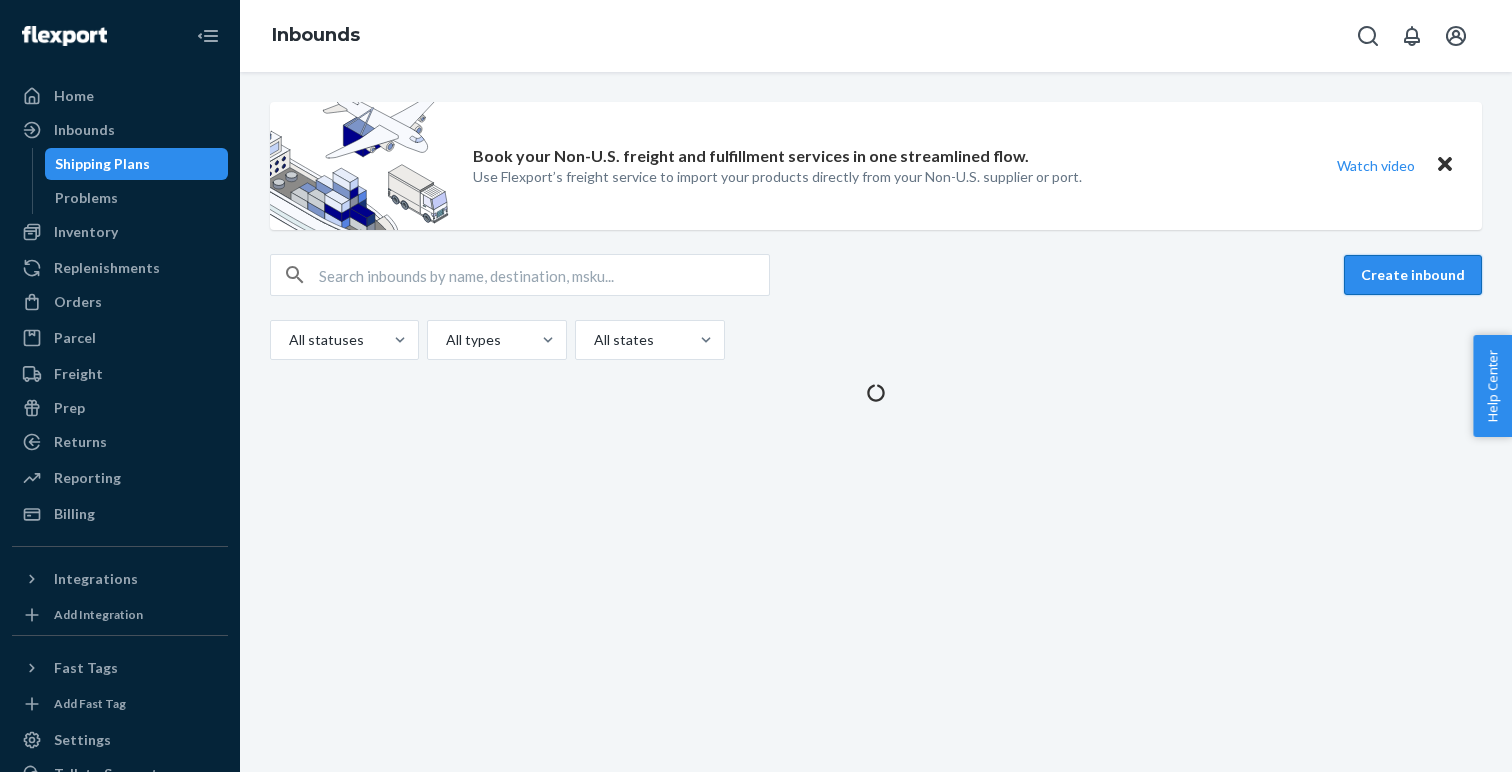 click on "Create inbound" at bounding box center (1413, 275) 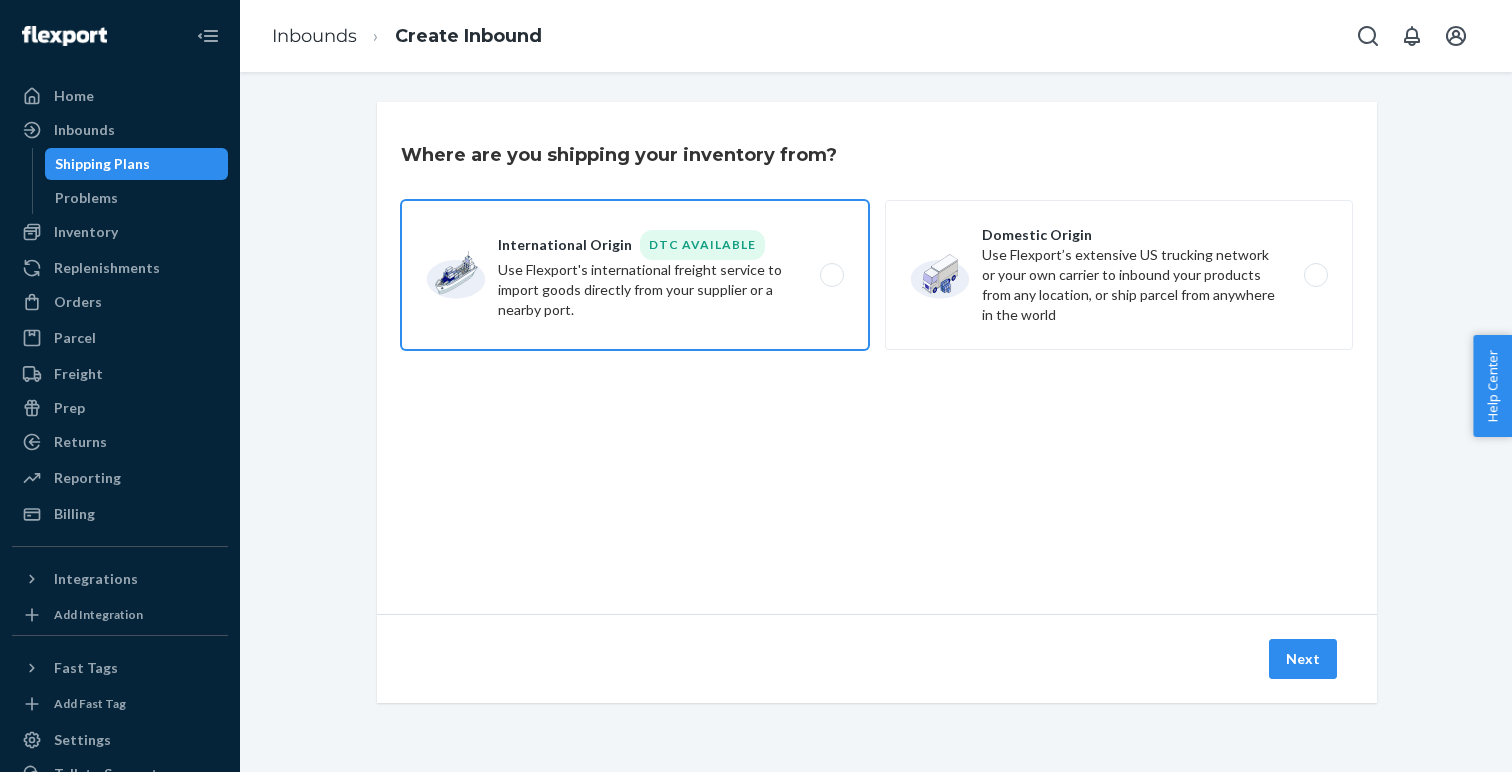 click on "International Origin DTC Available Use Flexport's international freight service to import goods directly from your supplier or a nearby port." at bounding box center [635, 275] 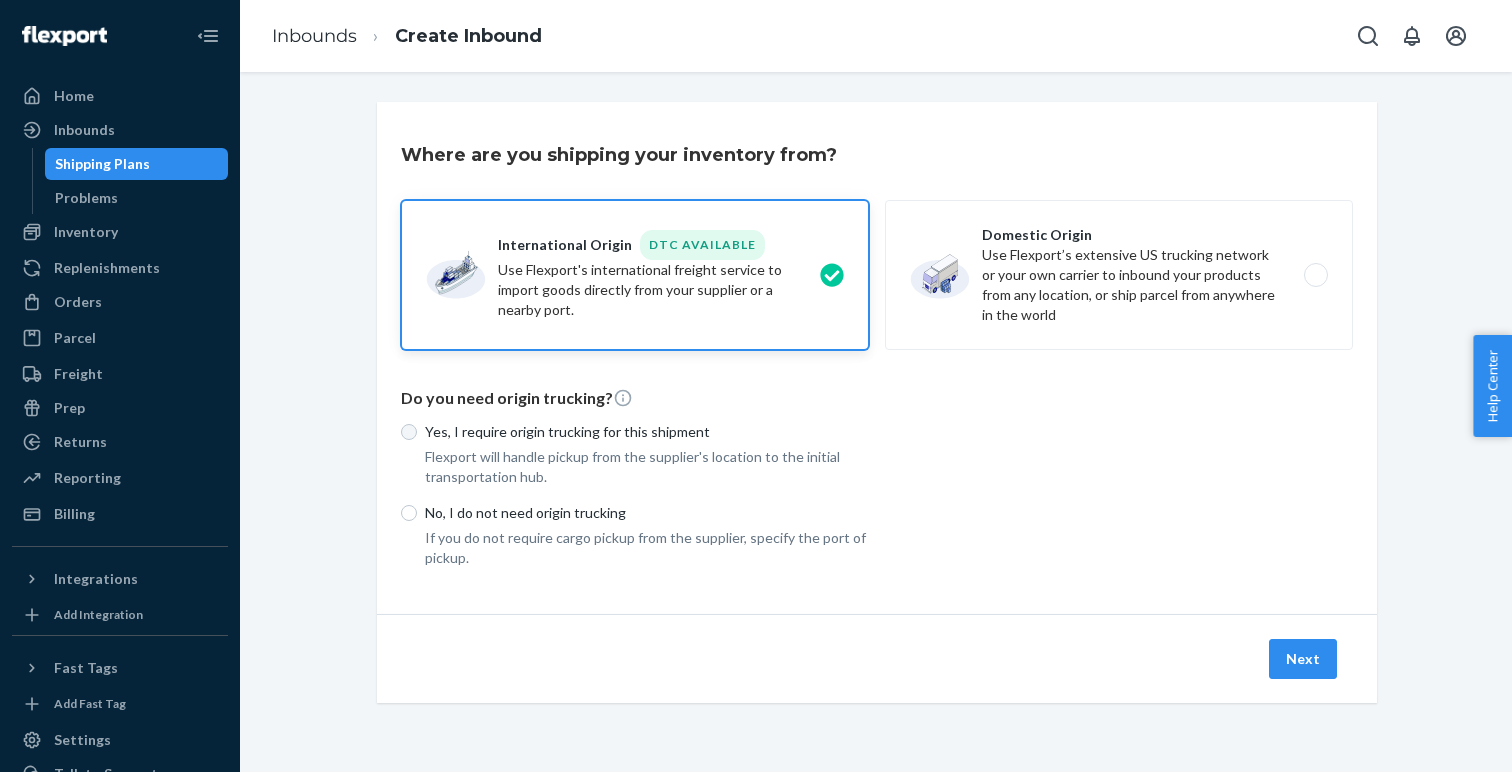 click on "Yes, I require origin trucking for this shipment" at bounding box center [409, 432] 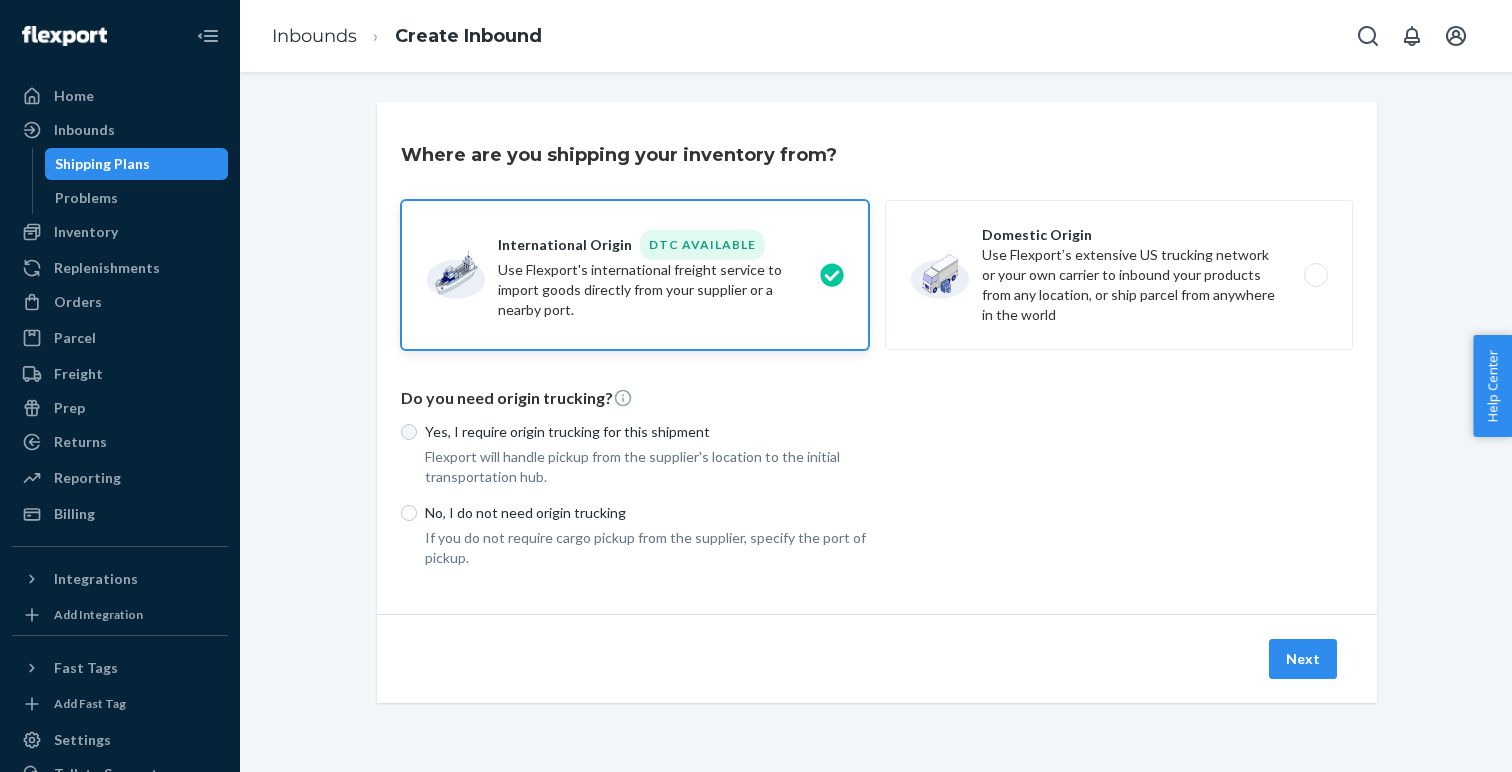 radio on "true" 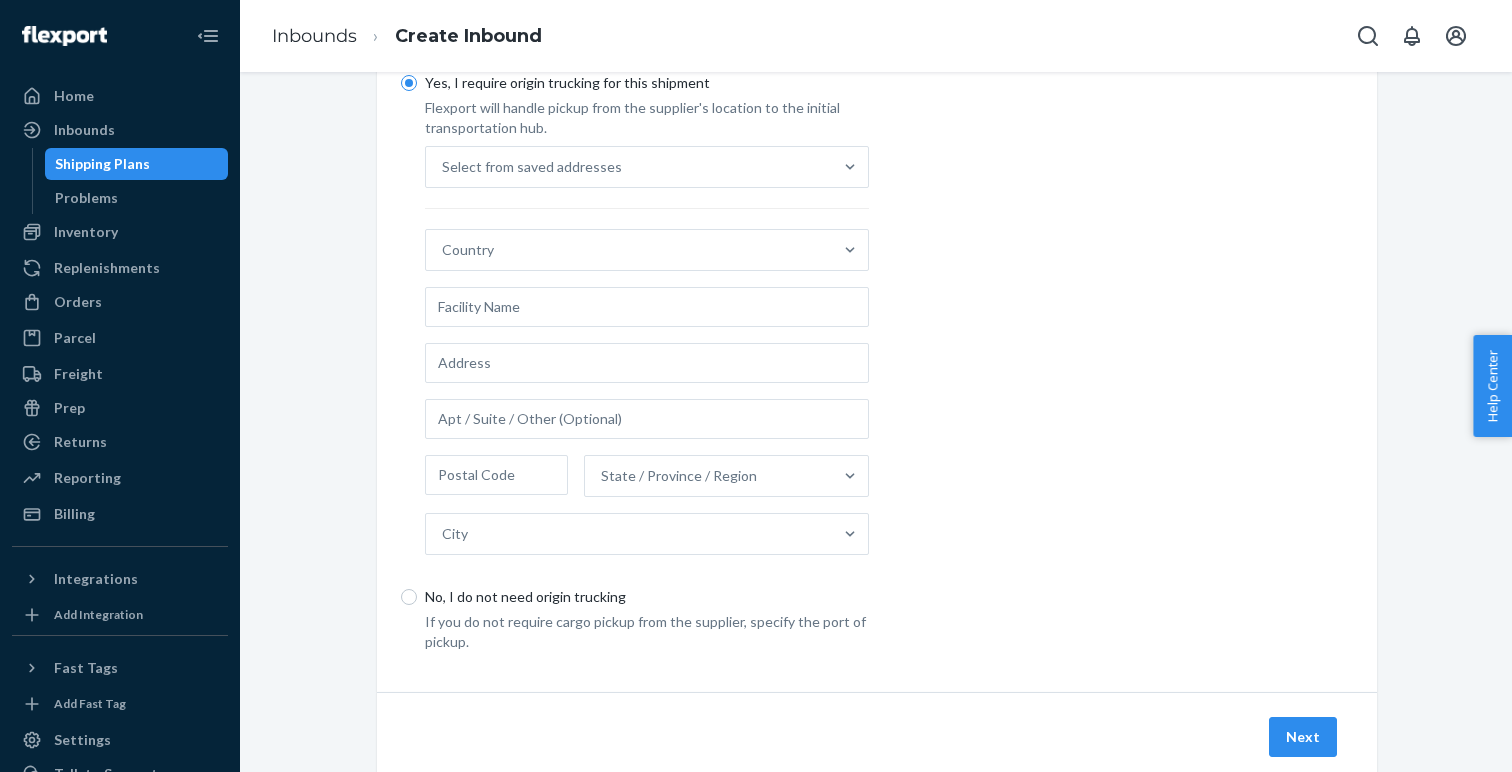 scroll, scrollTop: 355, scrollLeft: 0, axis: vertical 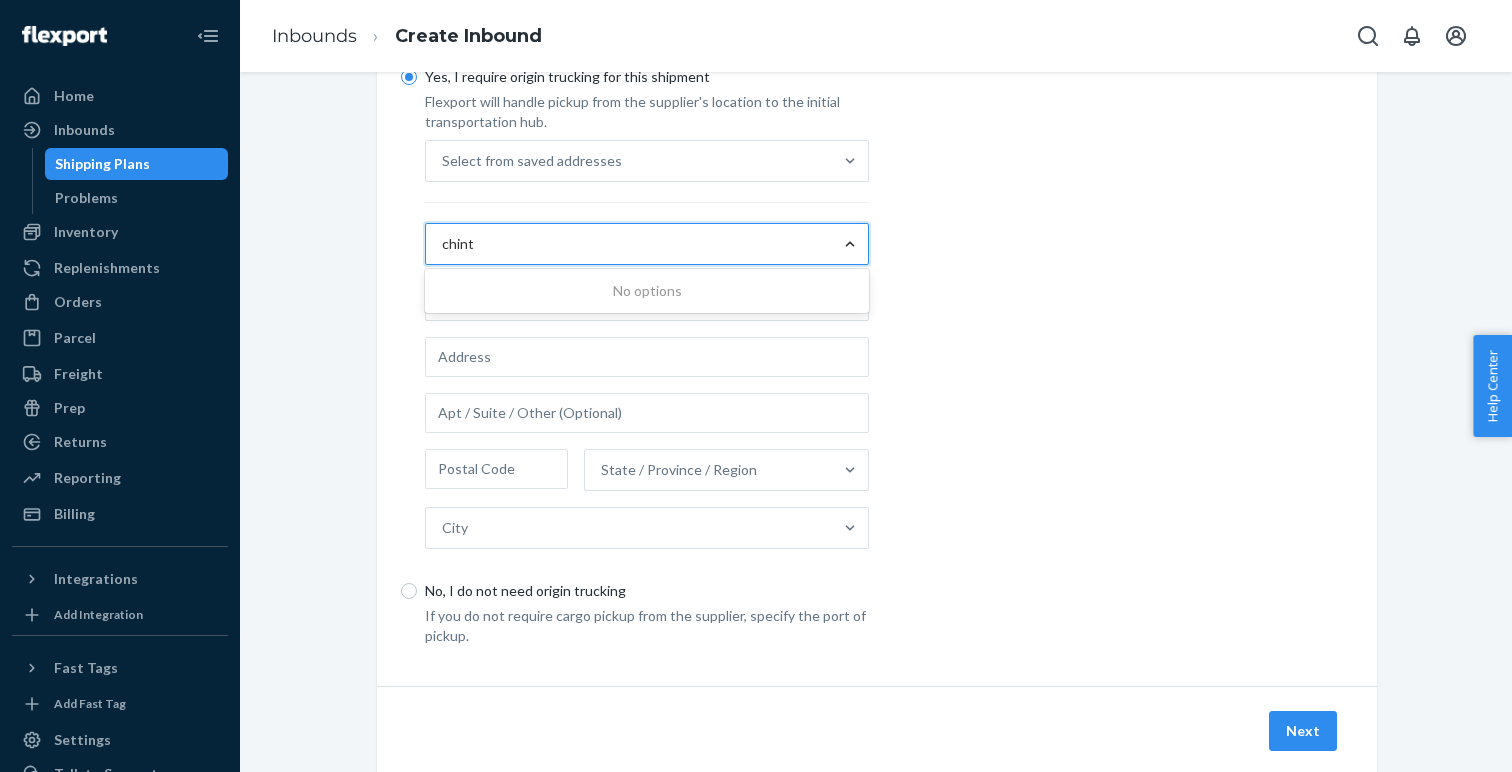 type on "[COUNTRY]" 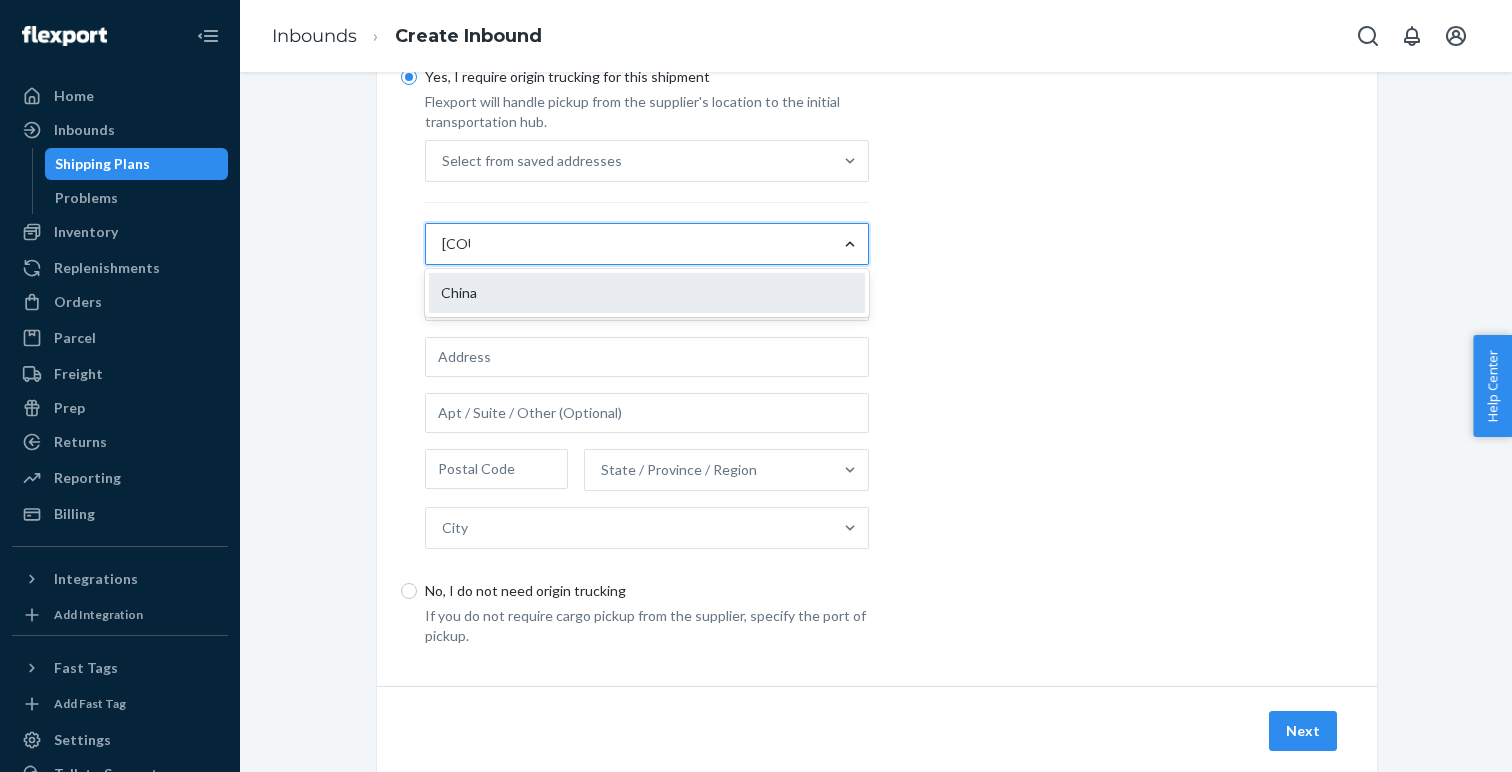 click on "China" at bounding box center (647, 293) 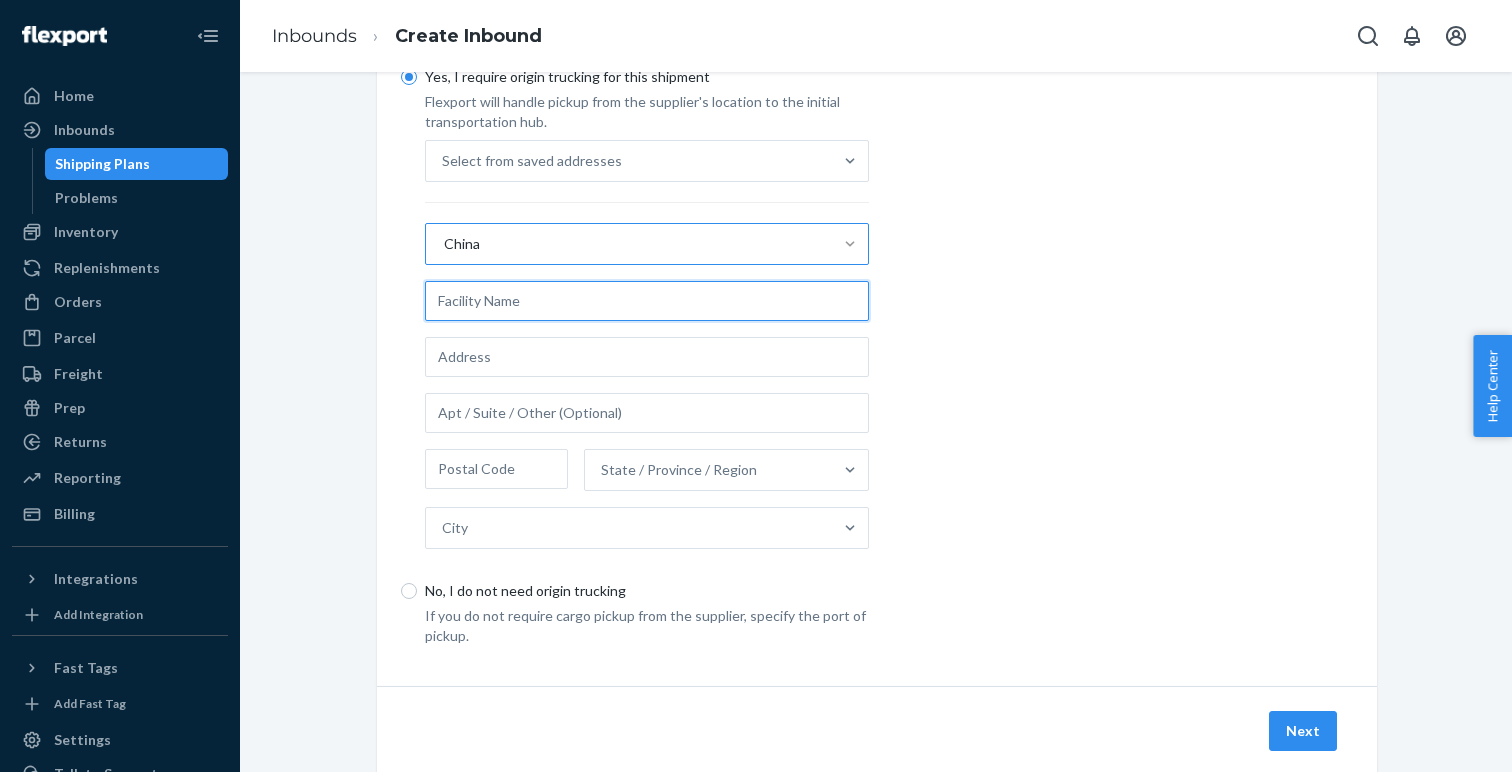 paste on "[COMPANY_NAME]" 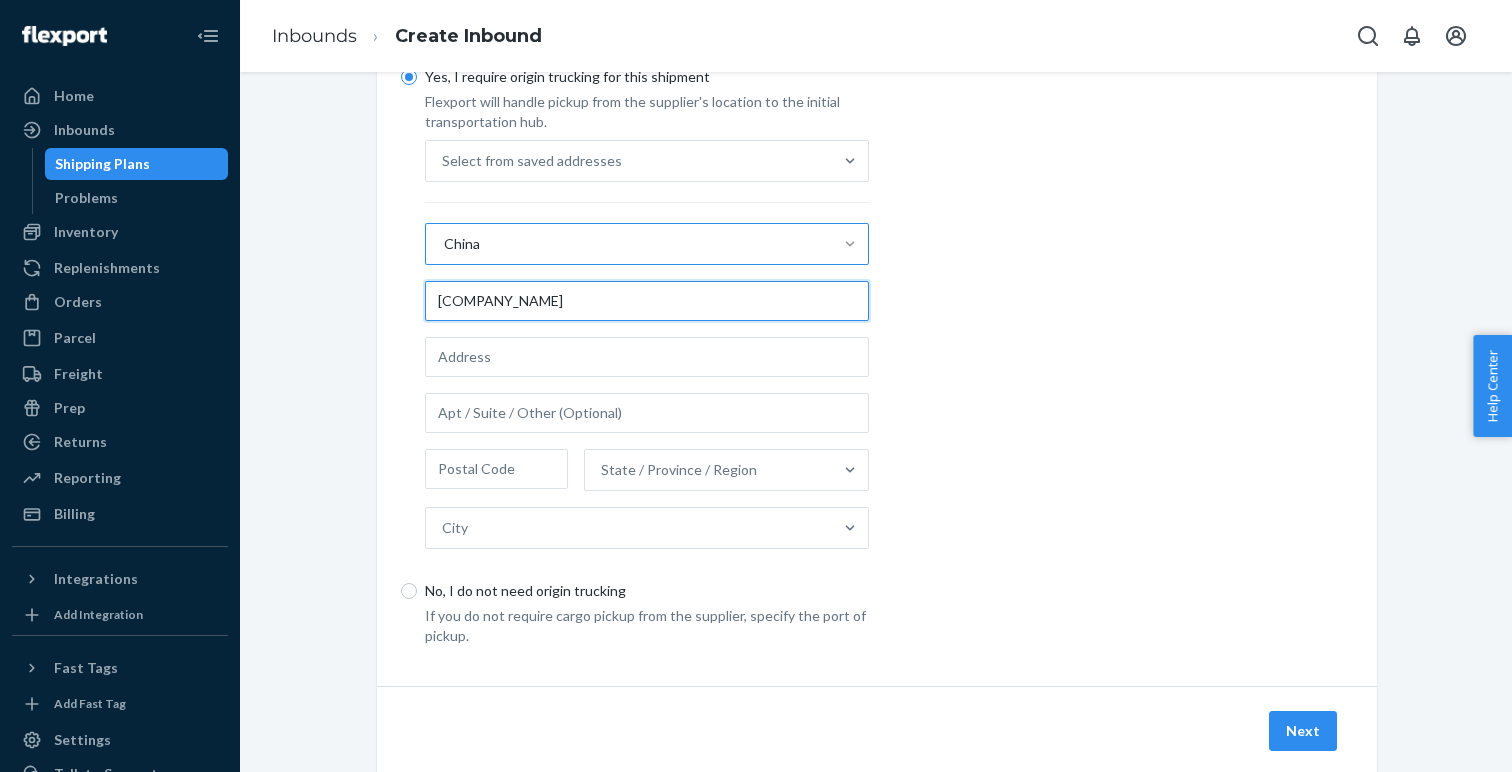 type on "[COMPANY_NAME]" 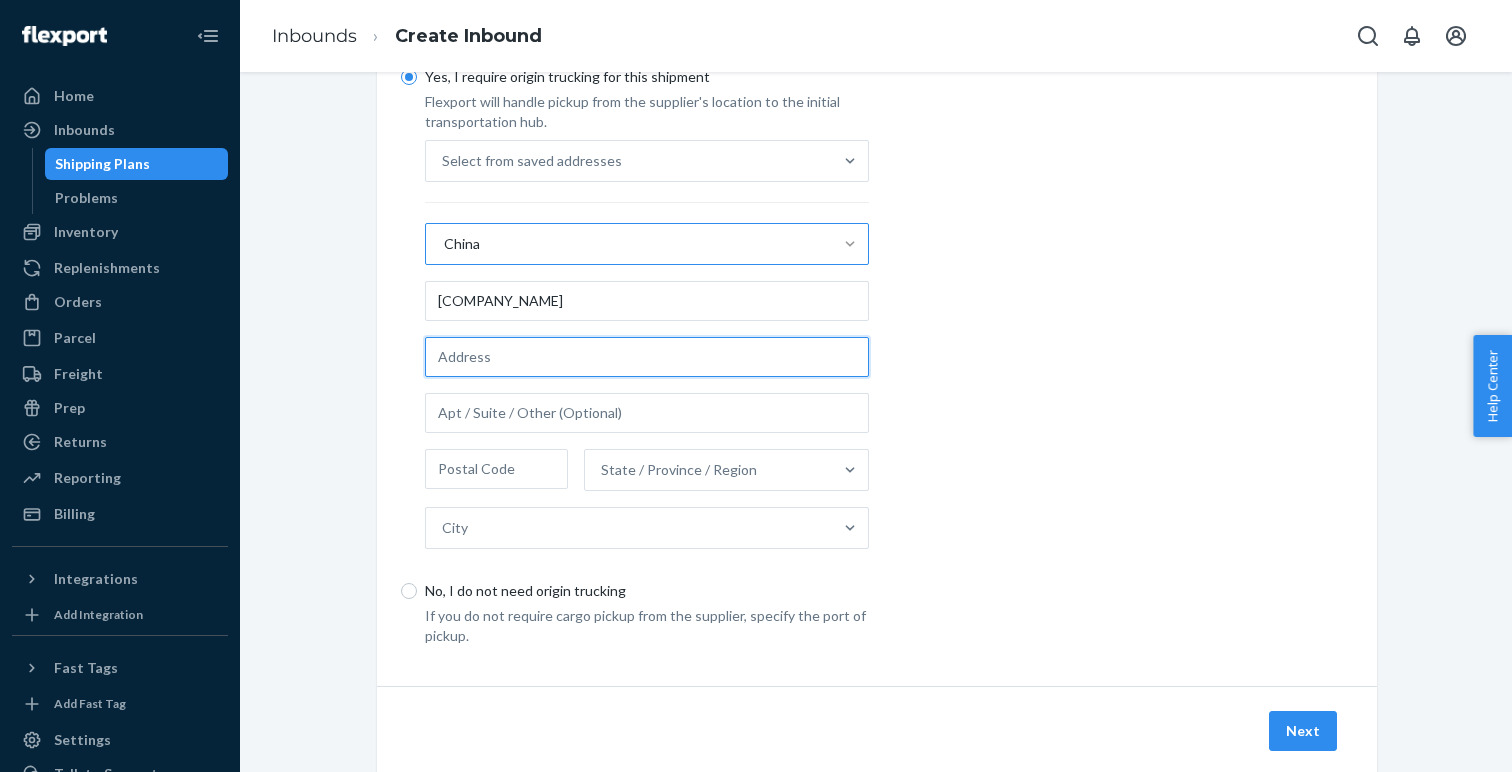 paste on "[NUMBER], Building C, Jinxiongda Science Park, No.[NUMBER] [STREET], [DISTRICT]" 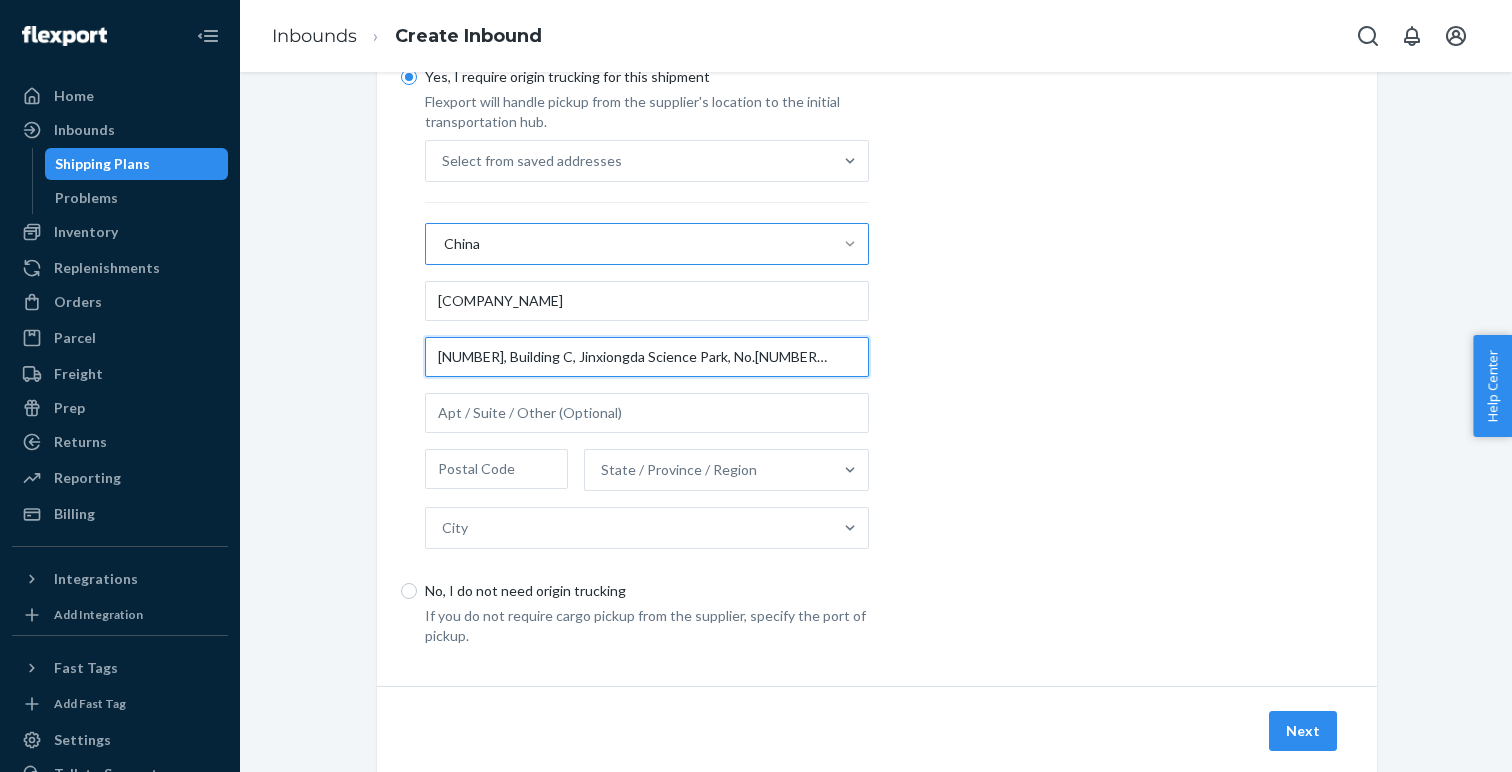 type on "[NUMBER], Building C, Jinxiongda Science Park, No.[NUMBER] [STREET], [DISTRICT]" 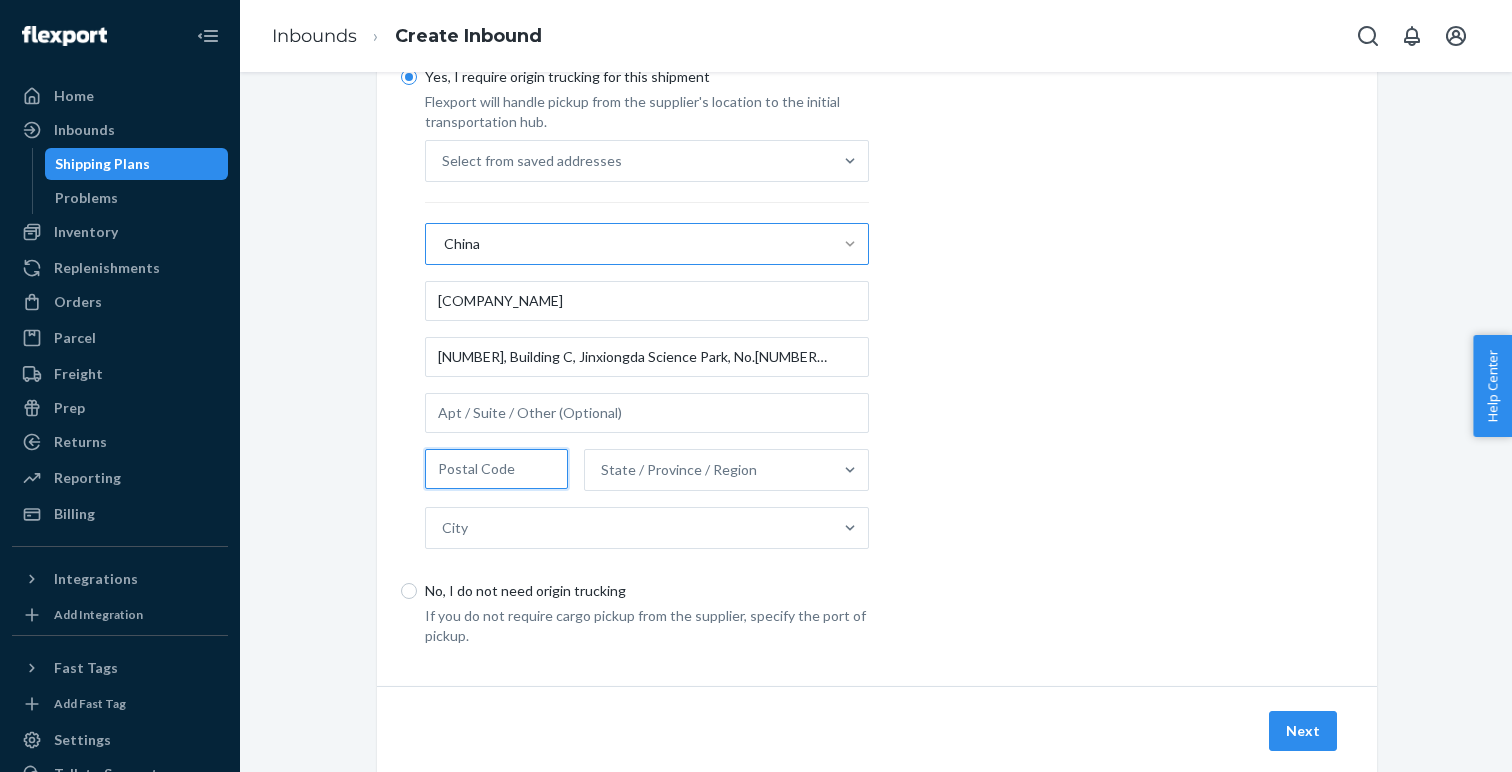 paste on "[POSTAL_CODE]" 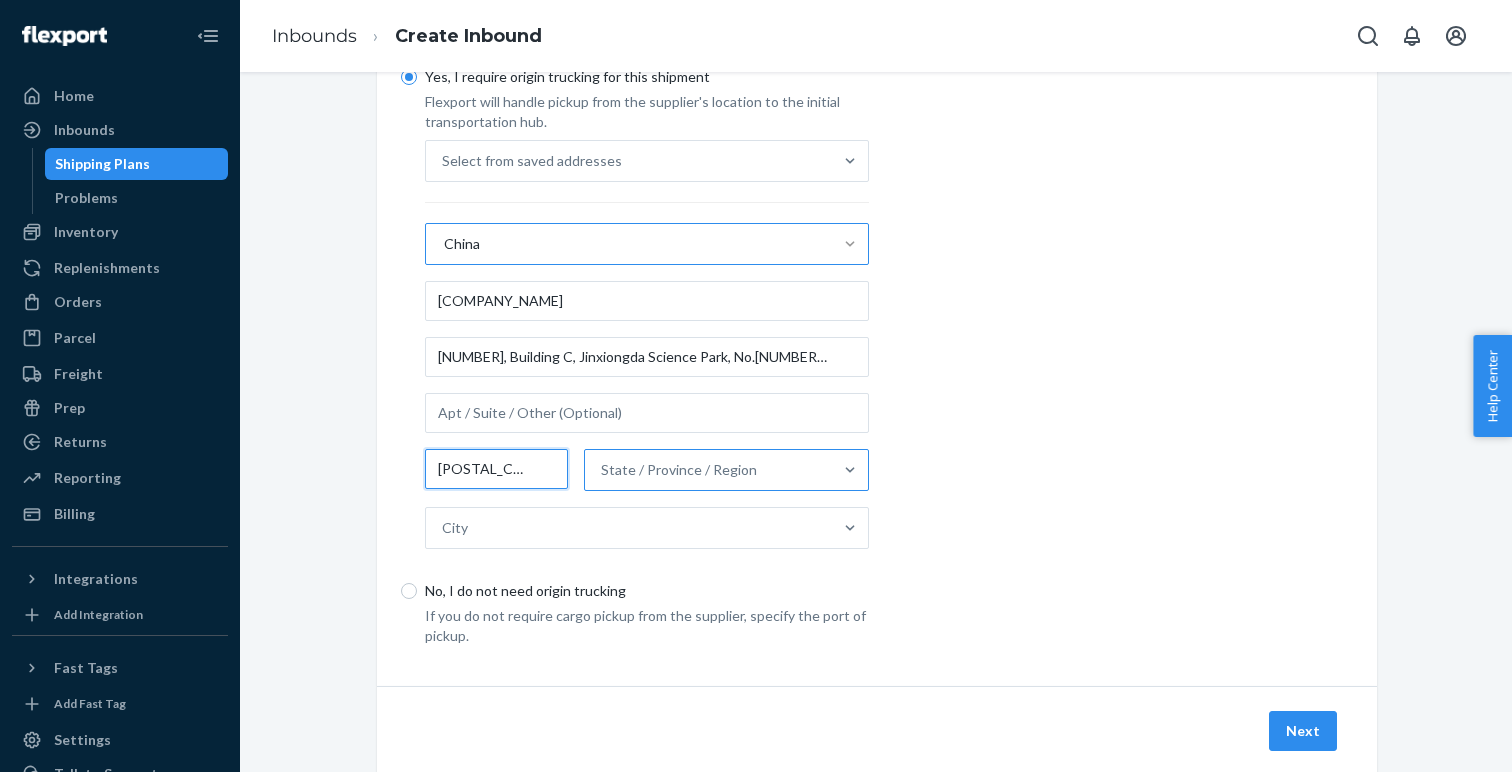 type on "[POSTAL_CODE]" 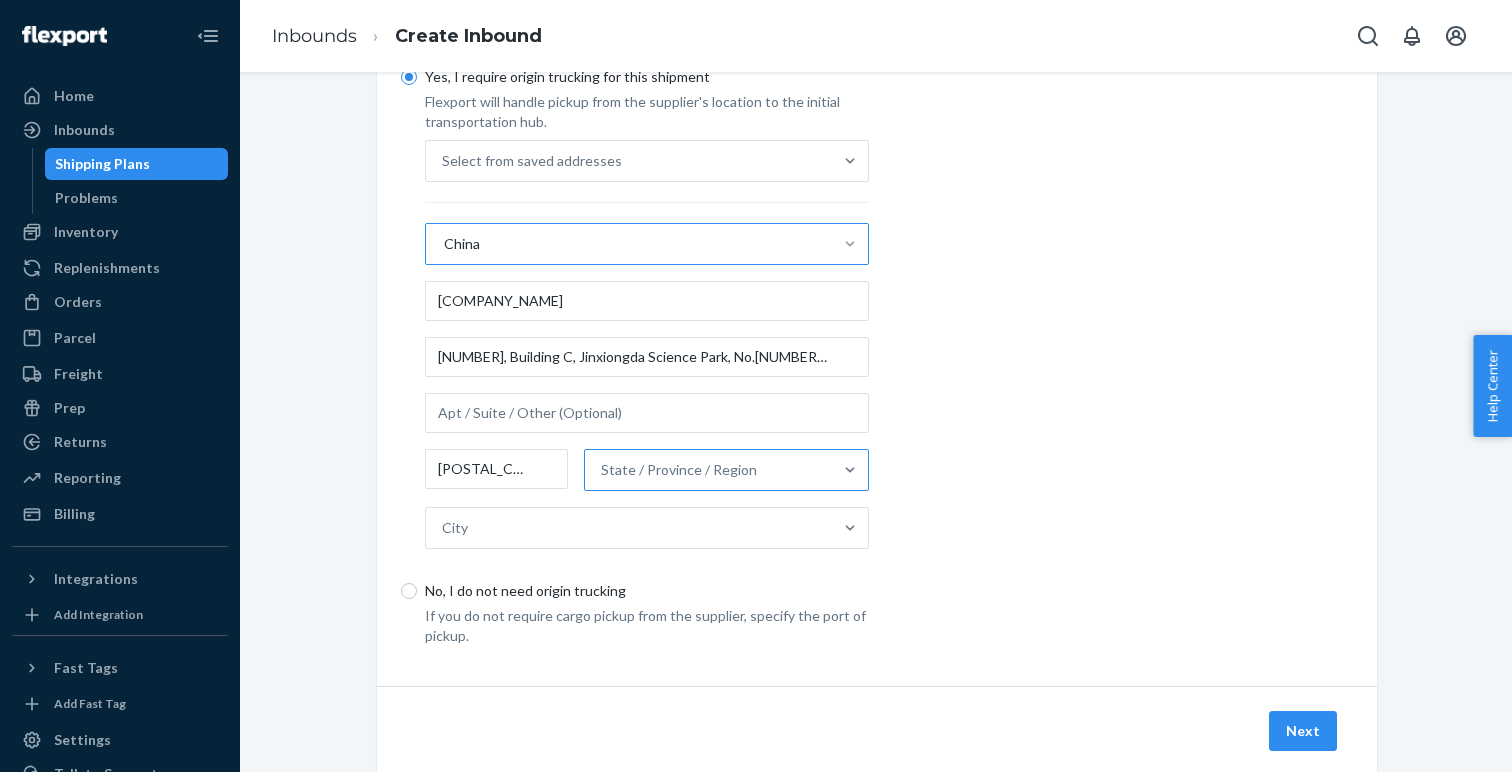 click on "State / Province / Region" at bounding box center (708, 470) 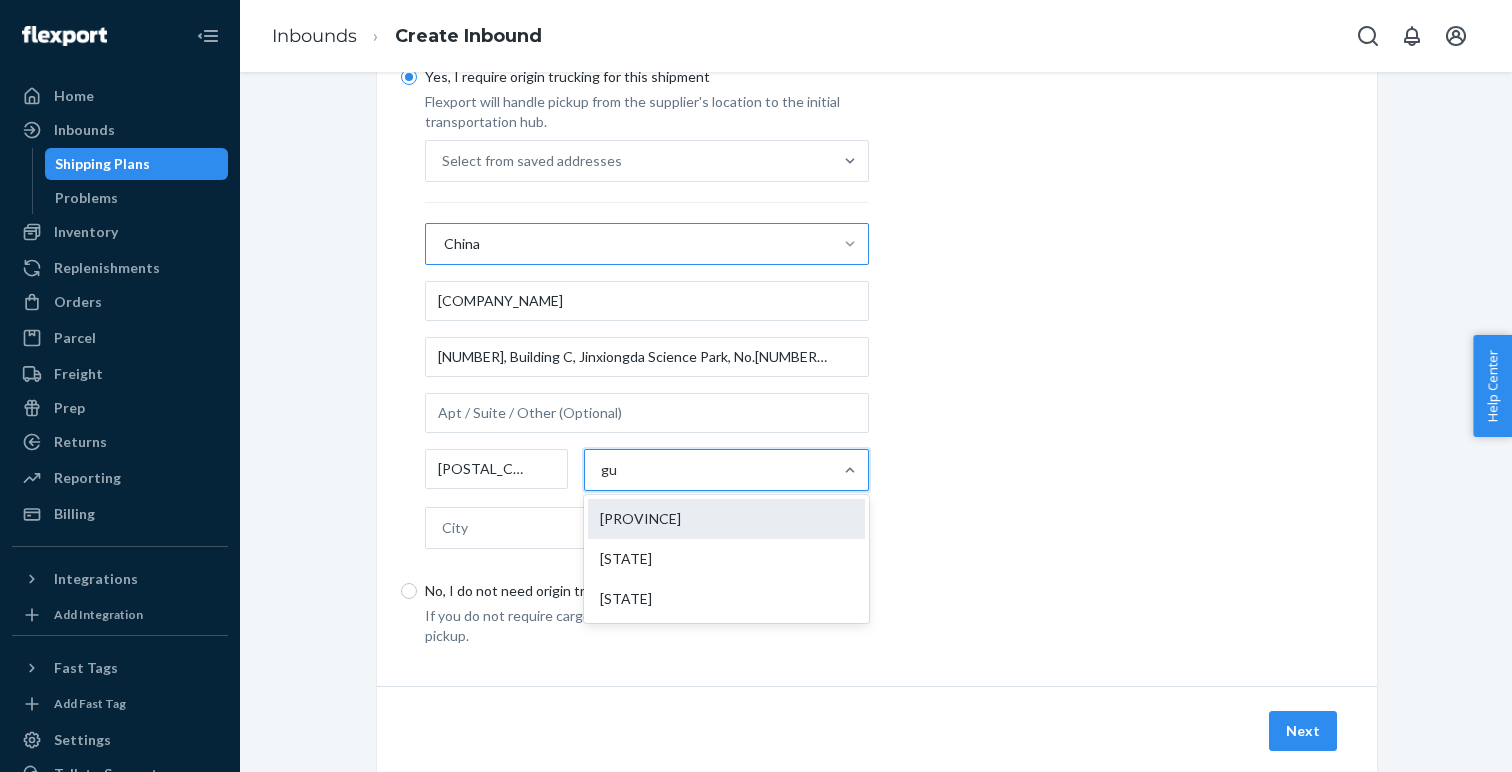 click on "[PROVINCE]" at bounding box center [726, 519] 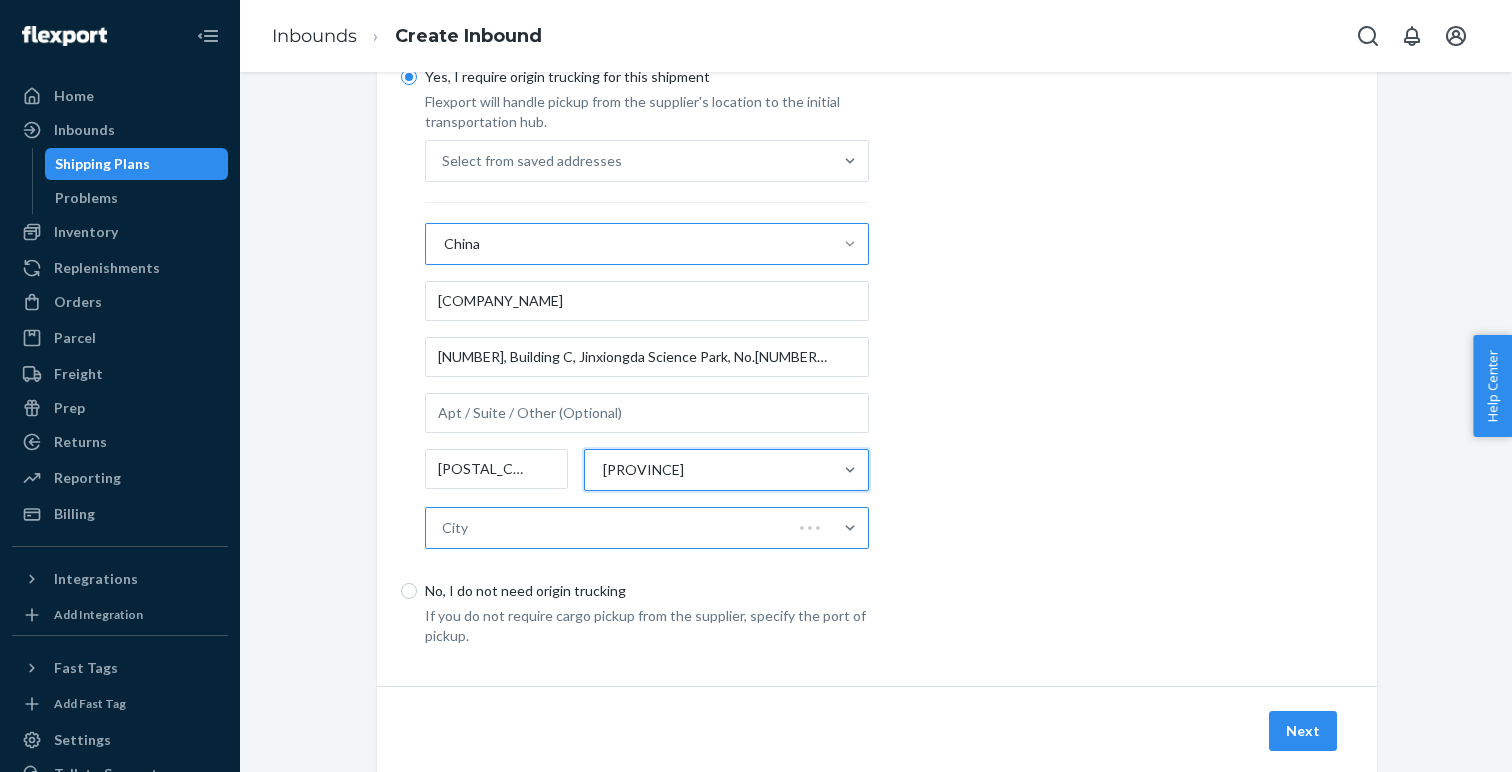 click on "City" at bounding box center (609, 528) 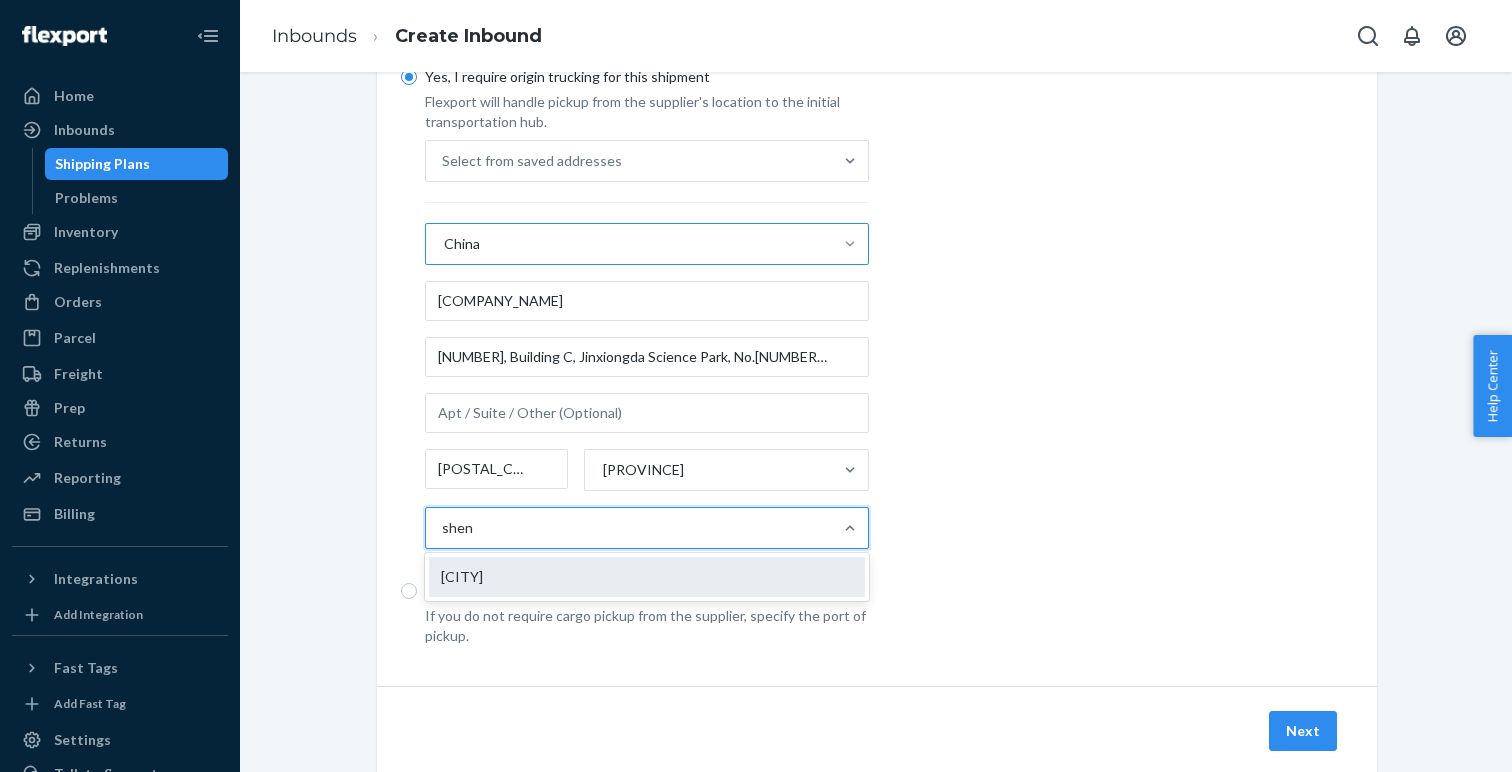 click on "[CITY]" at bounding box center [647, 577] 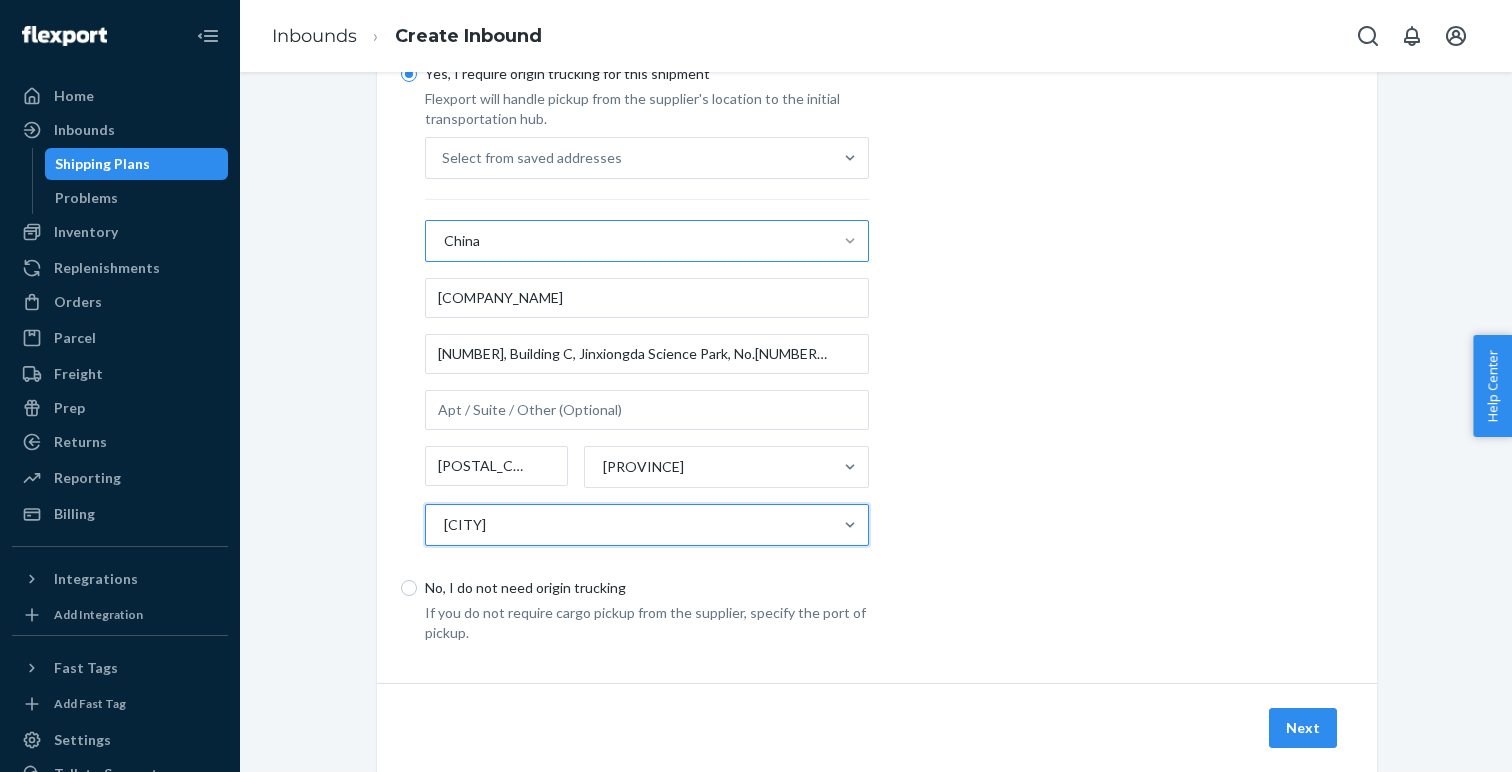 scroll, scrollTop: 357, scrollLeft: 0, axis: vertical 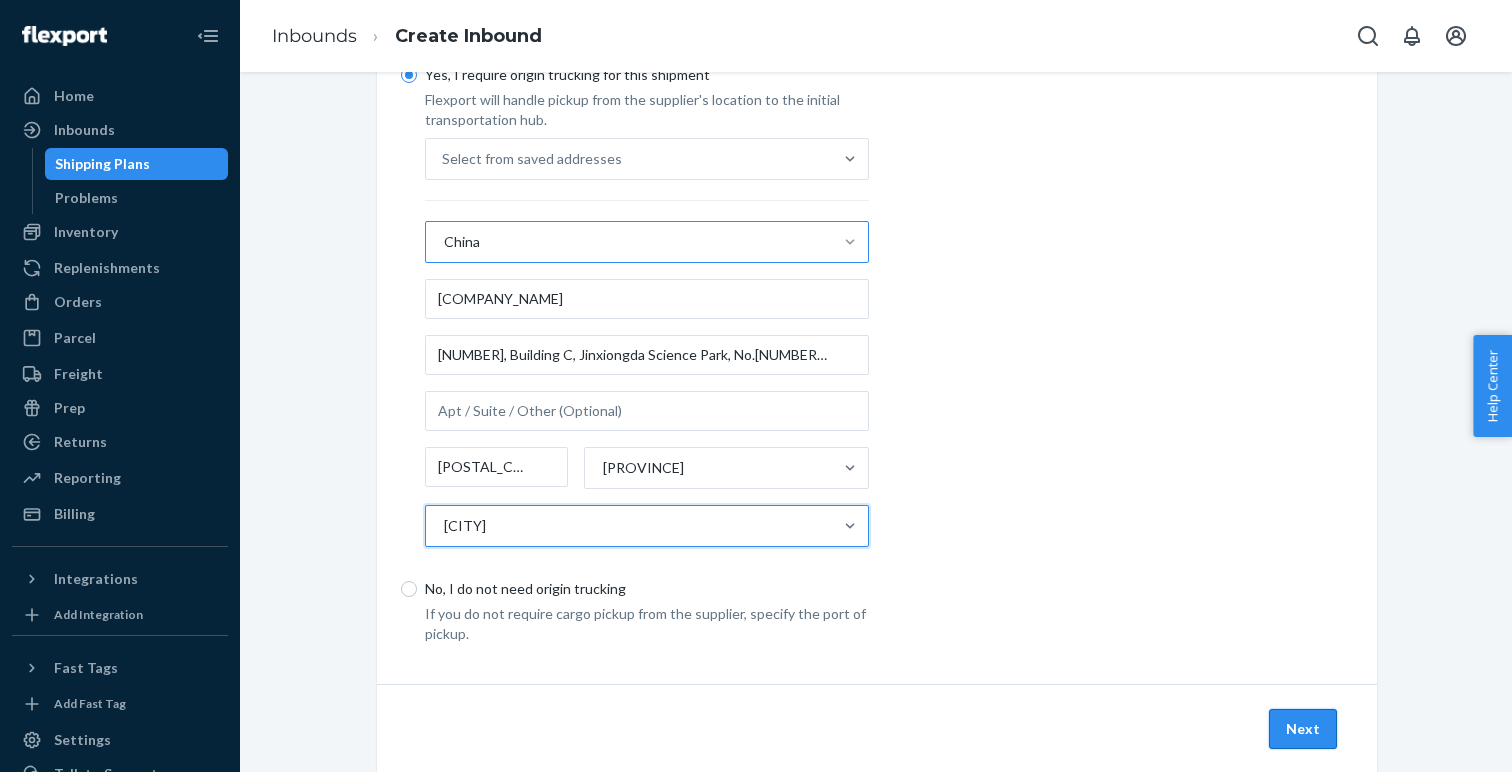 click on "Next" at bounding box center (1303, 729) 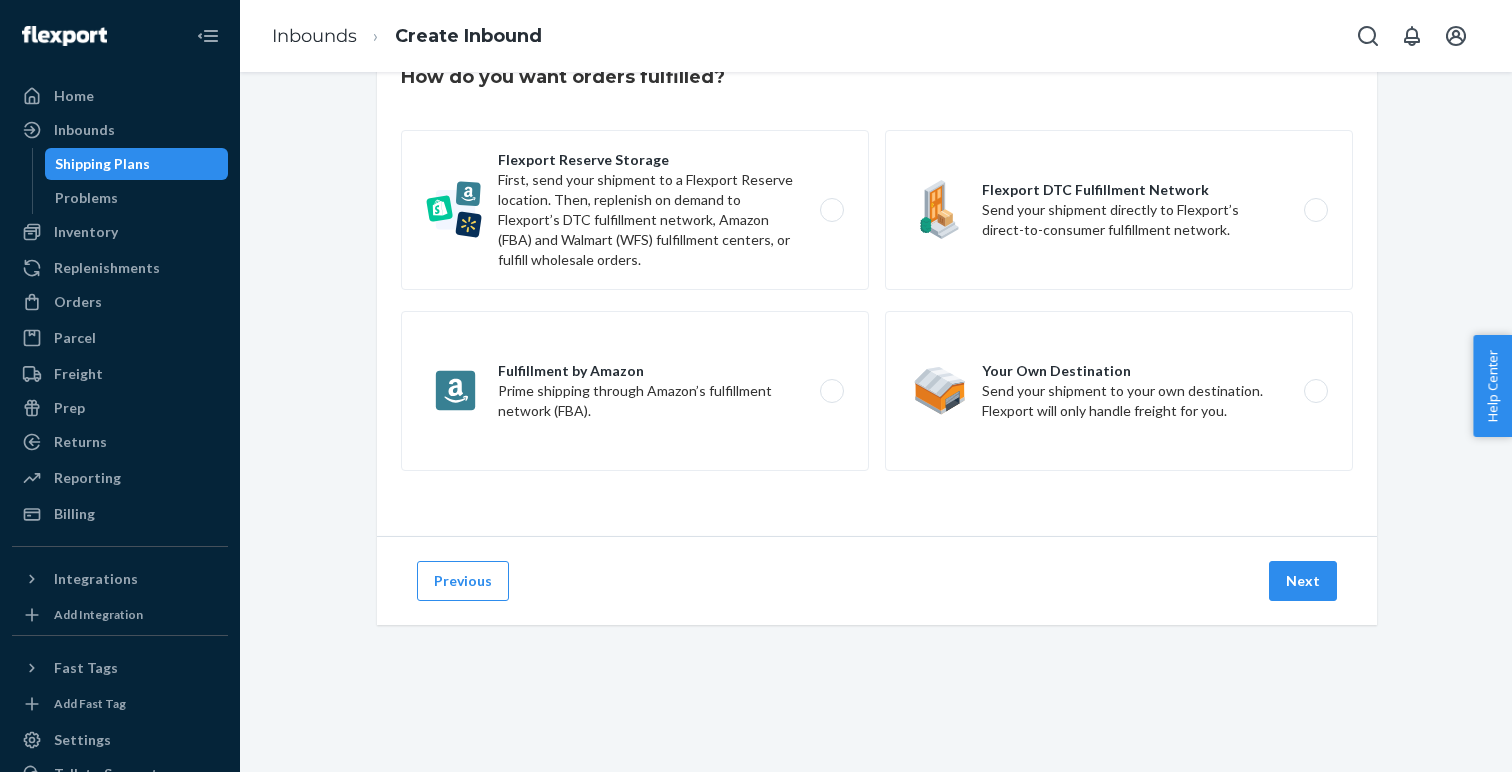 scroll, scrollTop: 0, scrollLeft: 0, axis: both 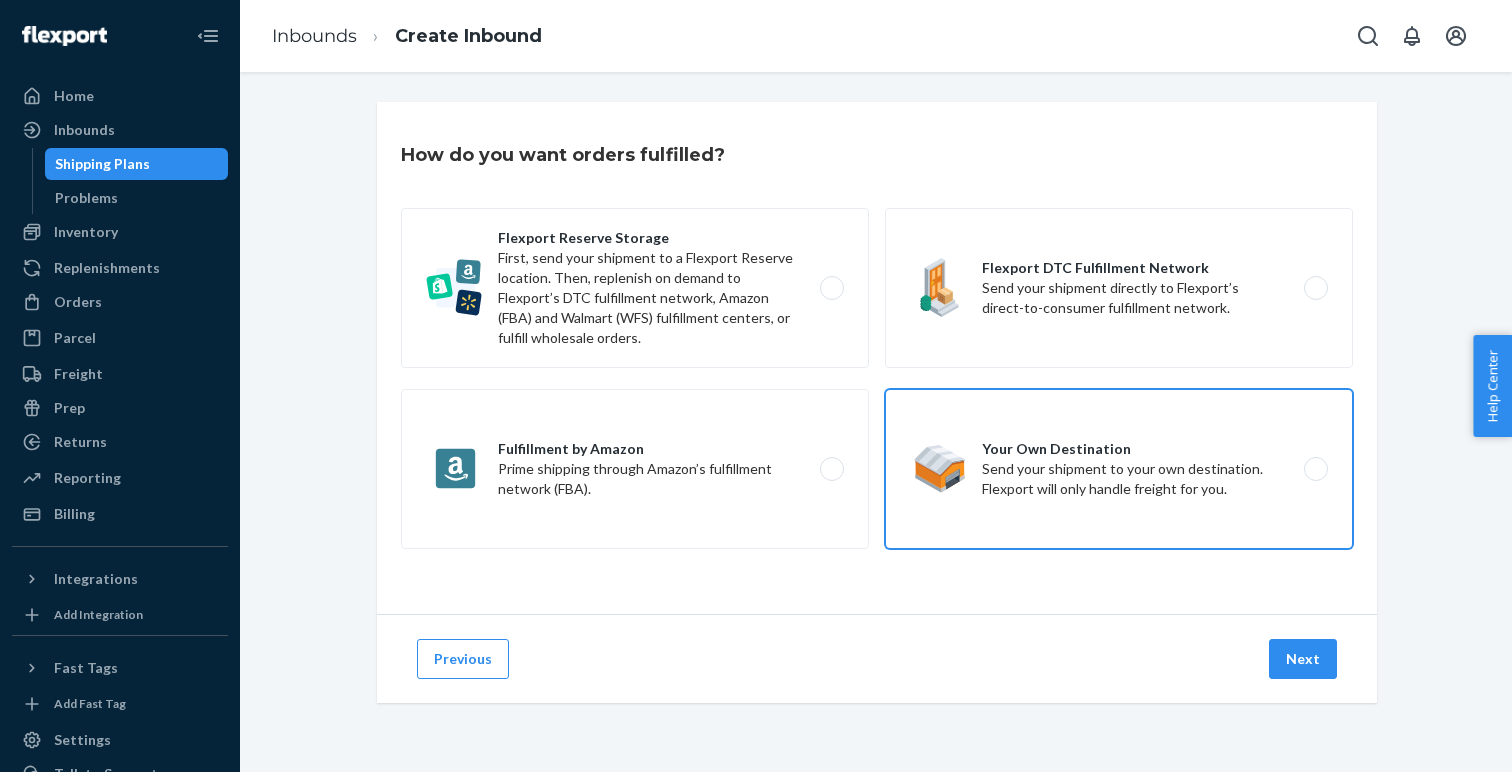 click on "Your Own Destination Send your shipment to your own destination. Flexport will only handle freight for you." at bounding box center (1119, 469) 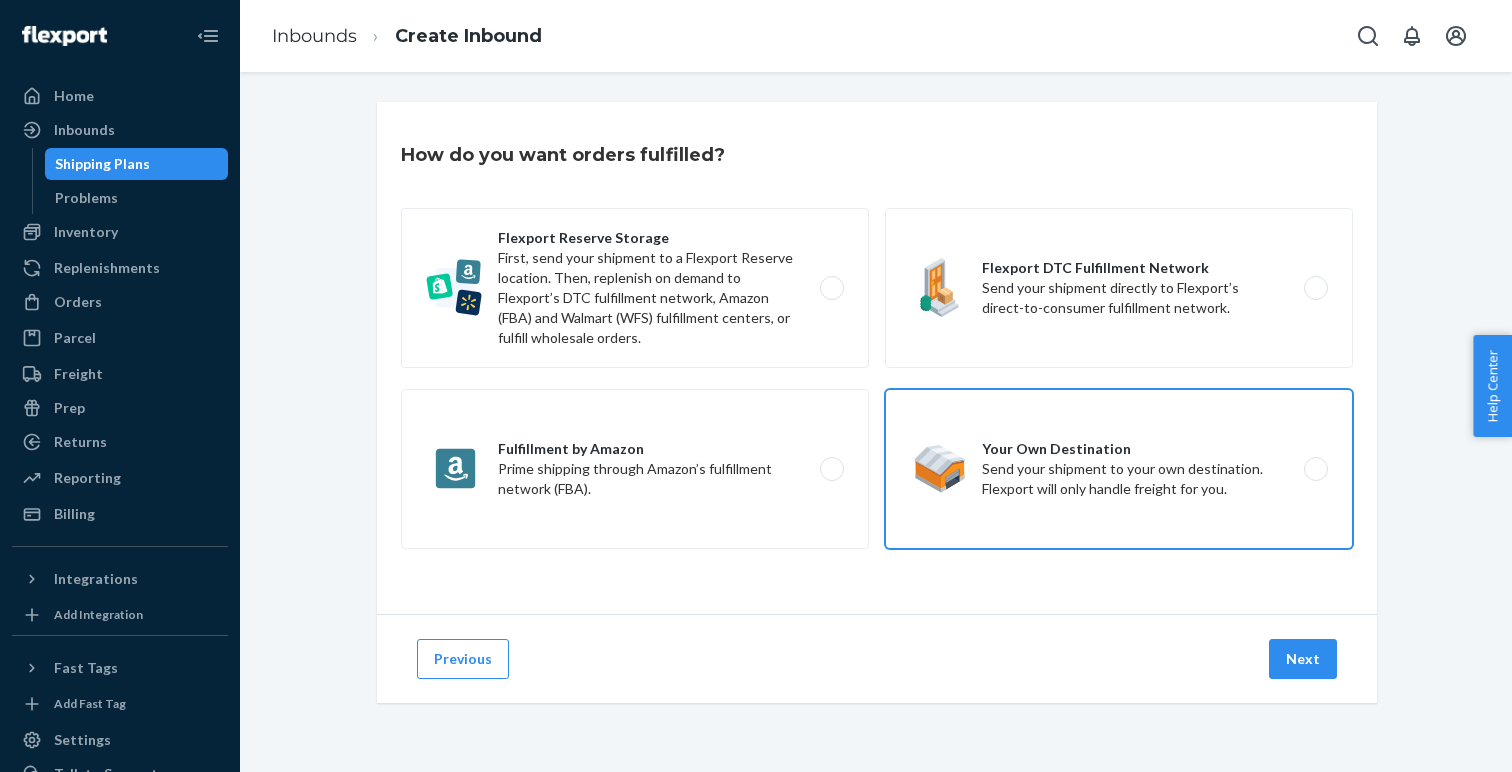 click on "Your Own Destination Send your shipment to your own destination. Flexport will only handle freight for you." at bounding box center [1321, 469] 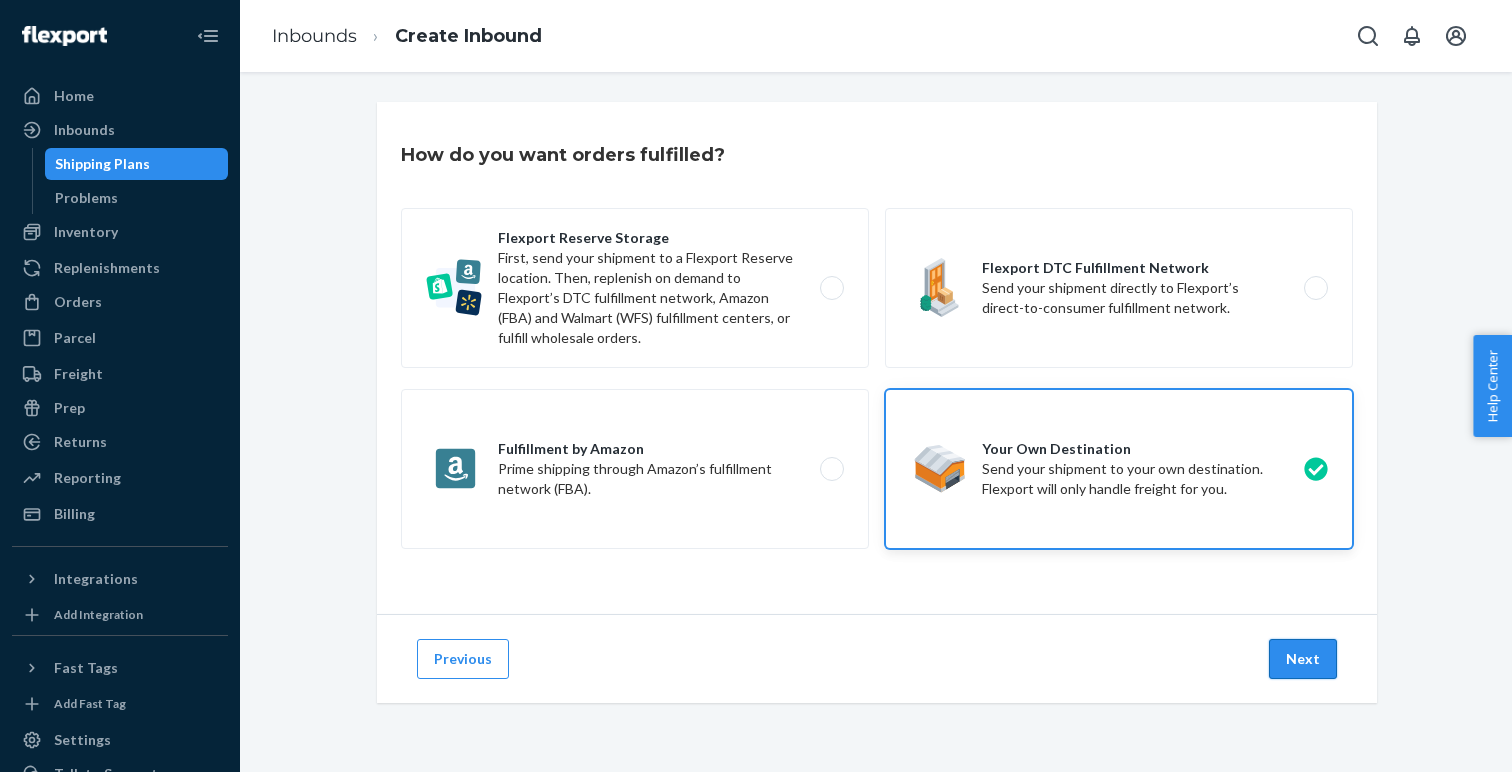 click on "Next" at bounding box center [1303, 659] 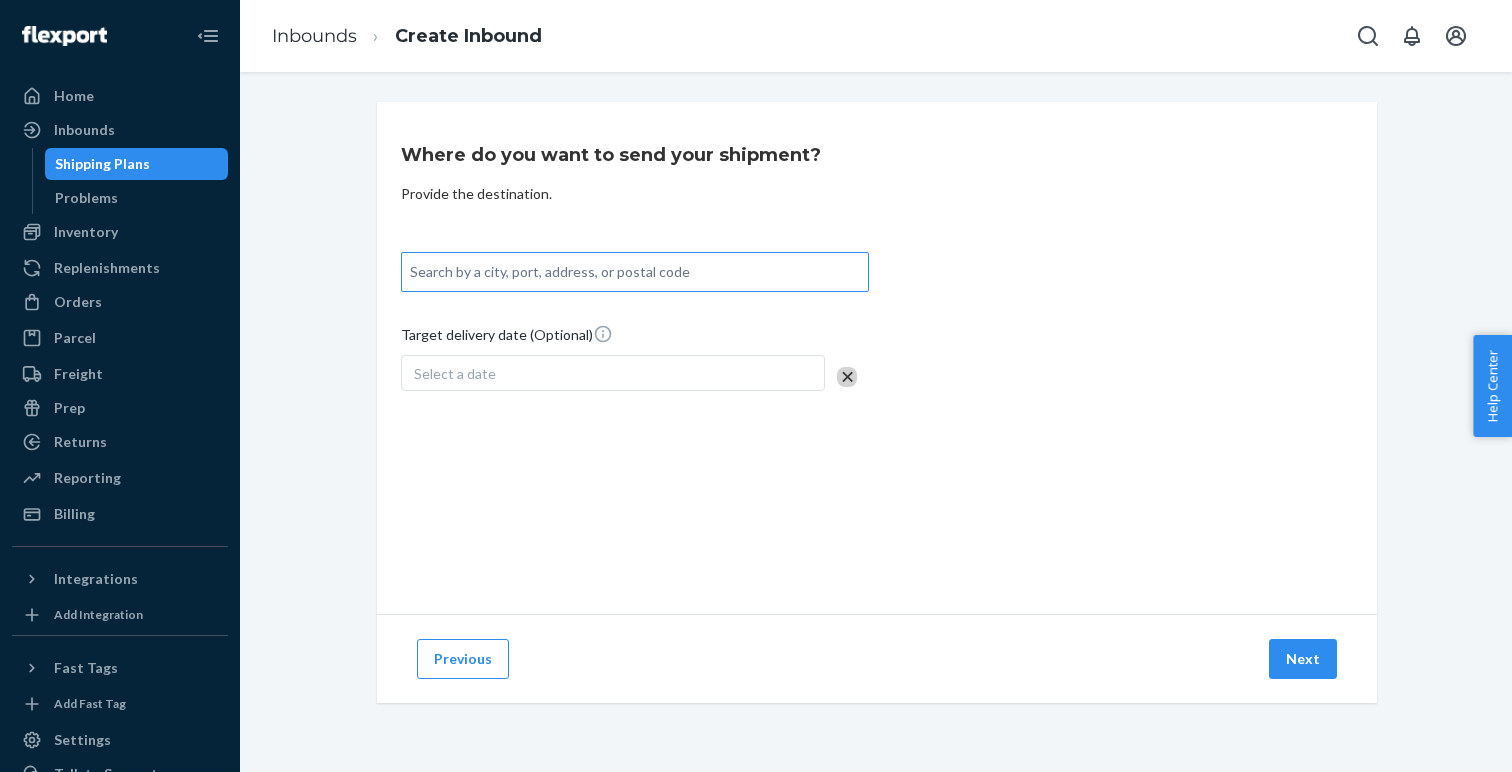 click on "Search by a city, port, address, or postal code" at bounding box center (635, 272) 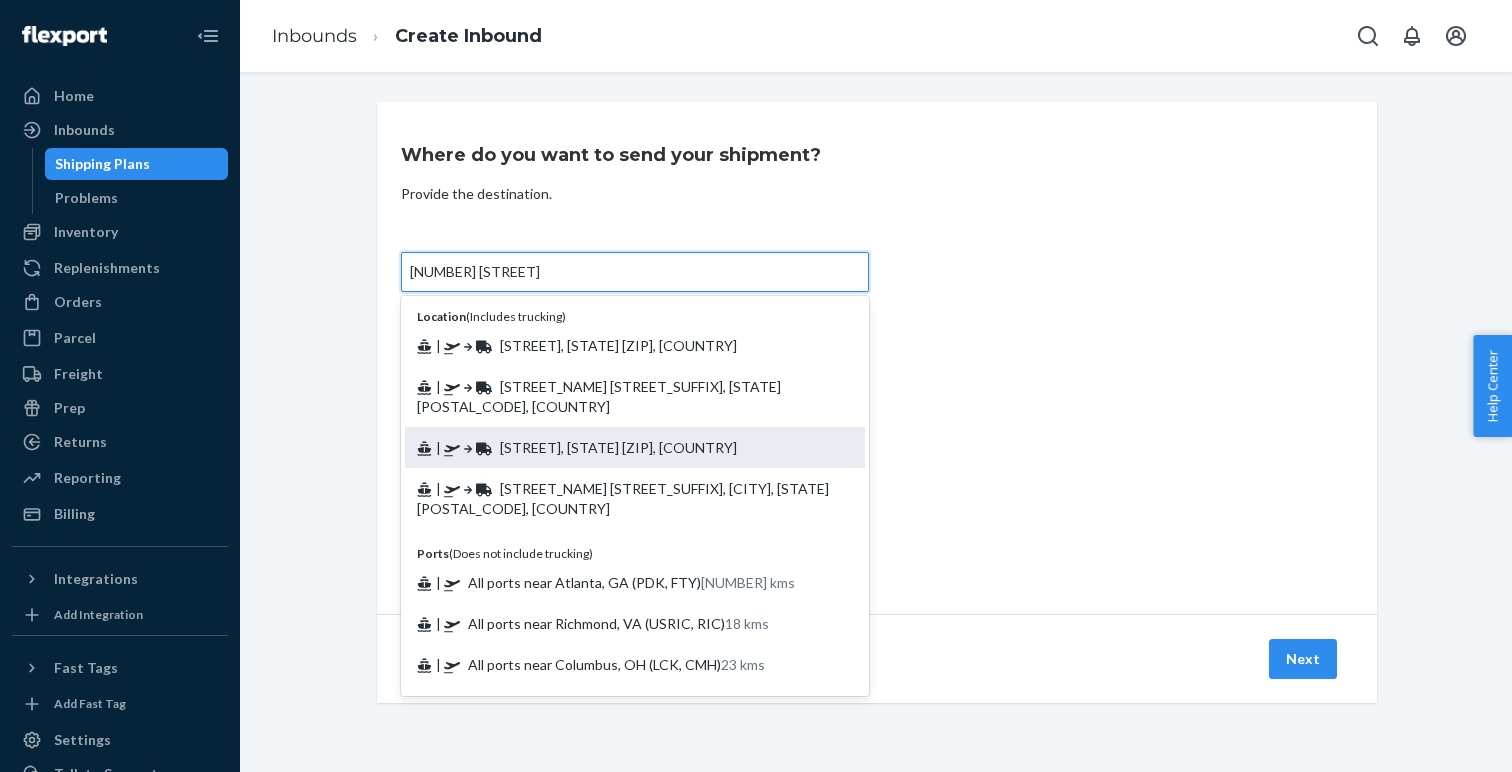 scroll, scrollTop: 2, scrollLeft: 0, axis: vertical 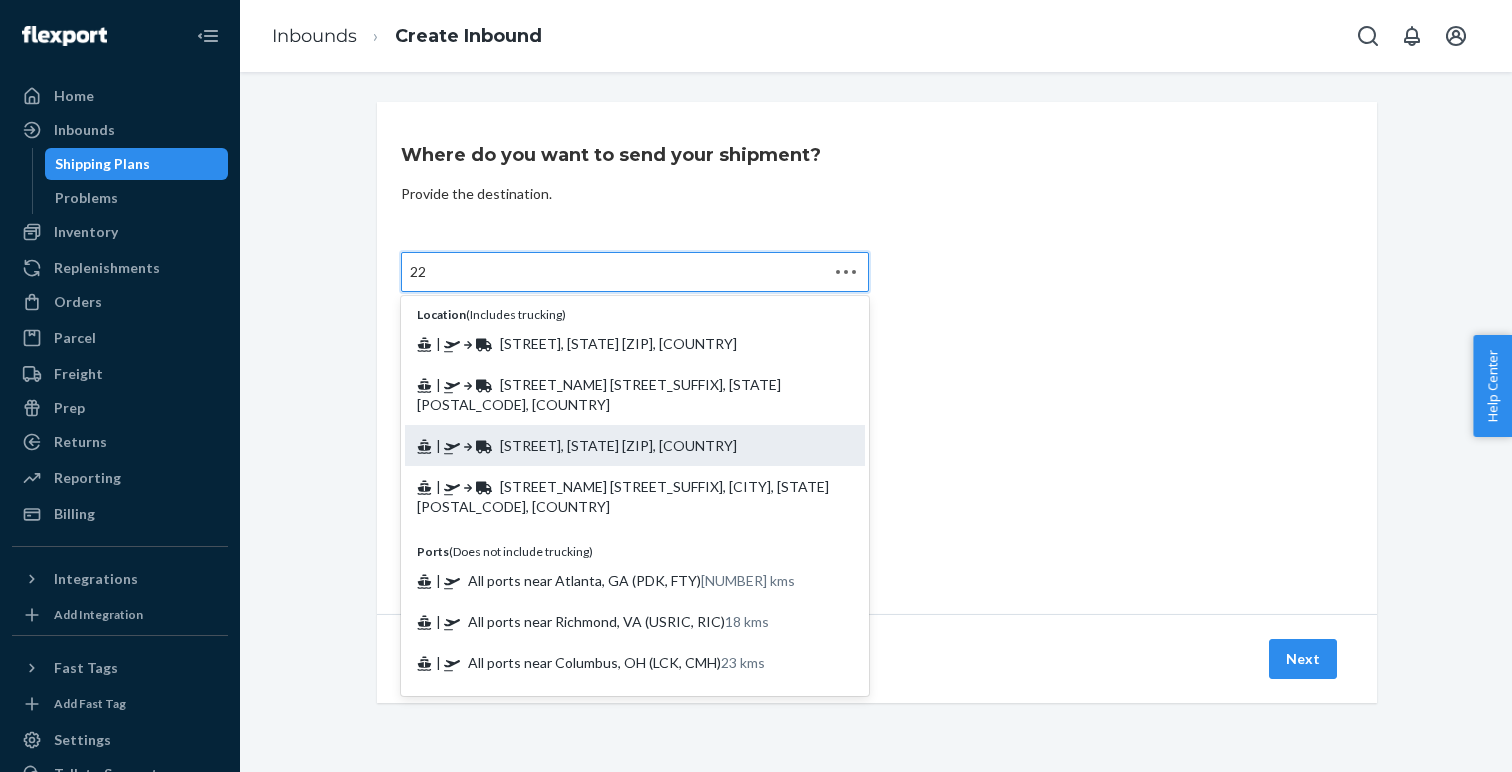 type on "2" 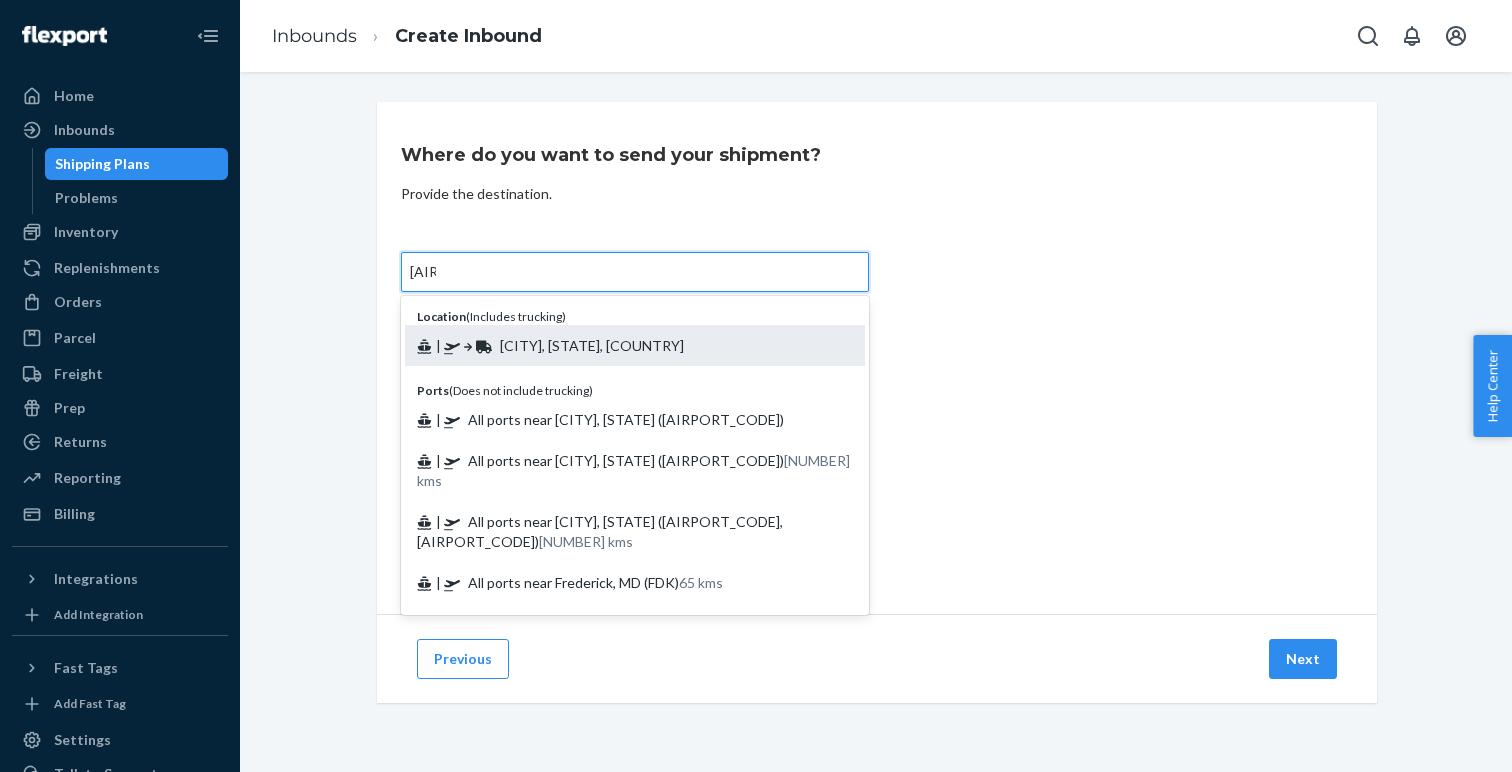 click on "|   Washington, DC, [COUNTRY]" at bounding box center (635, 345) 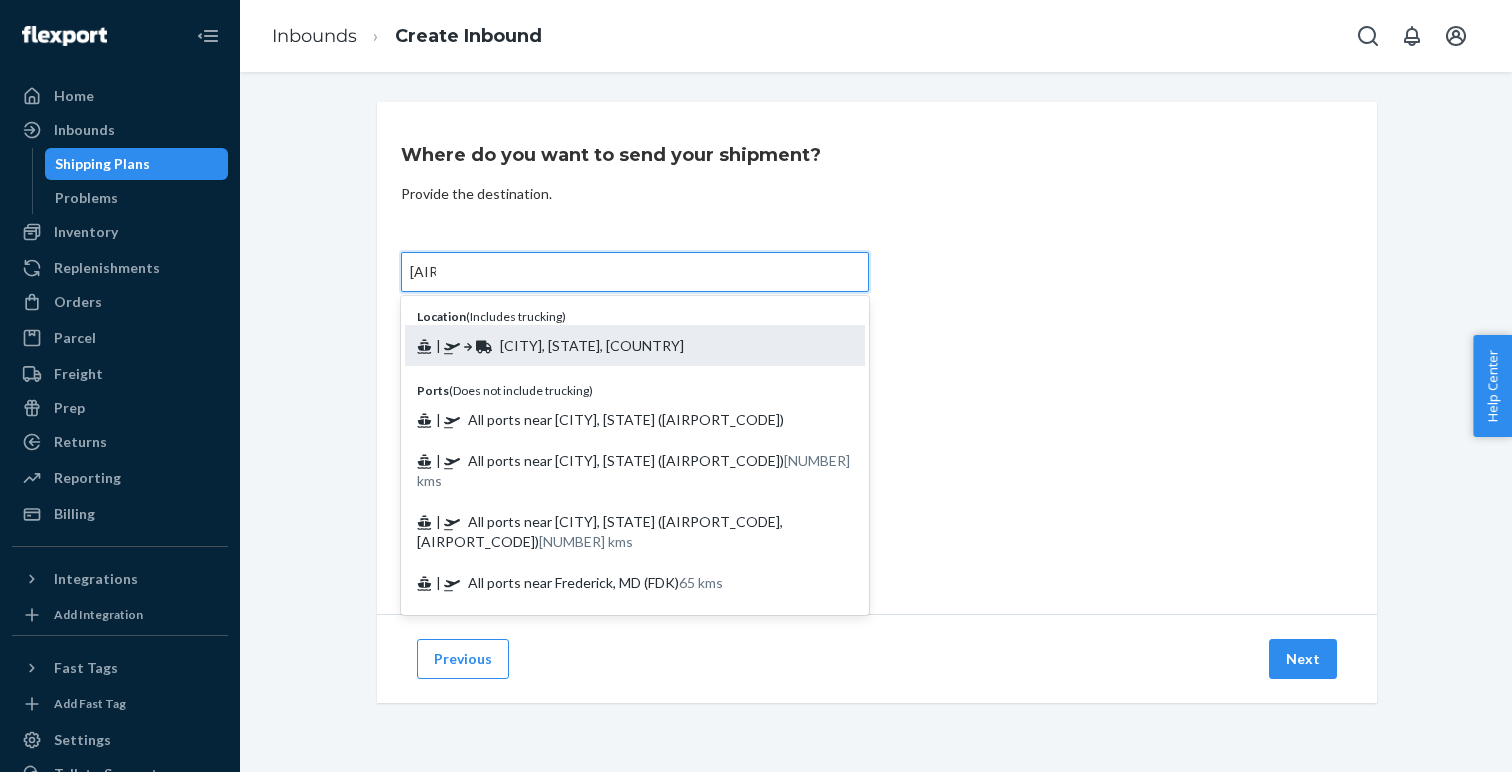 click on "[AIRPORT_CODE]" at bounding box center [423, 272] 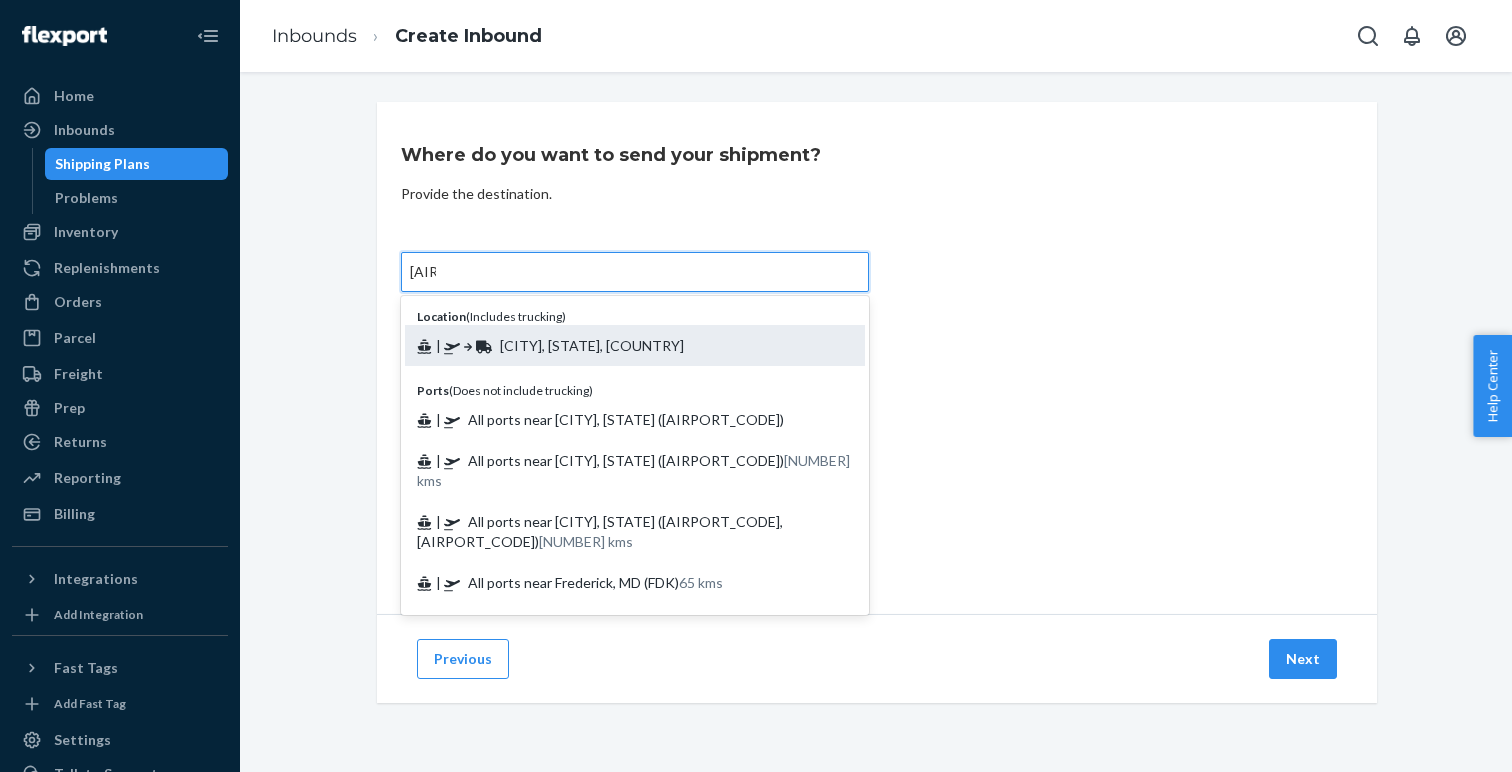 type on "[CITY], [STATE], [COUNTRY]" 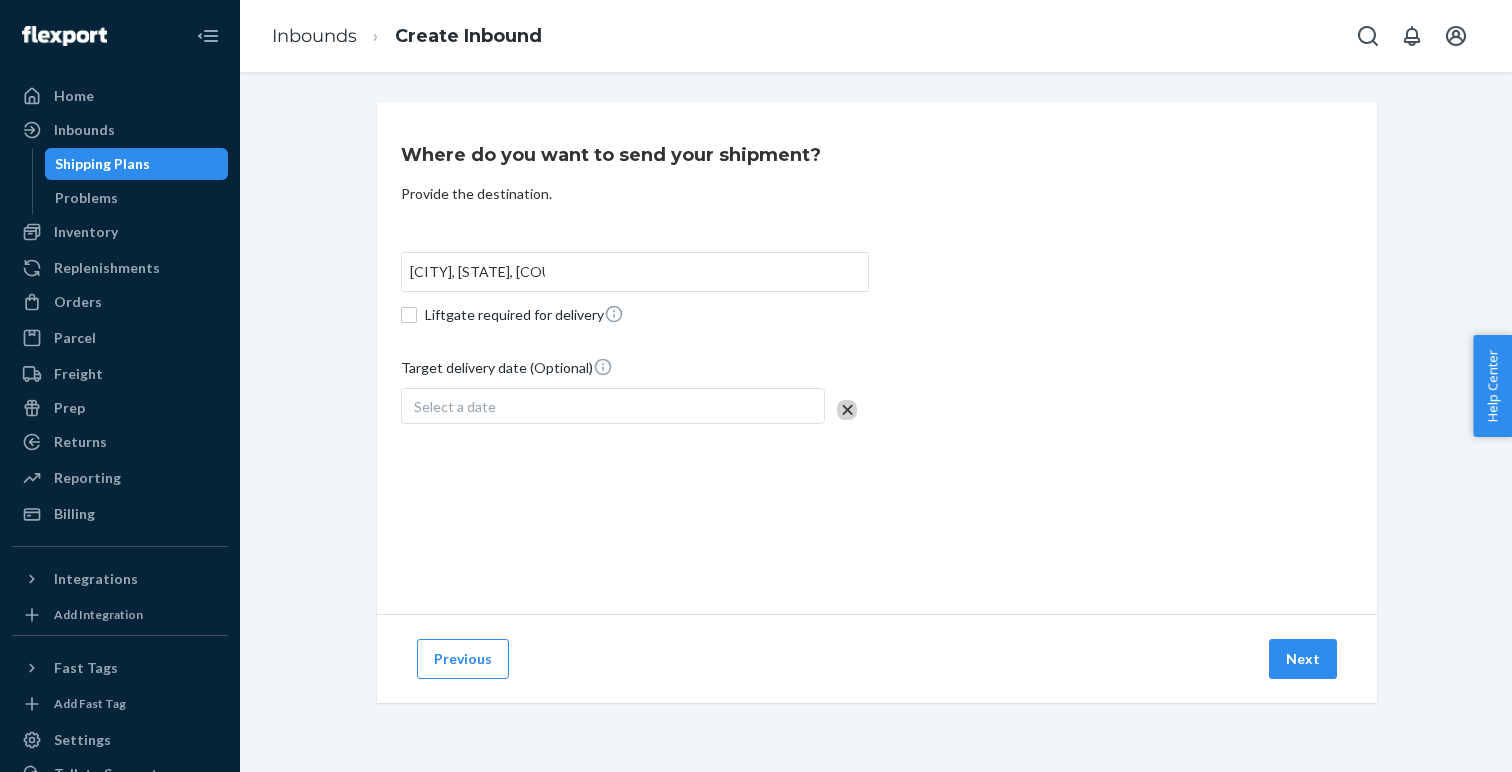 click on "Select a date" at bounding box center [613, 406] 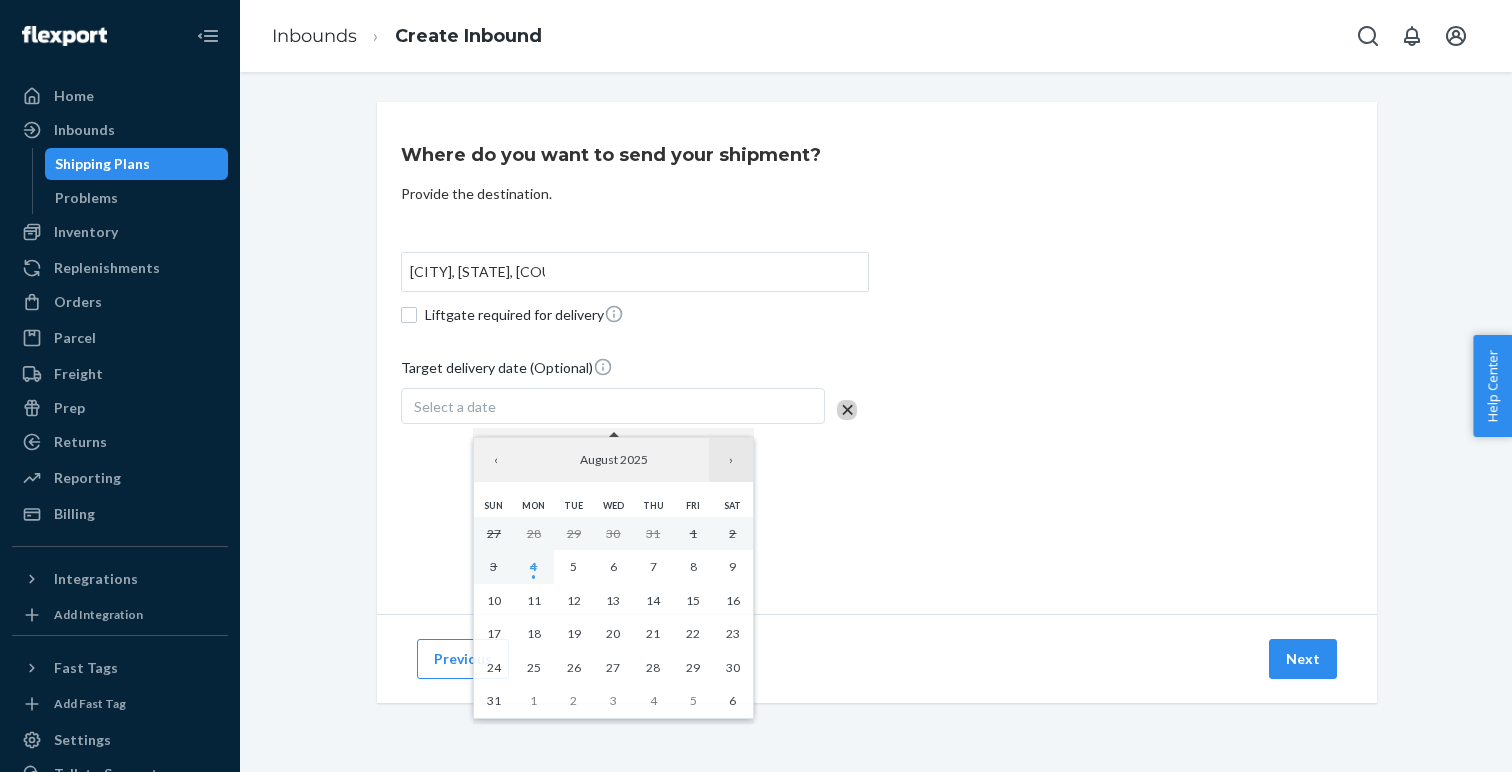 click on "›" at bounding box center (731, 460) 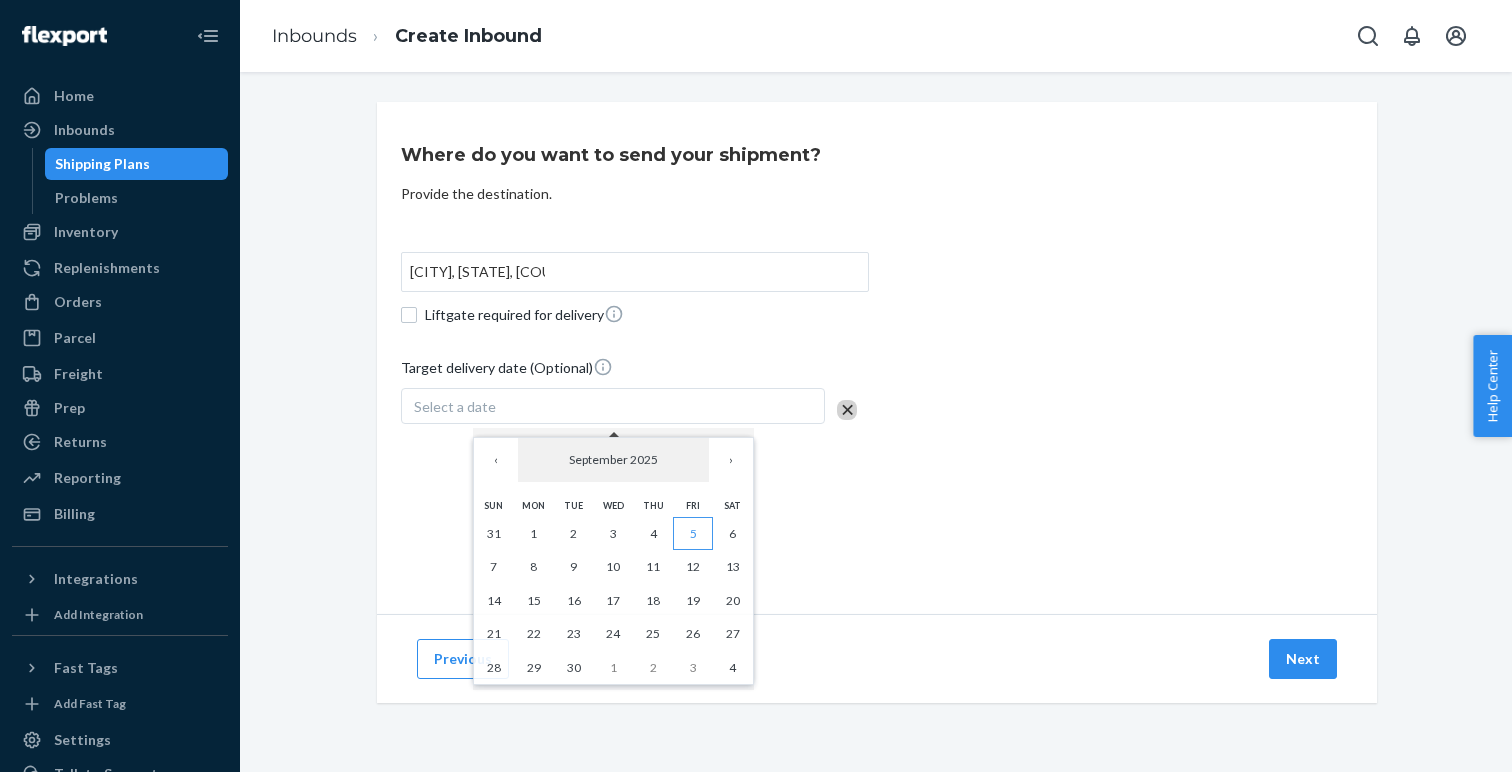 click on "5" at bounding box center [693, 534] 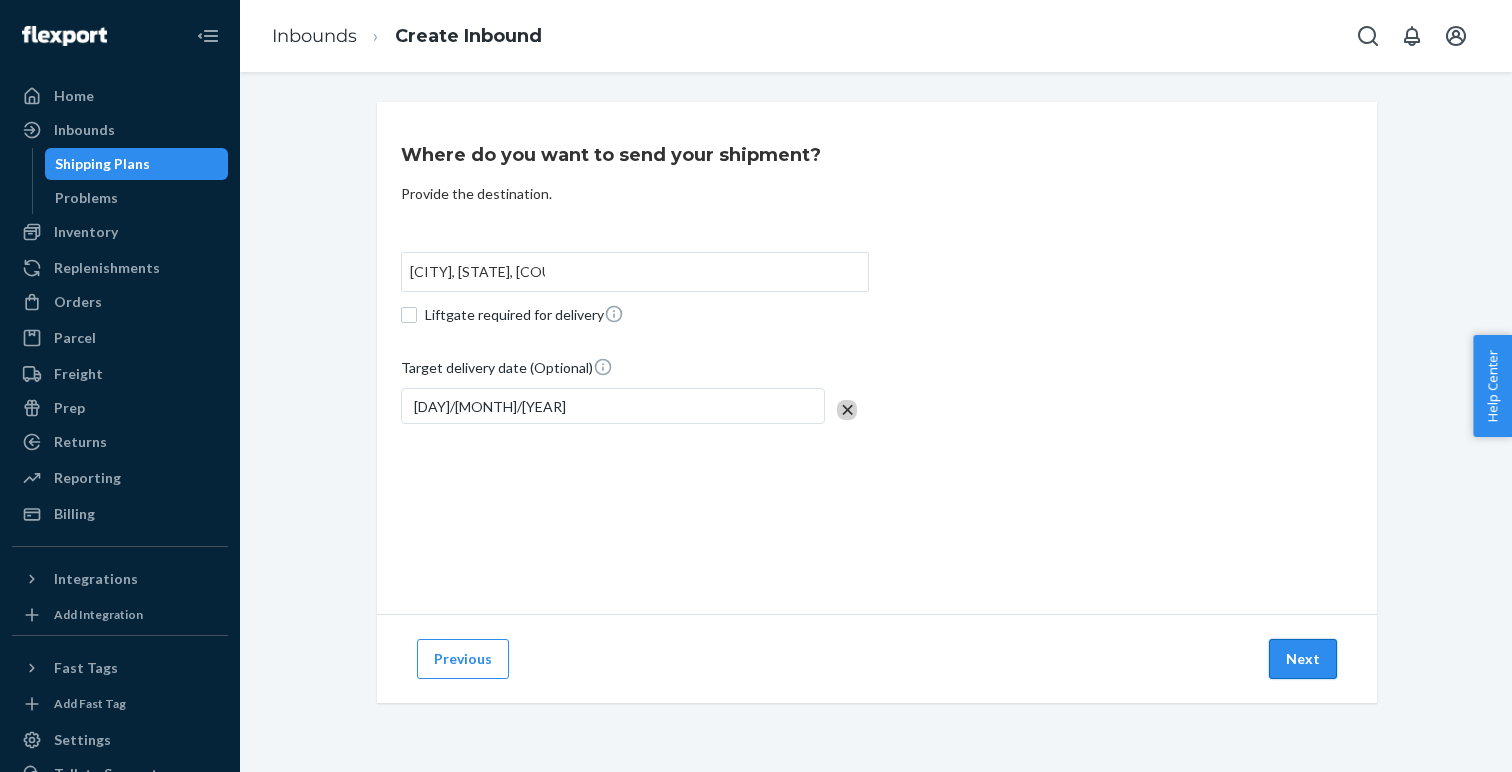 click on "Next" at bounding box center [1303, 659] 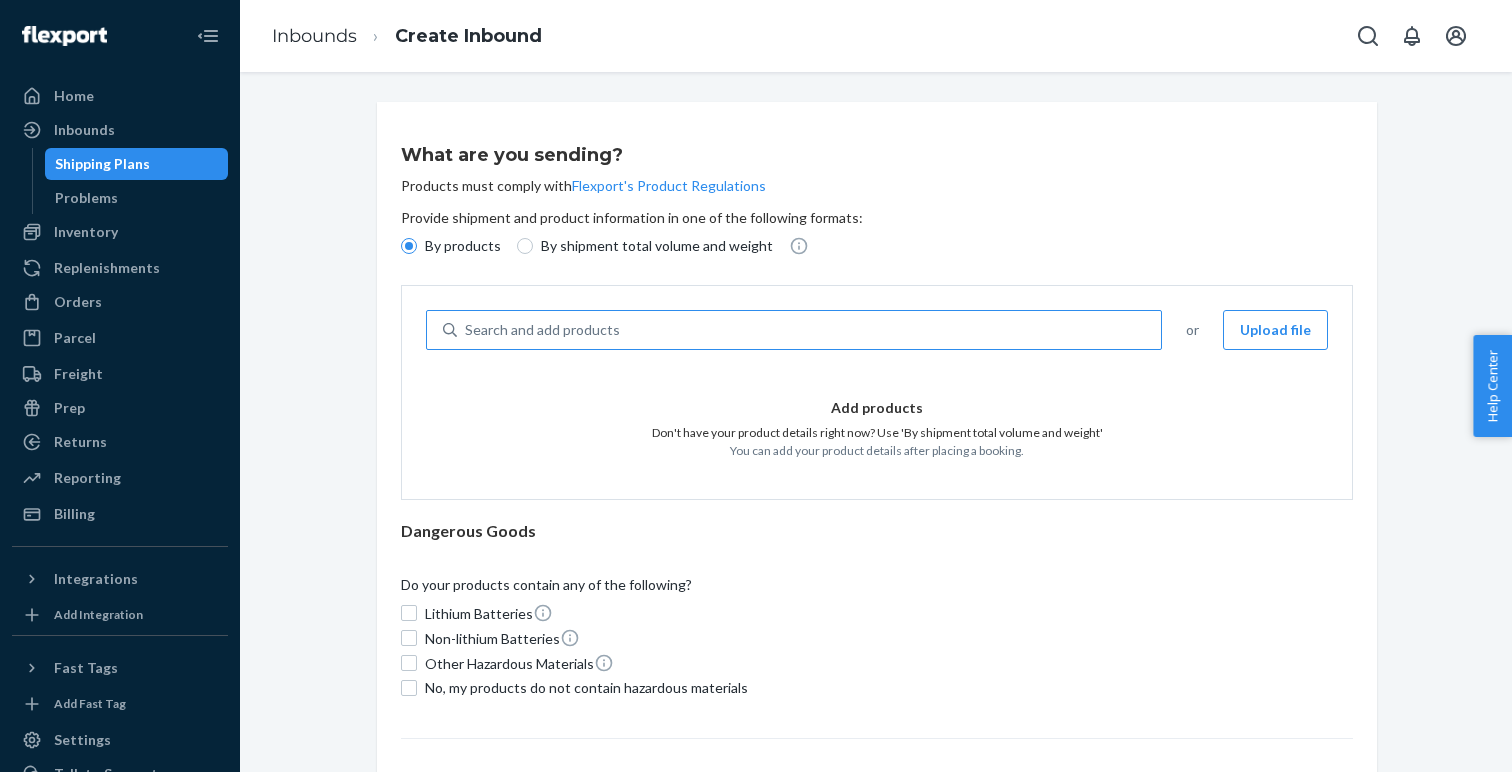 click on "Search and add products" at bounding box center [809, 330] 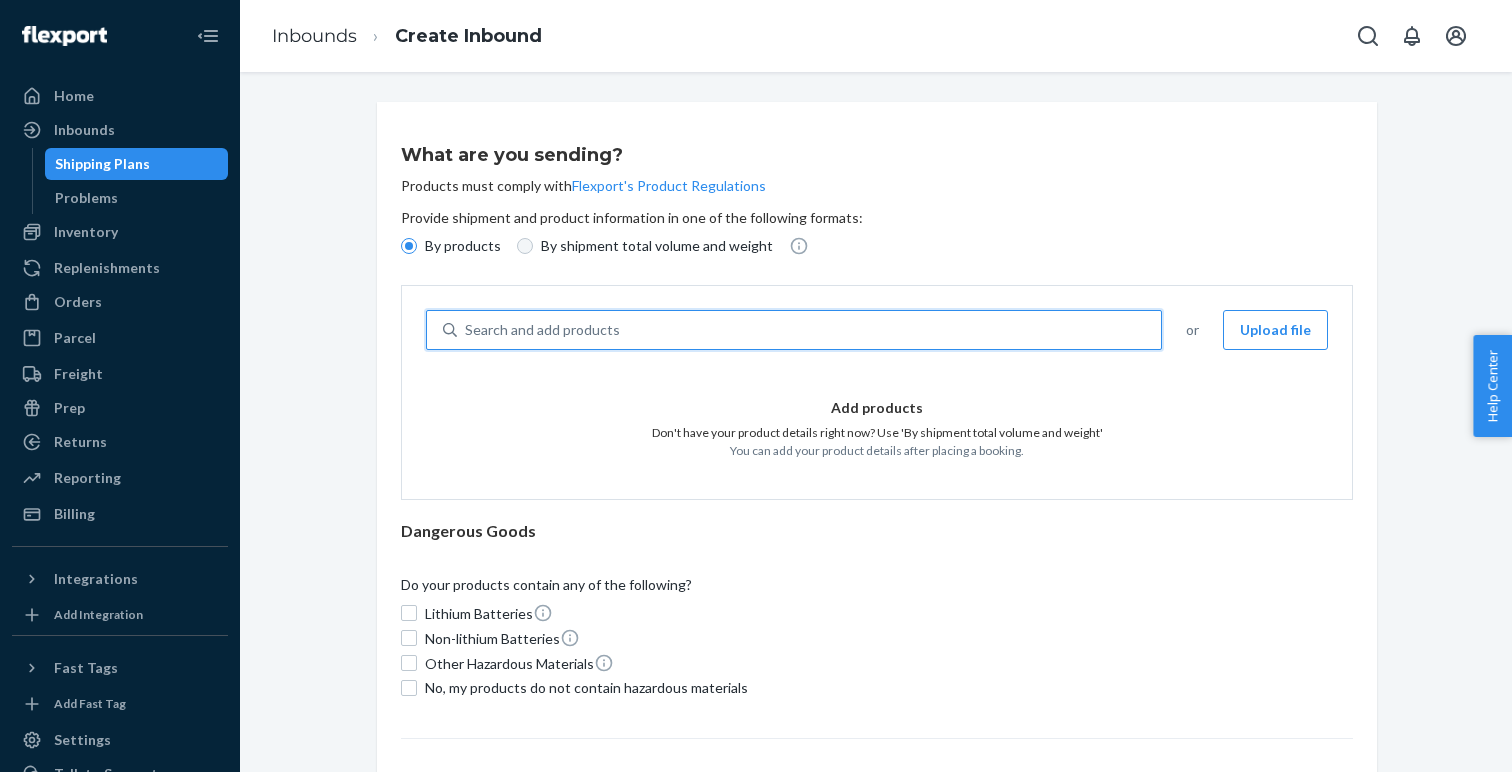 click on "By shipment total volume and weight" at bounding box center [525, 246] 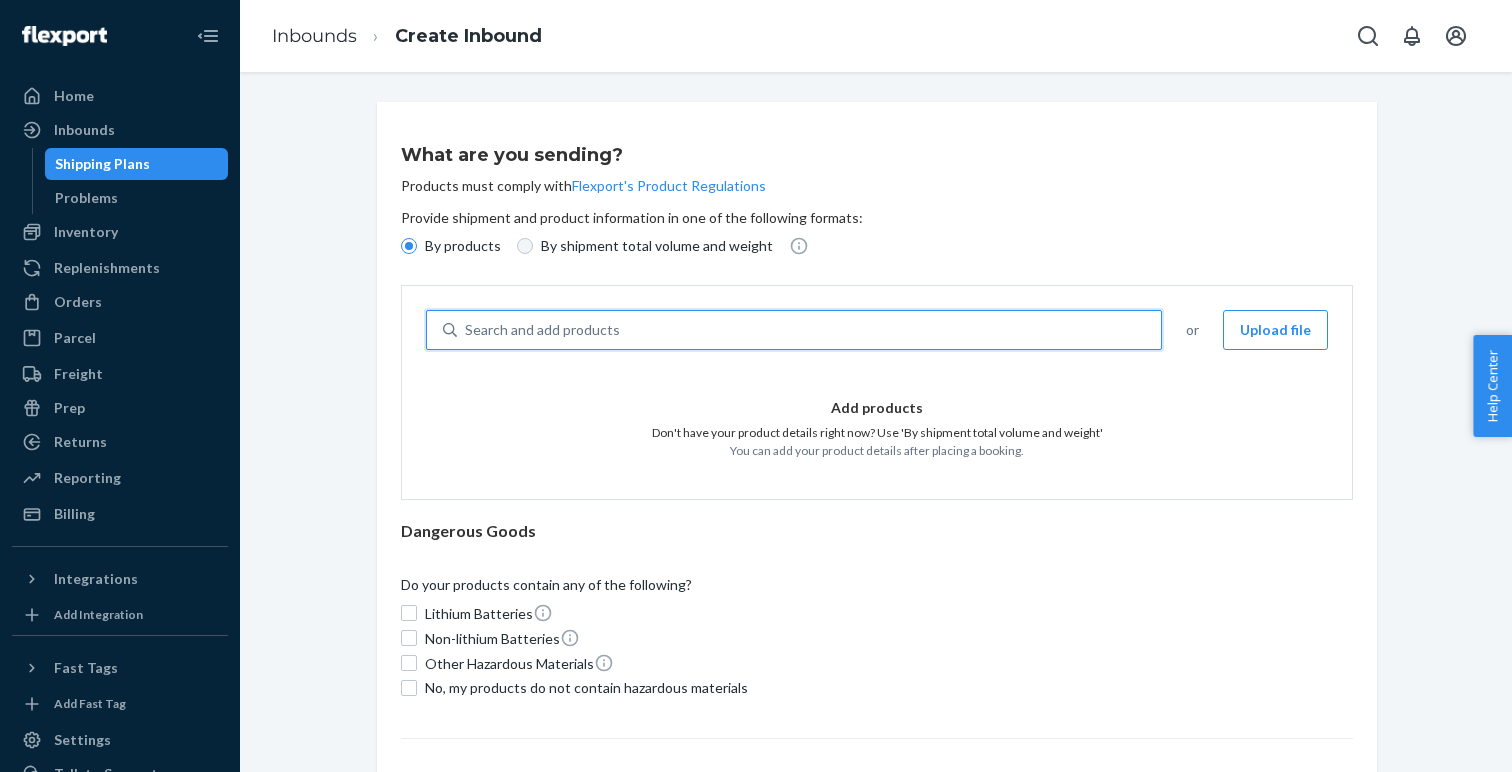 radio on "true" 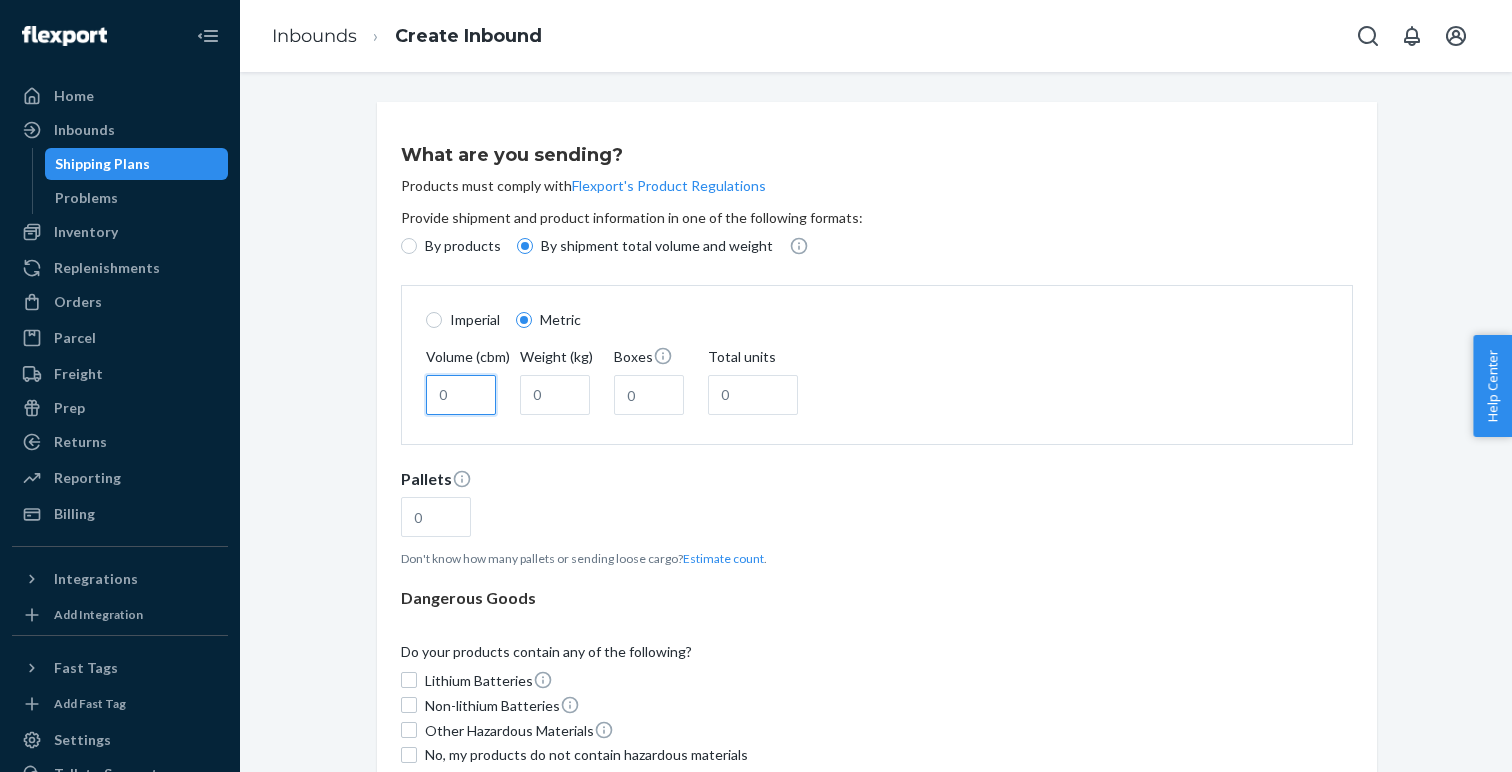 click on "Volume (cbm)" at bounding box center [461, 395] 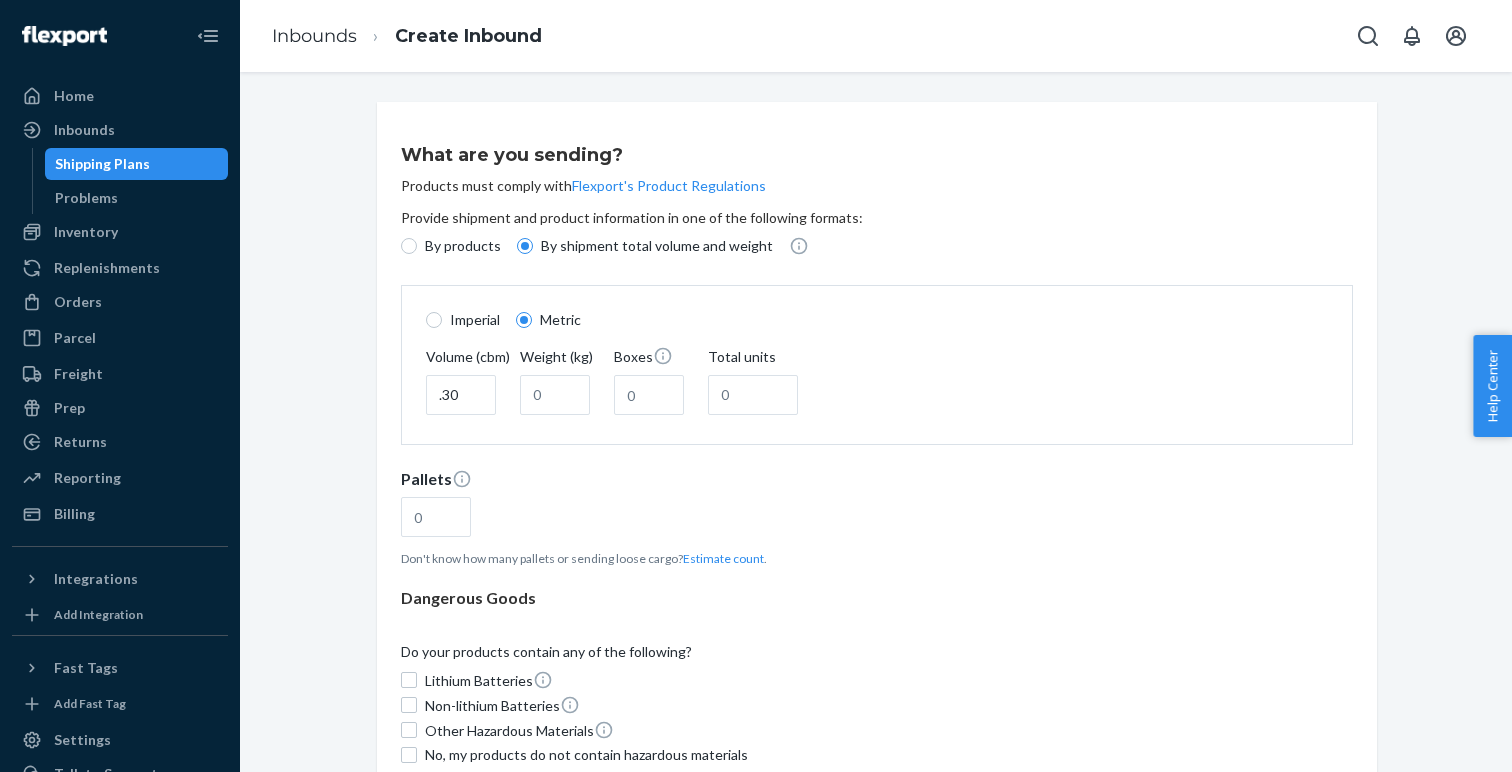 type on "0.3" 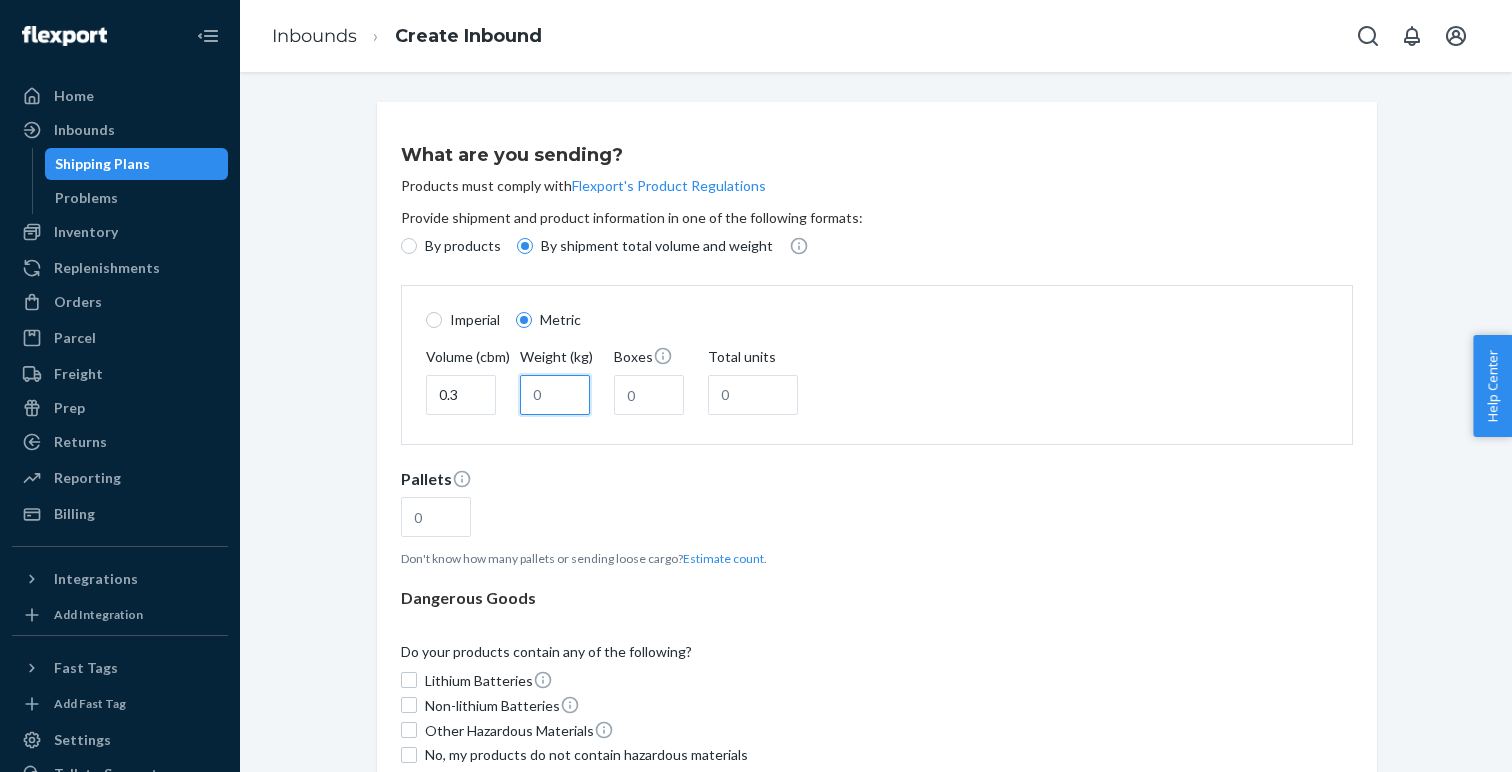 click on "Weight (kg)" at bounding box center [555, 395] 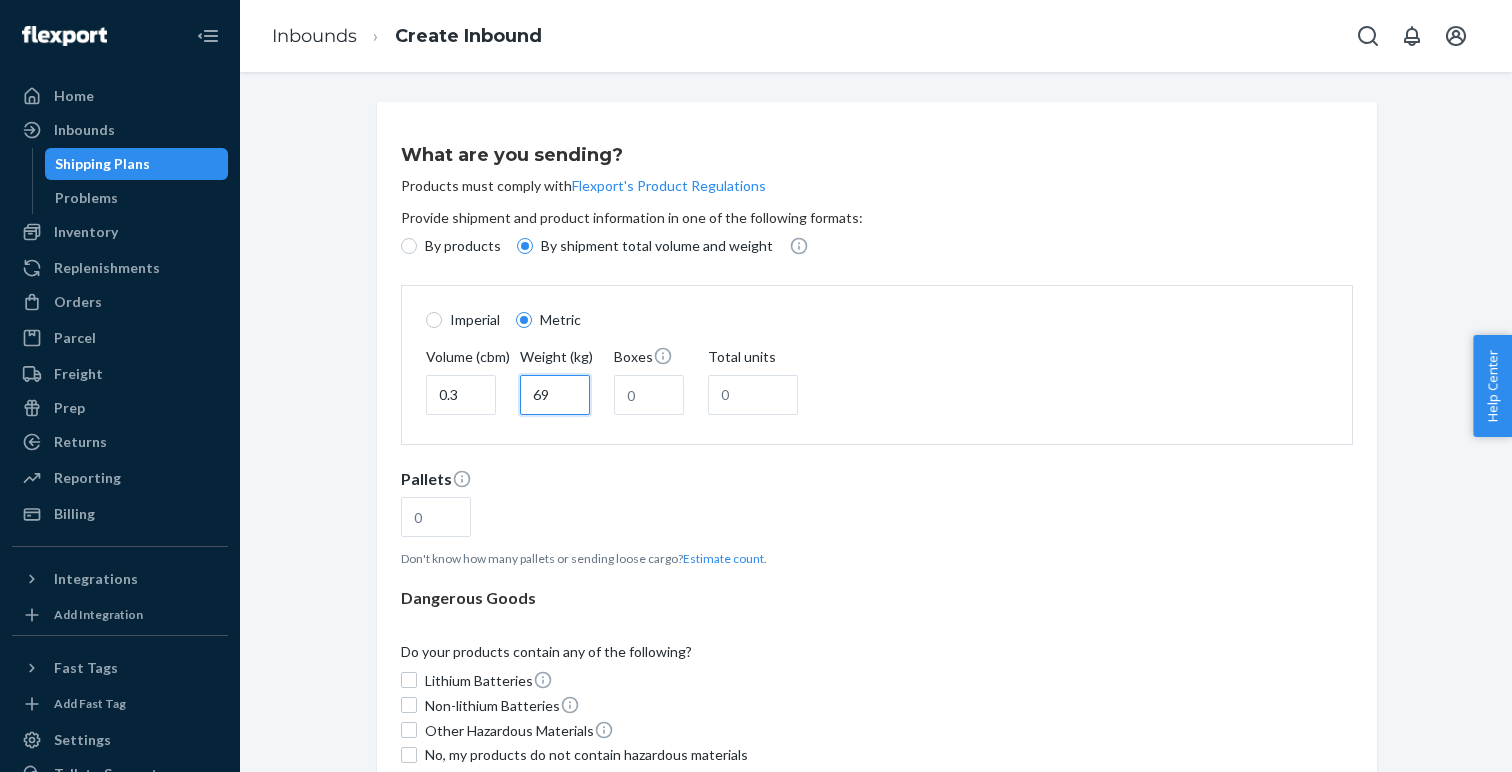 type on "69" 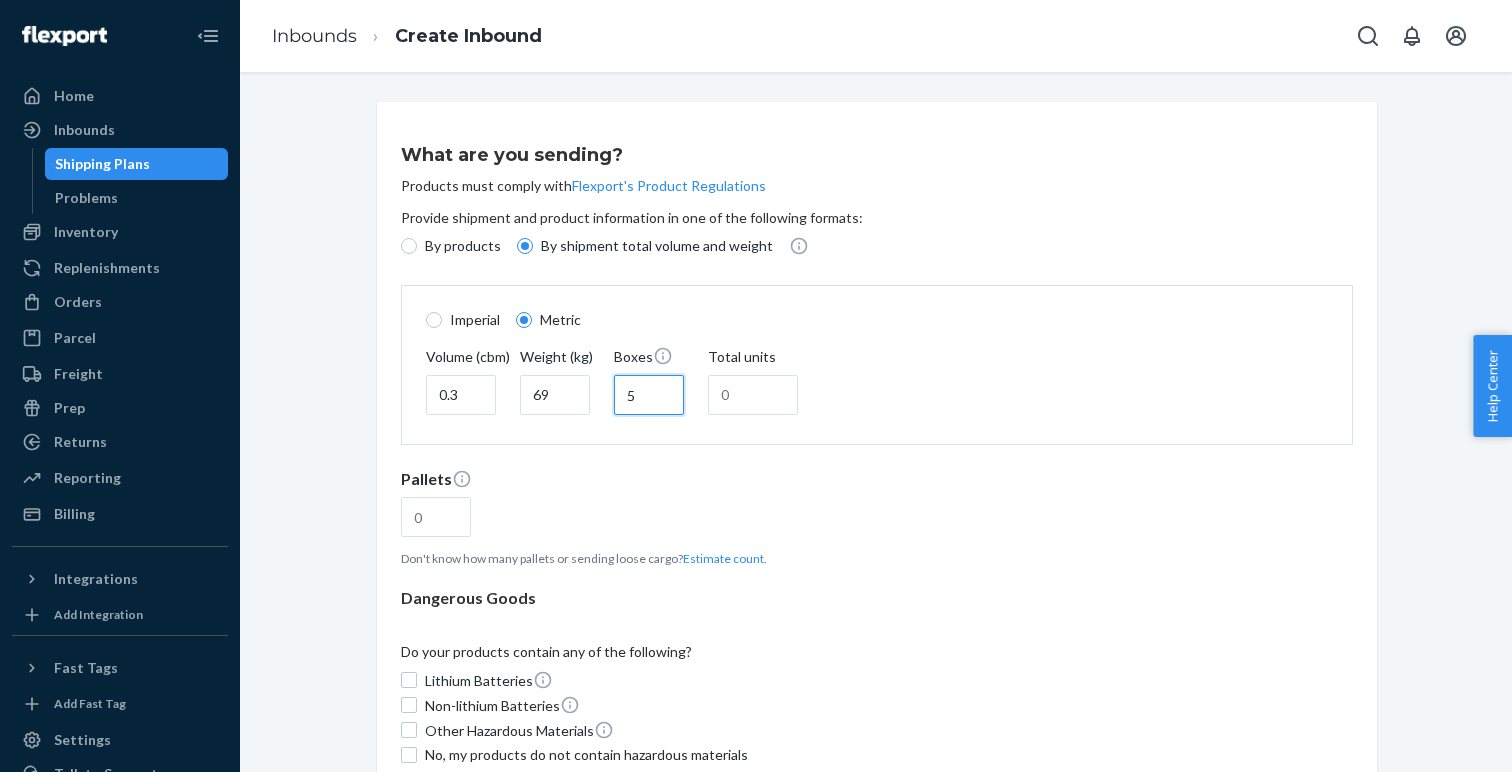 type on "5" 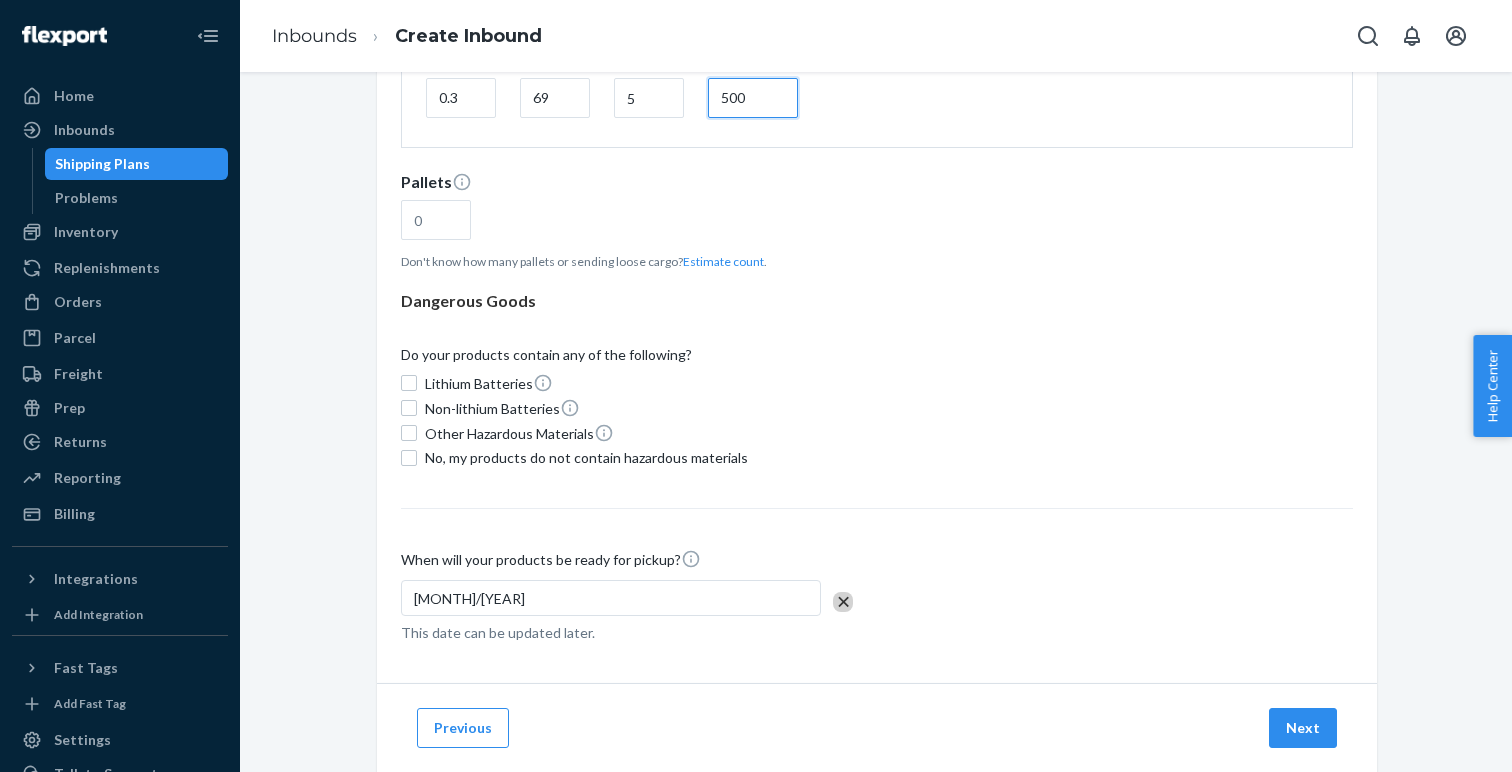 scroll, scrollTop: 296, scrollLeft: 0, axis: vertical 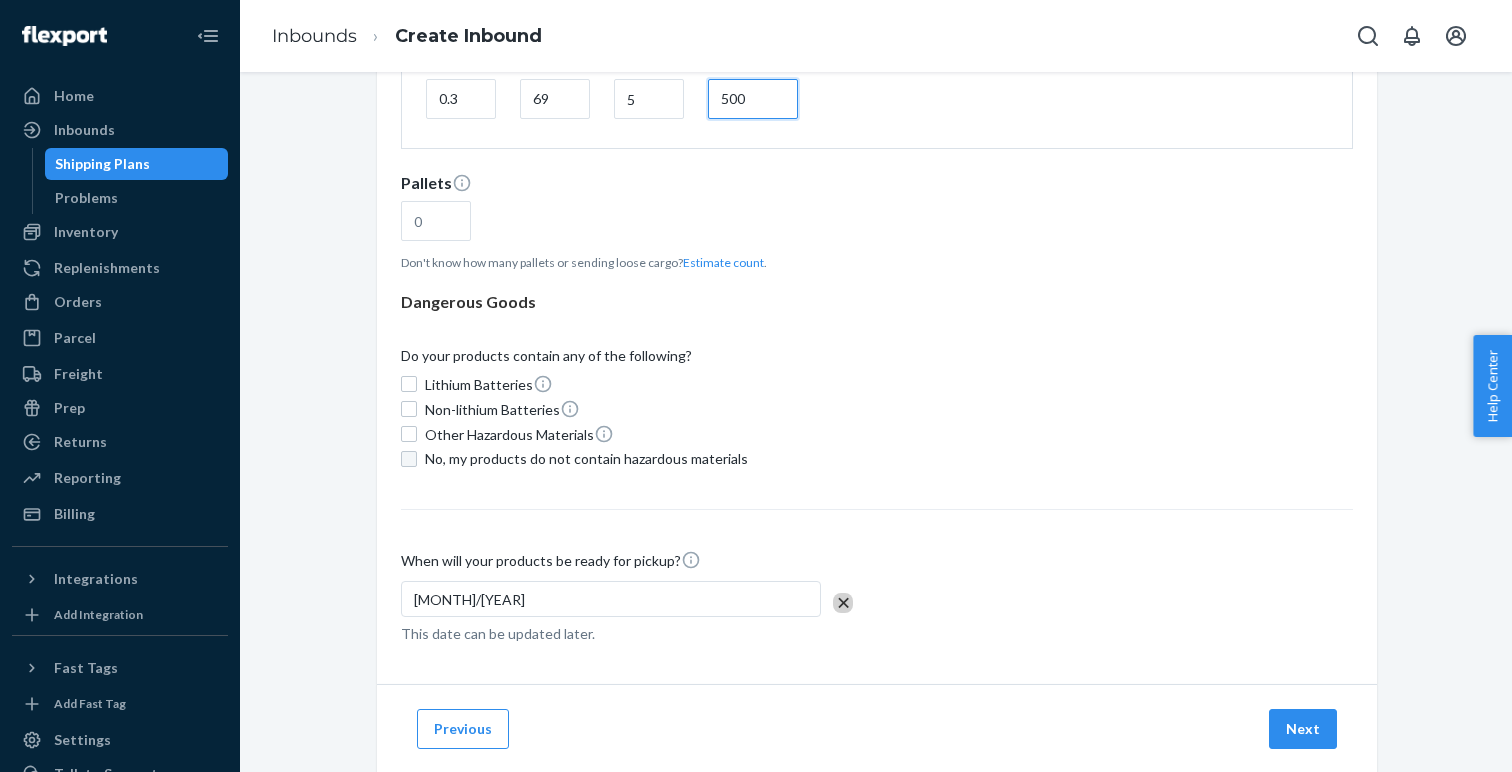 type on "500" 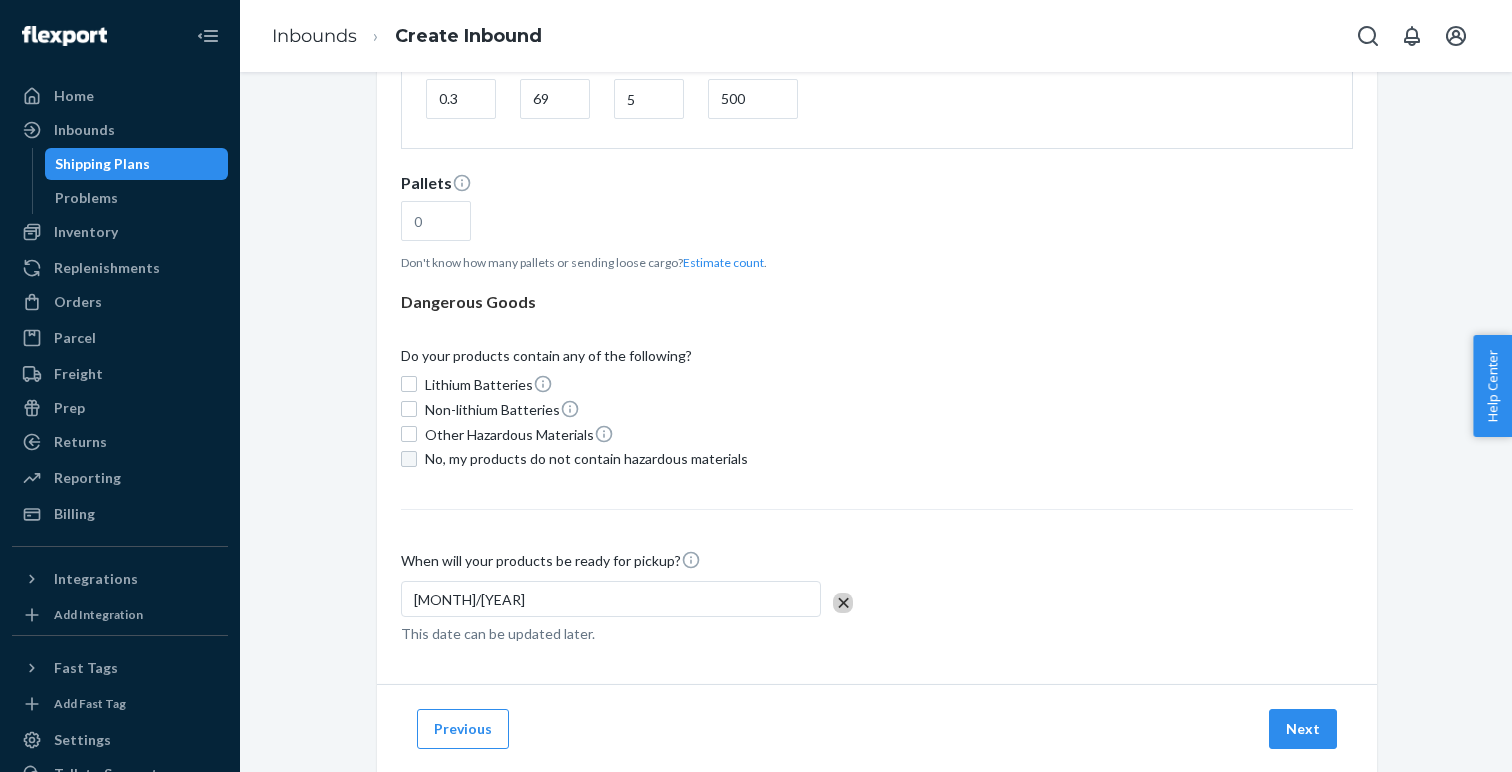 click on "No, my products do not contain hazardous materials" at bounding box center (409, 459) 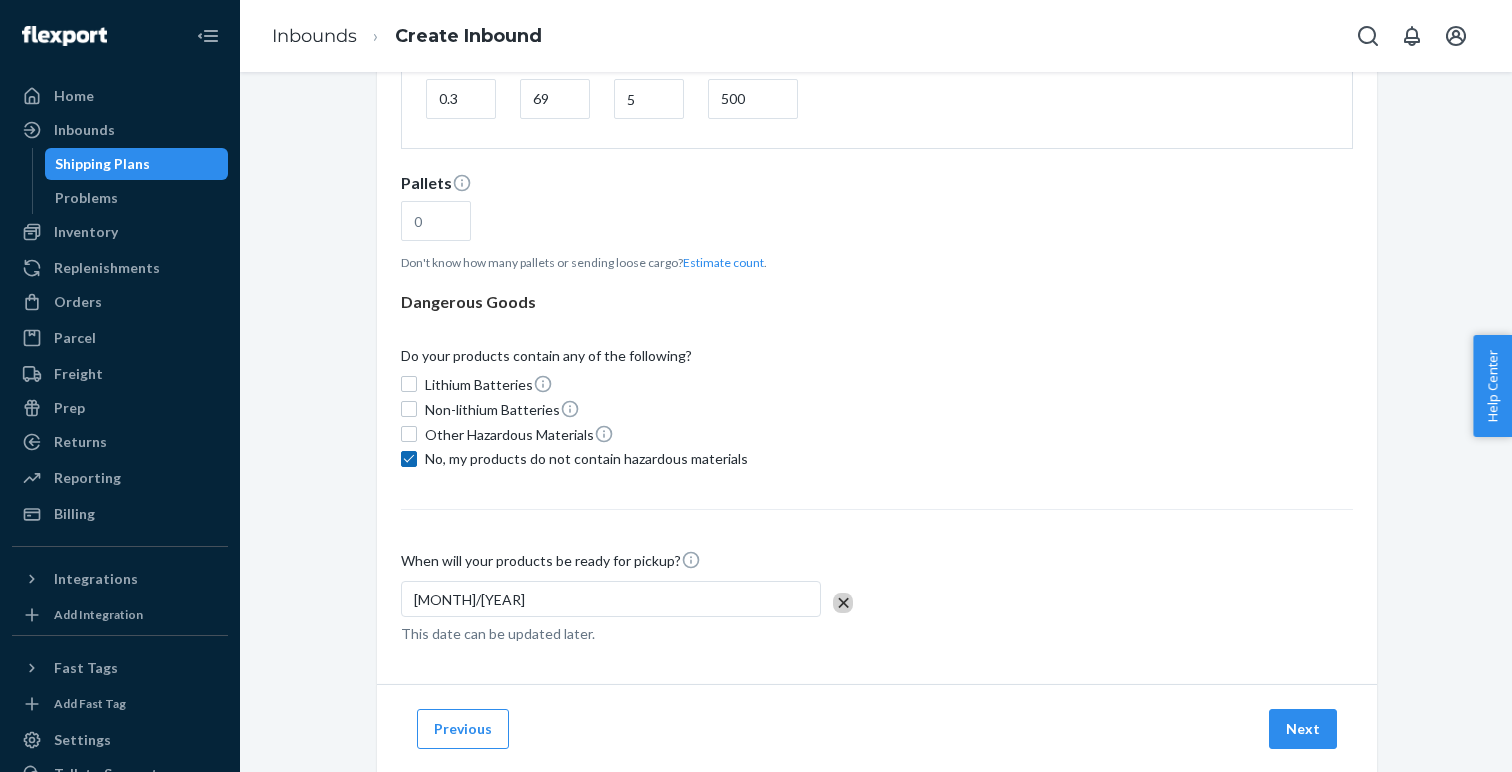 checkbox on "true" 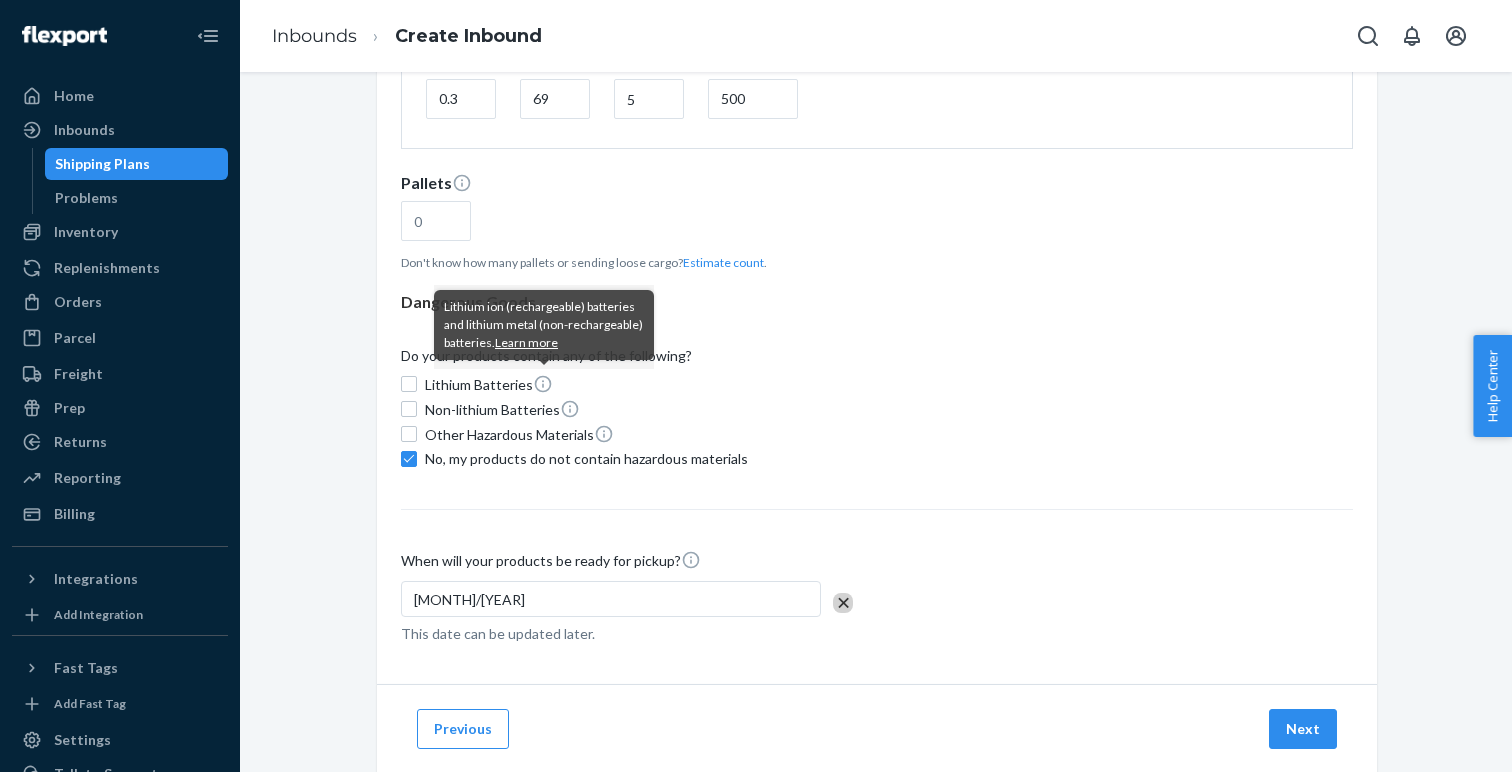 click on "Learn more" at bounding box center [526, 343] 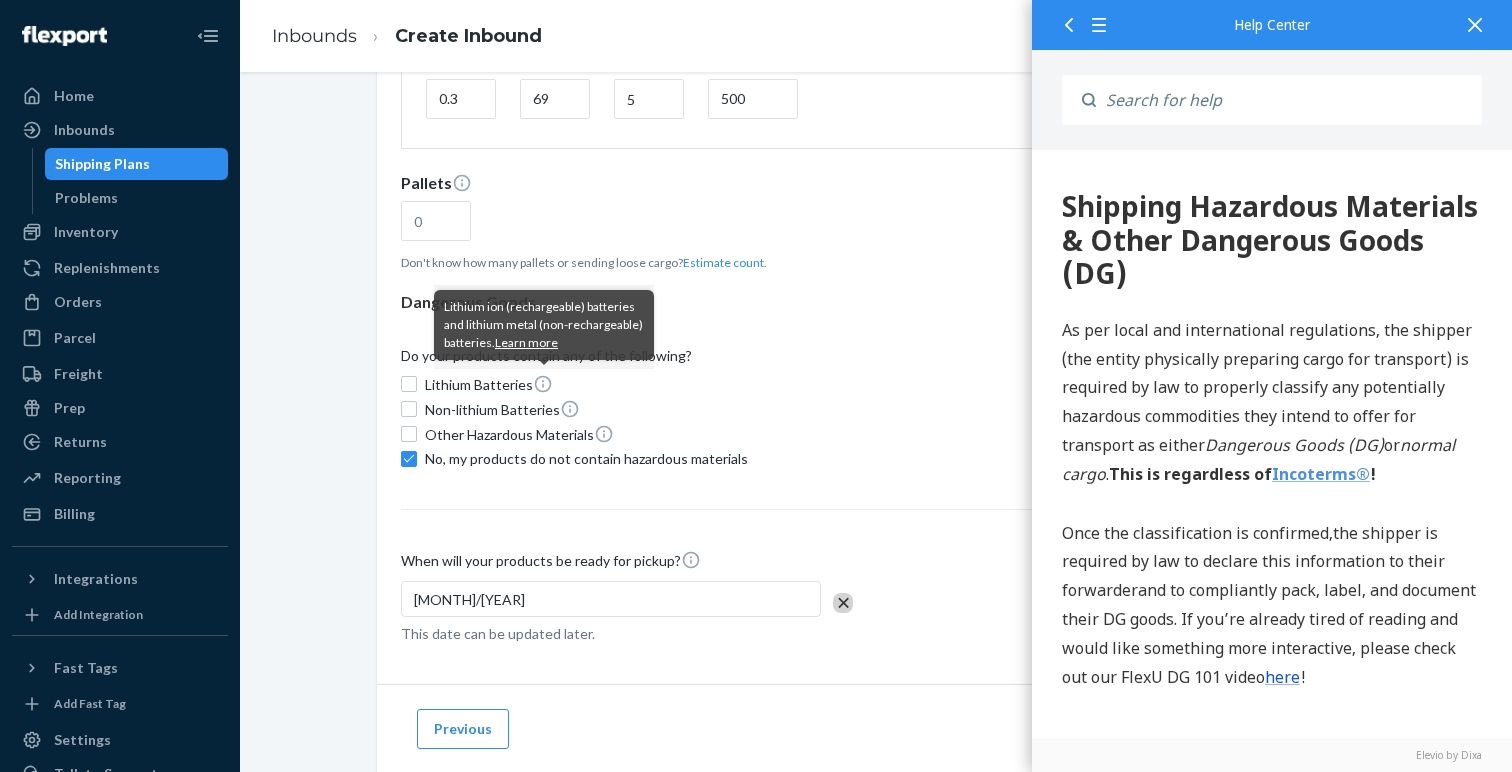 scroll, scrollTop: 0, scrollLeft: 0, axis: both 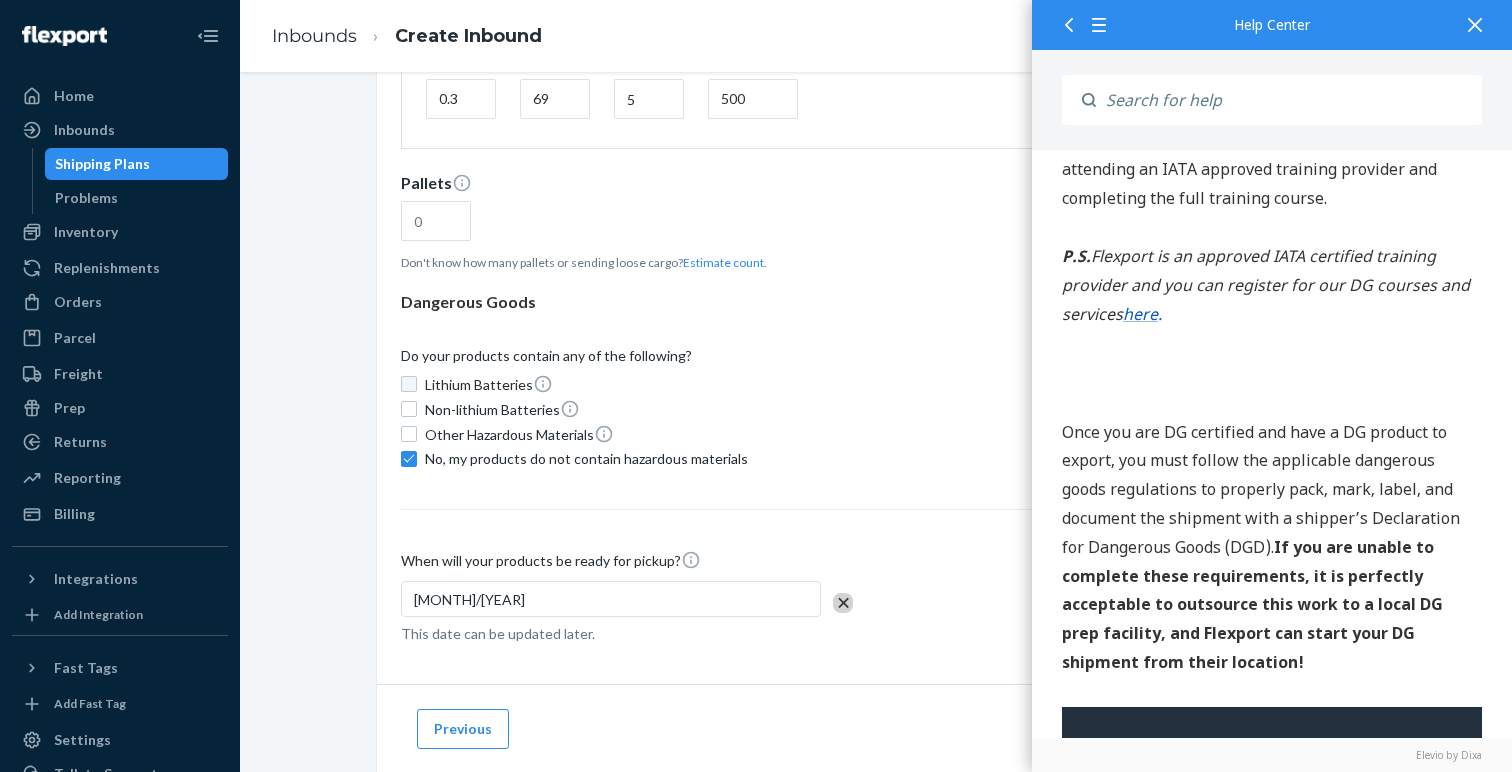 click on "Lithium Batteries" at bounding box center (409, 384) 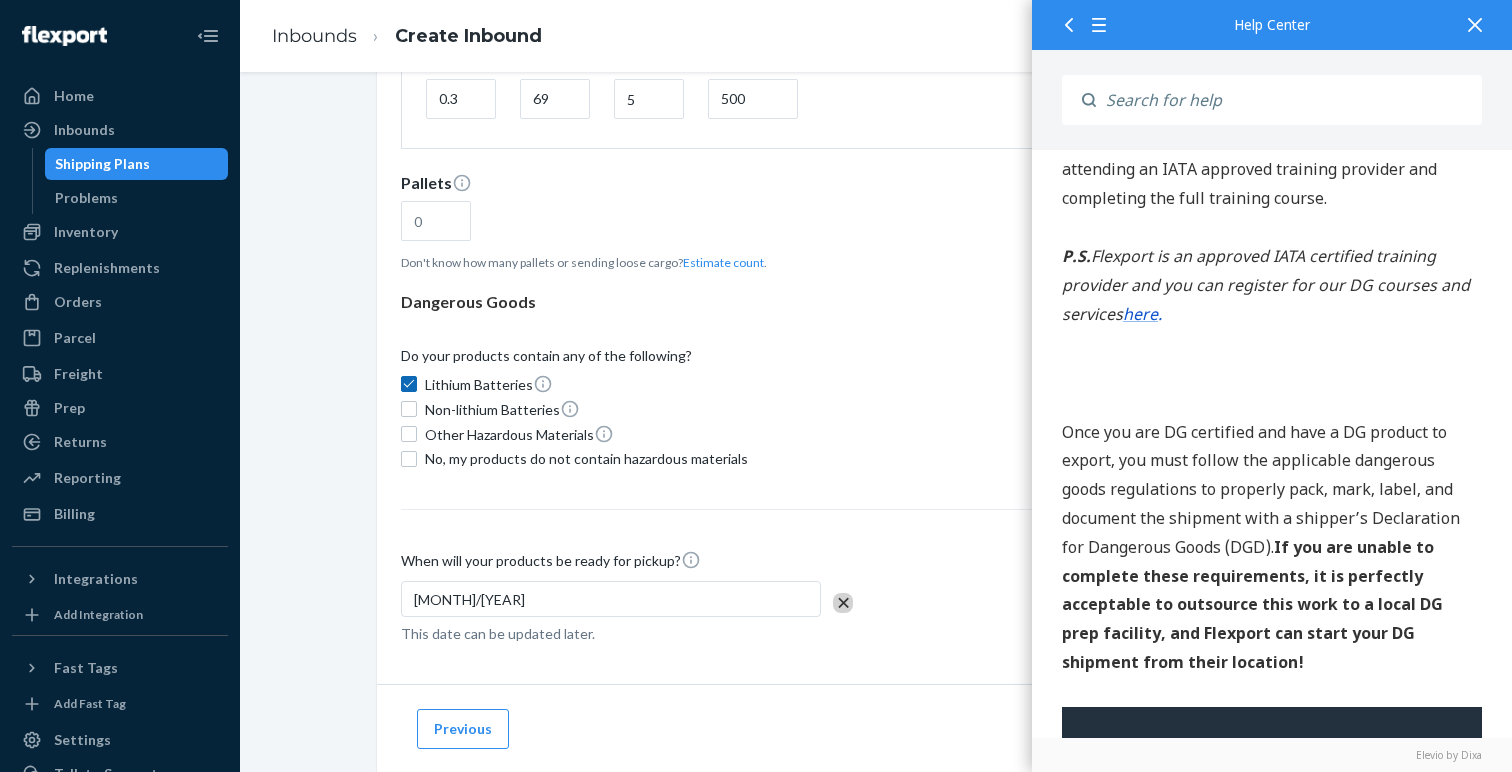 checkbox on "true" 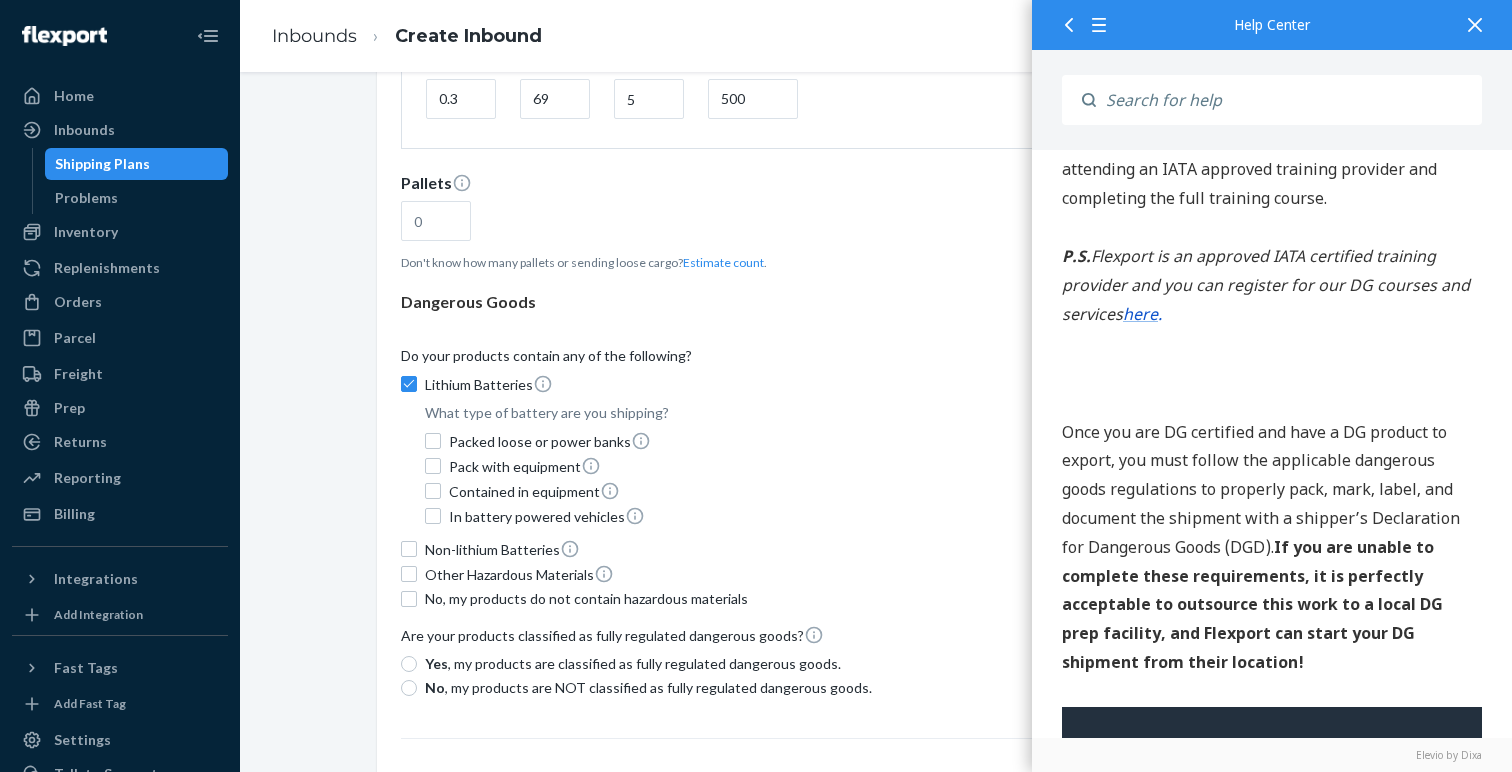 click at bounding box center (1475, 24) 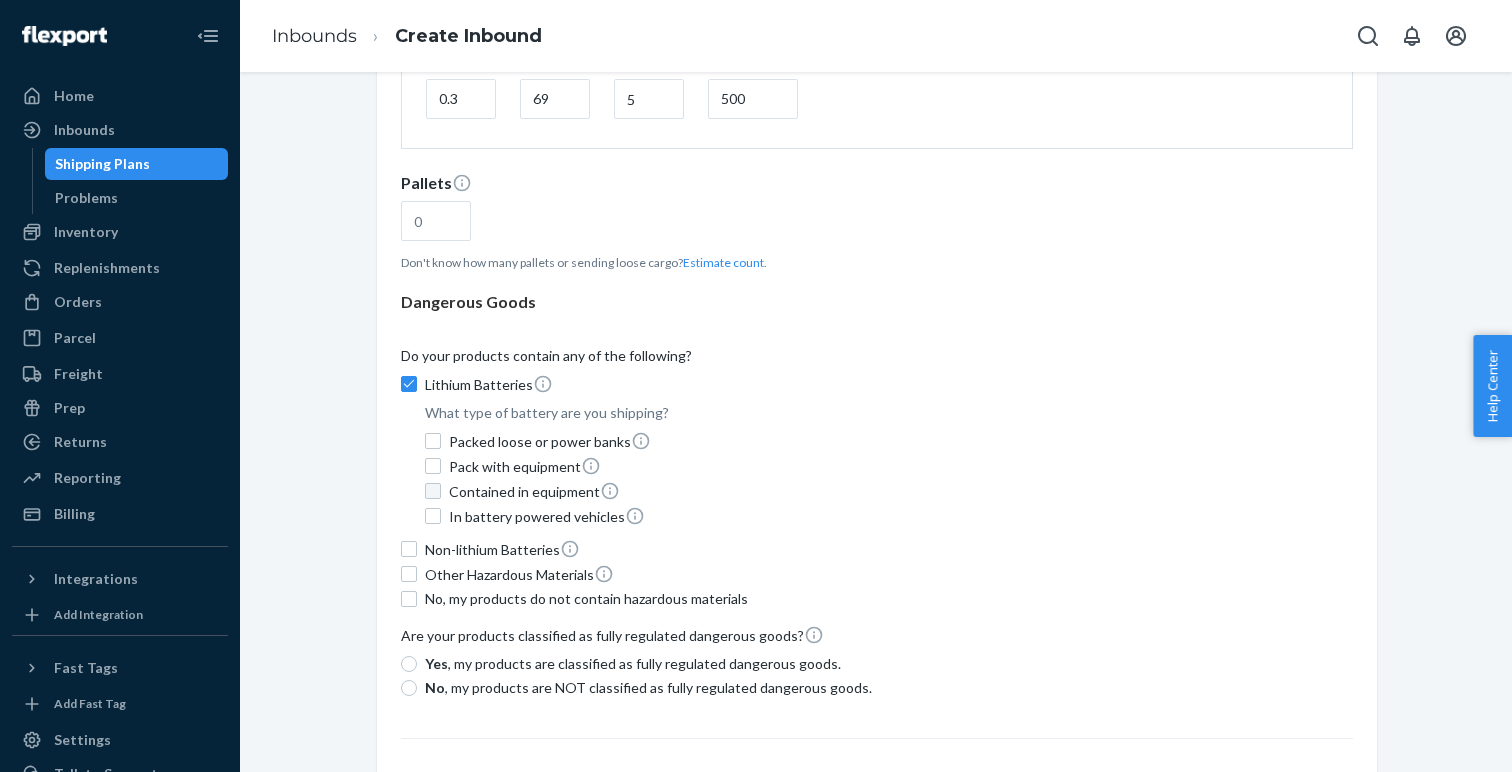 click on "Contained in equipment" at bounding box center [433, 491] 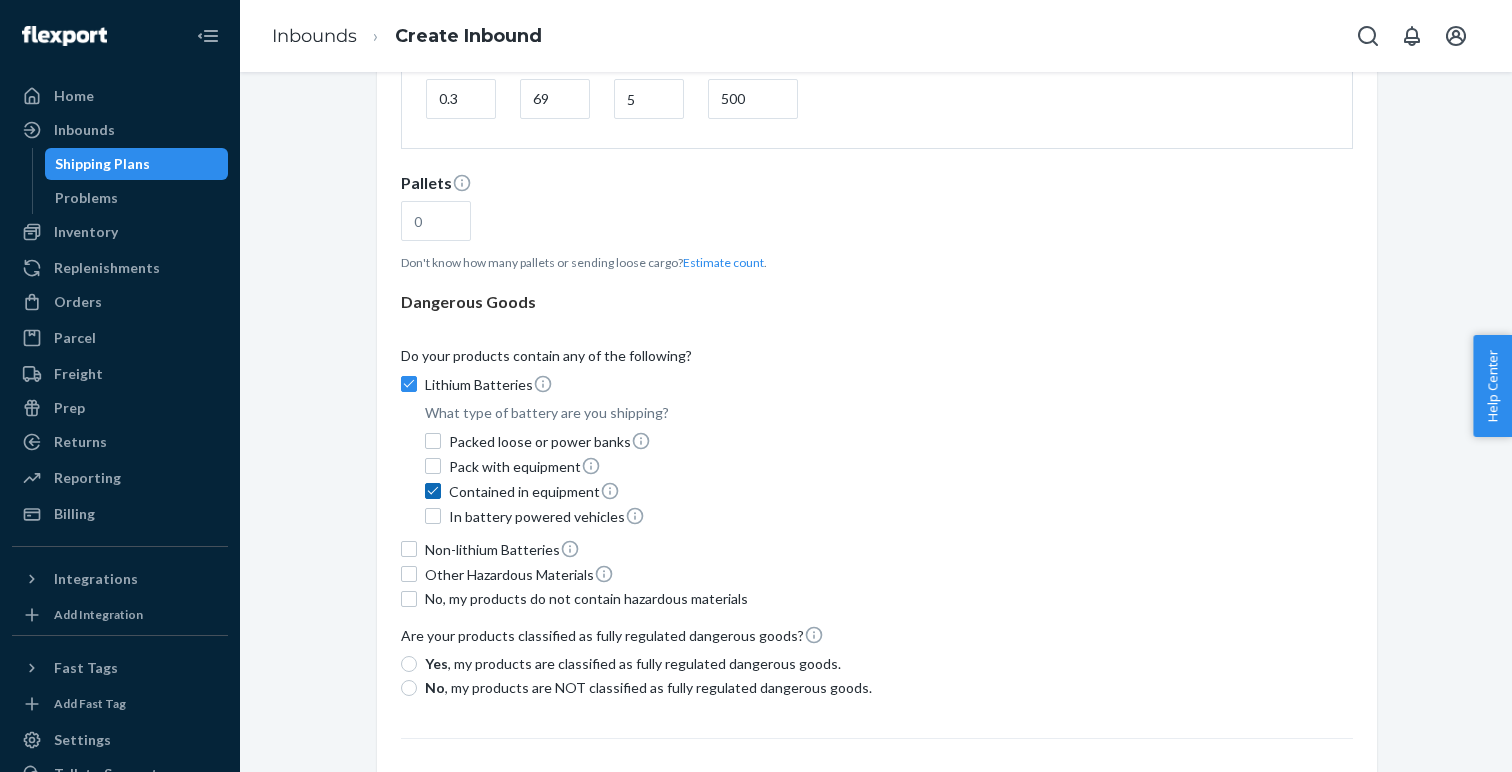 checkbox on "true" 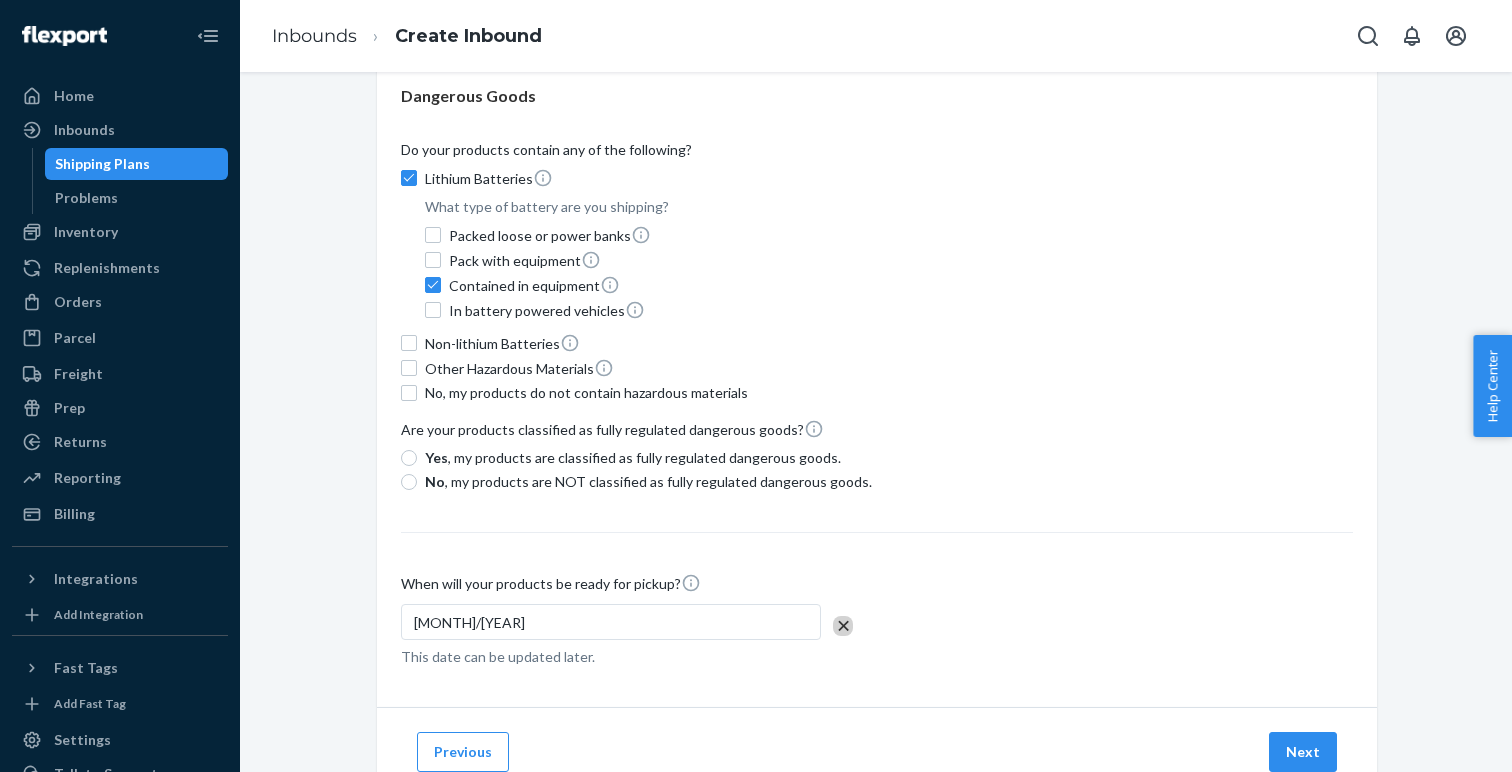 scroll, scrollTop: 504, scrollLeft: 0, axis: vertical 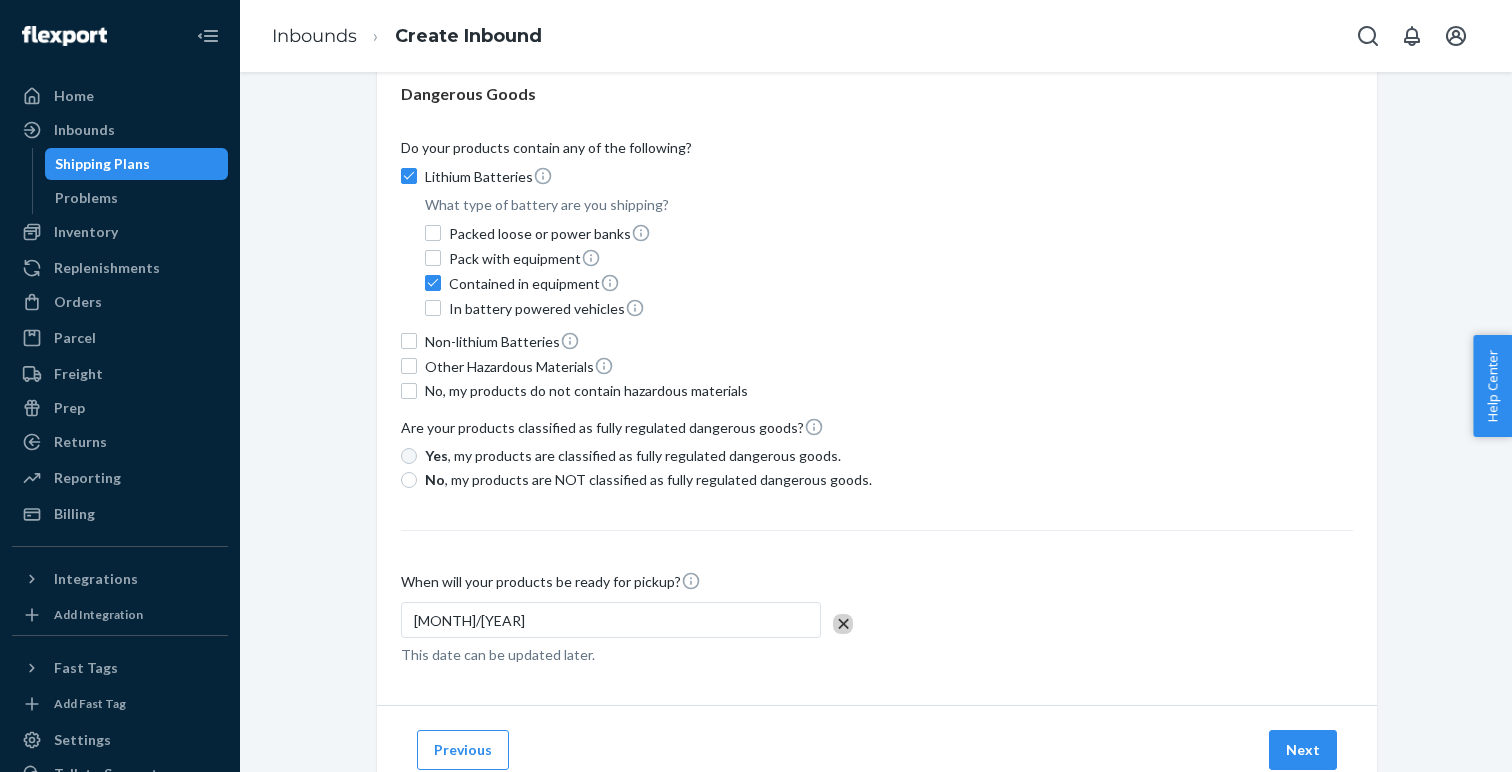 click on "Yes , my products are classified as fully regulated dangerous goods." at bounding box center (409, 456) 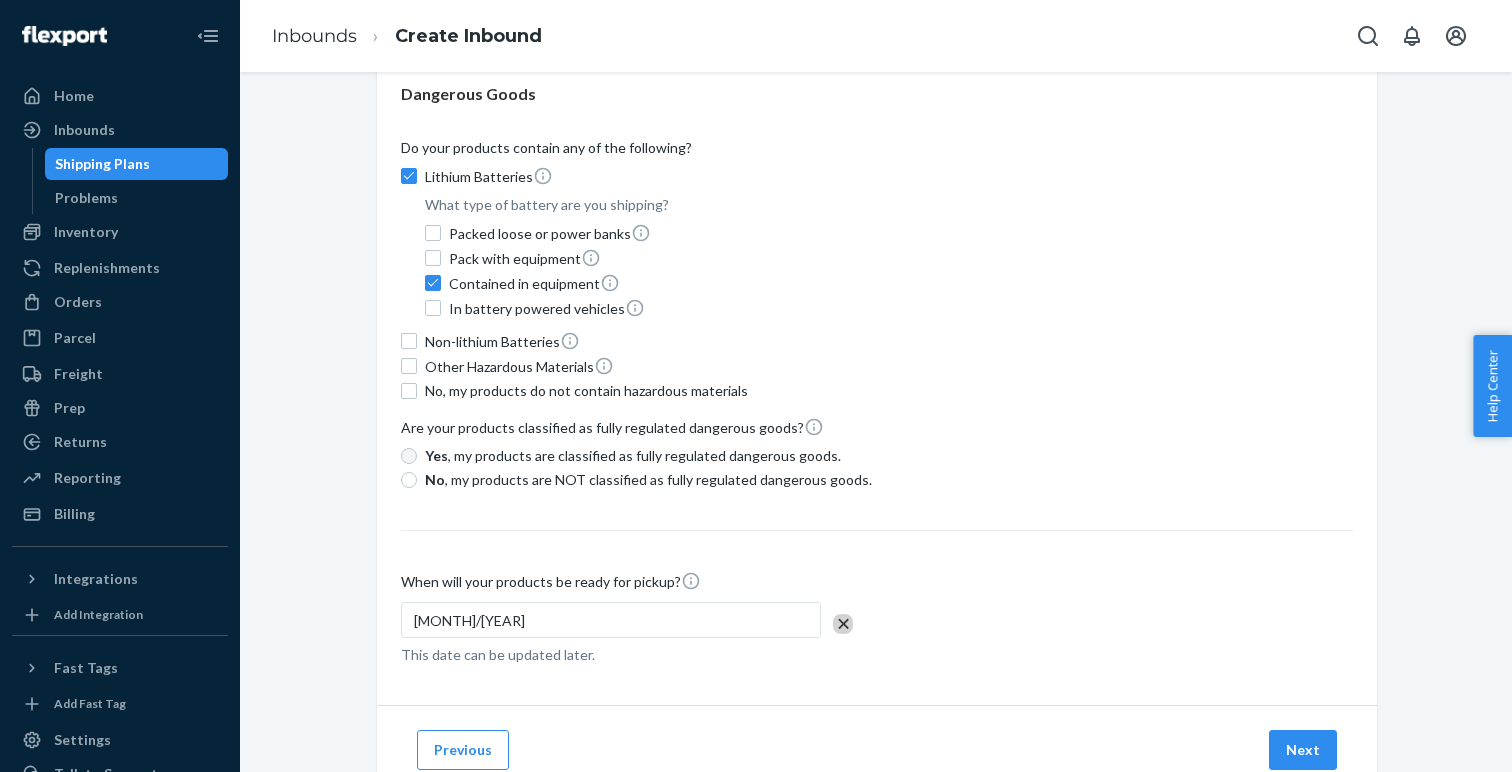 radio on "true" 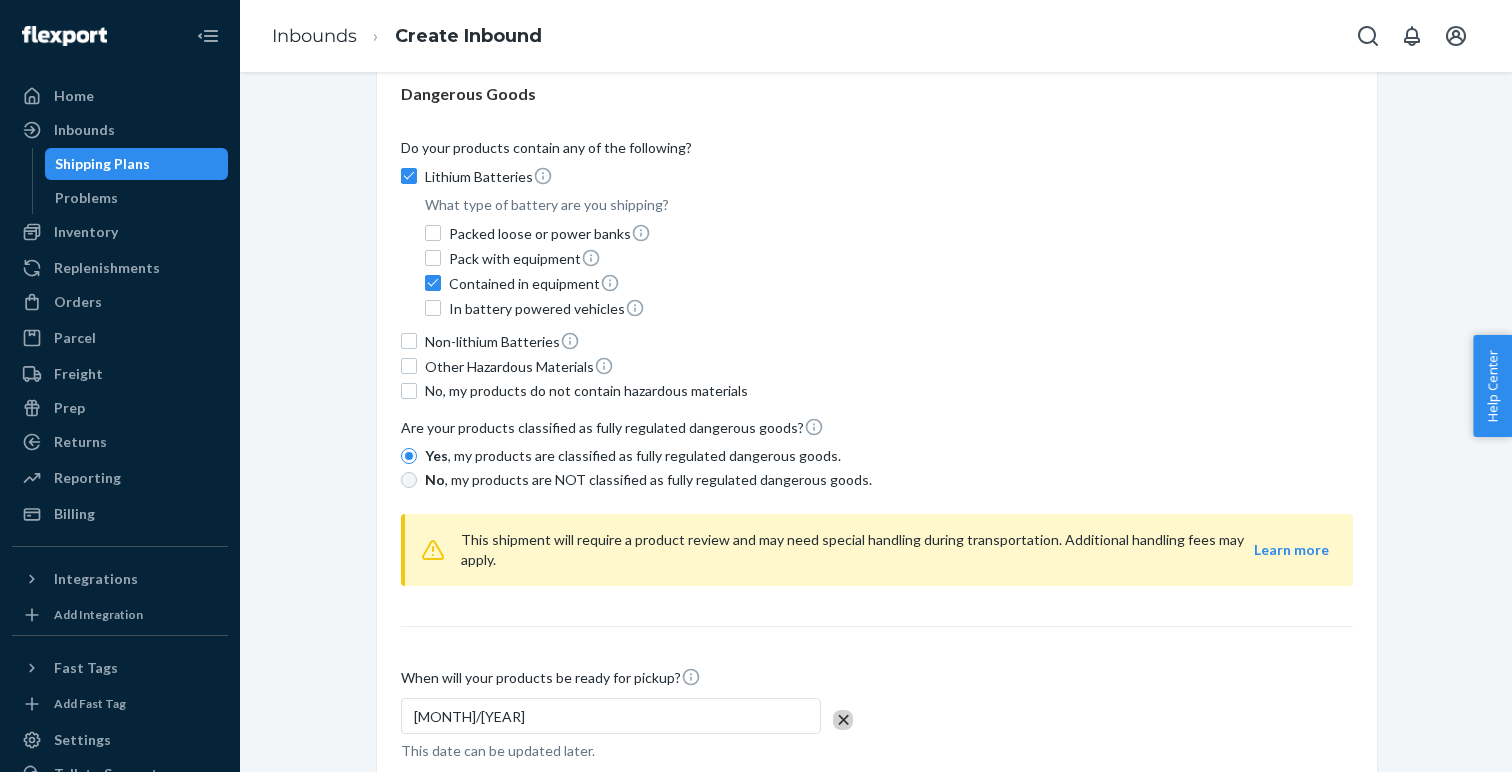 click on "No , my products are NOT classified as fully regulated dangerous goods." at bounding box center (409, 480) 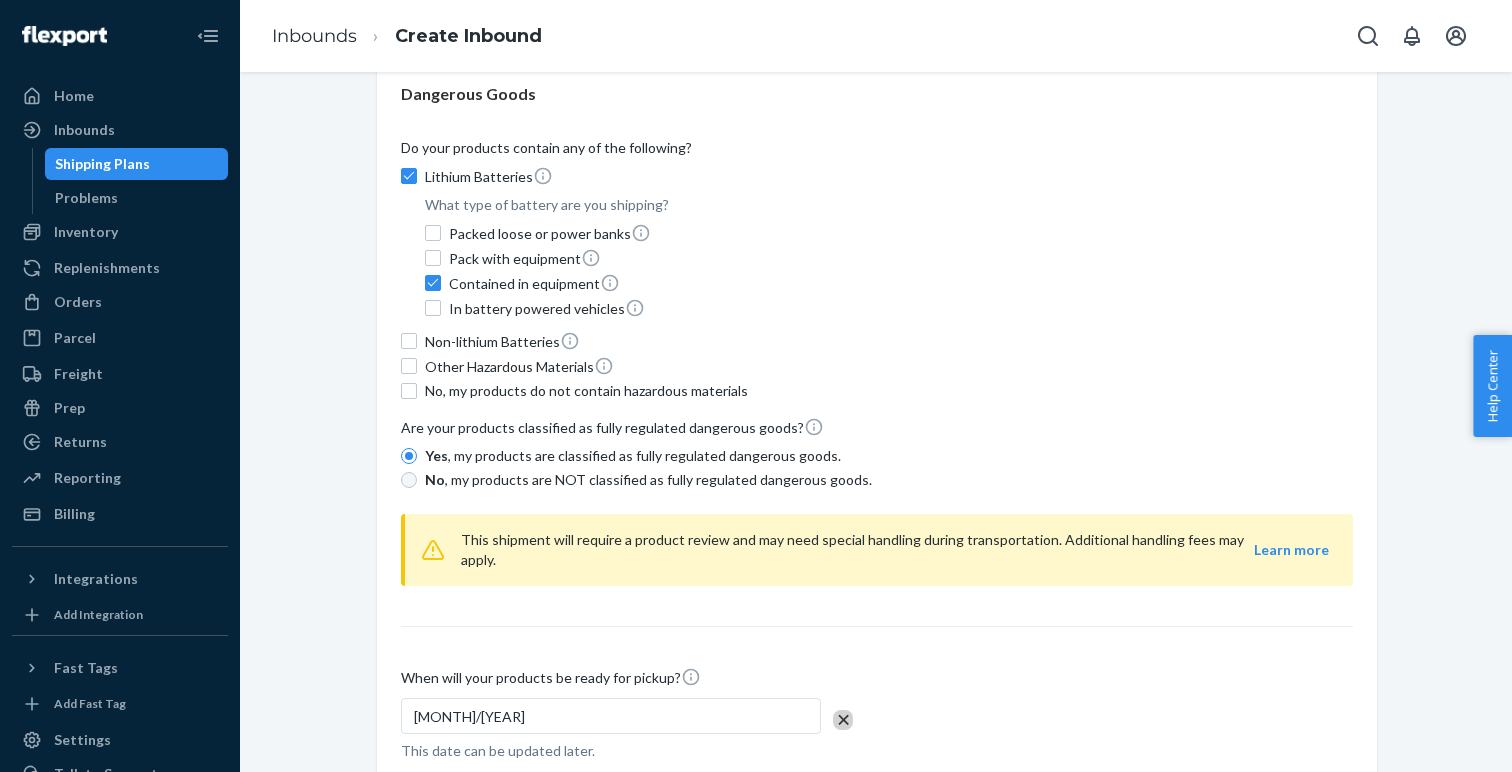 radio on "true" 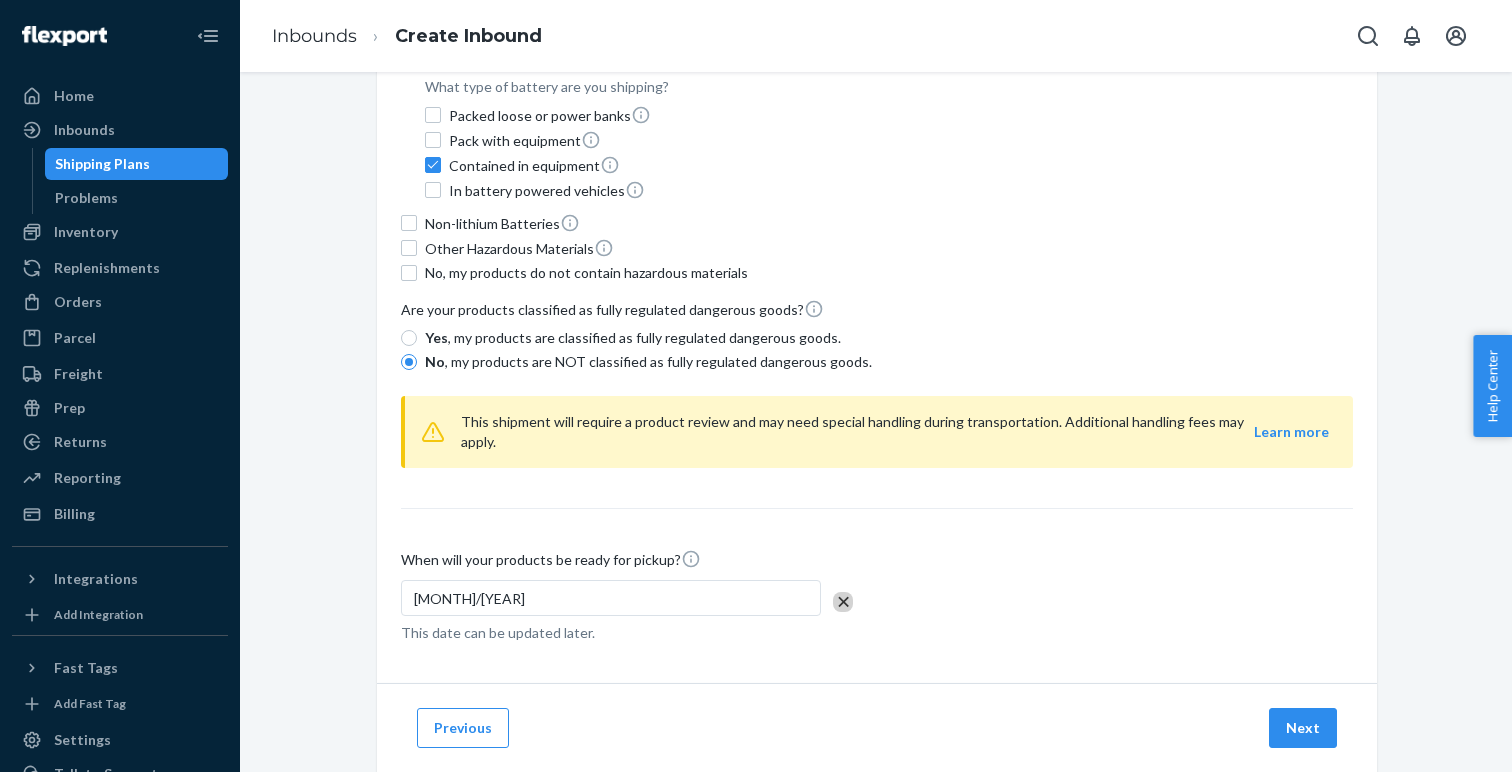 scroll, scrollTop: 621, scrollLeft: 0, axis: vertical 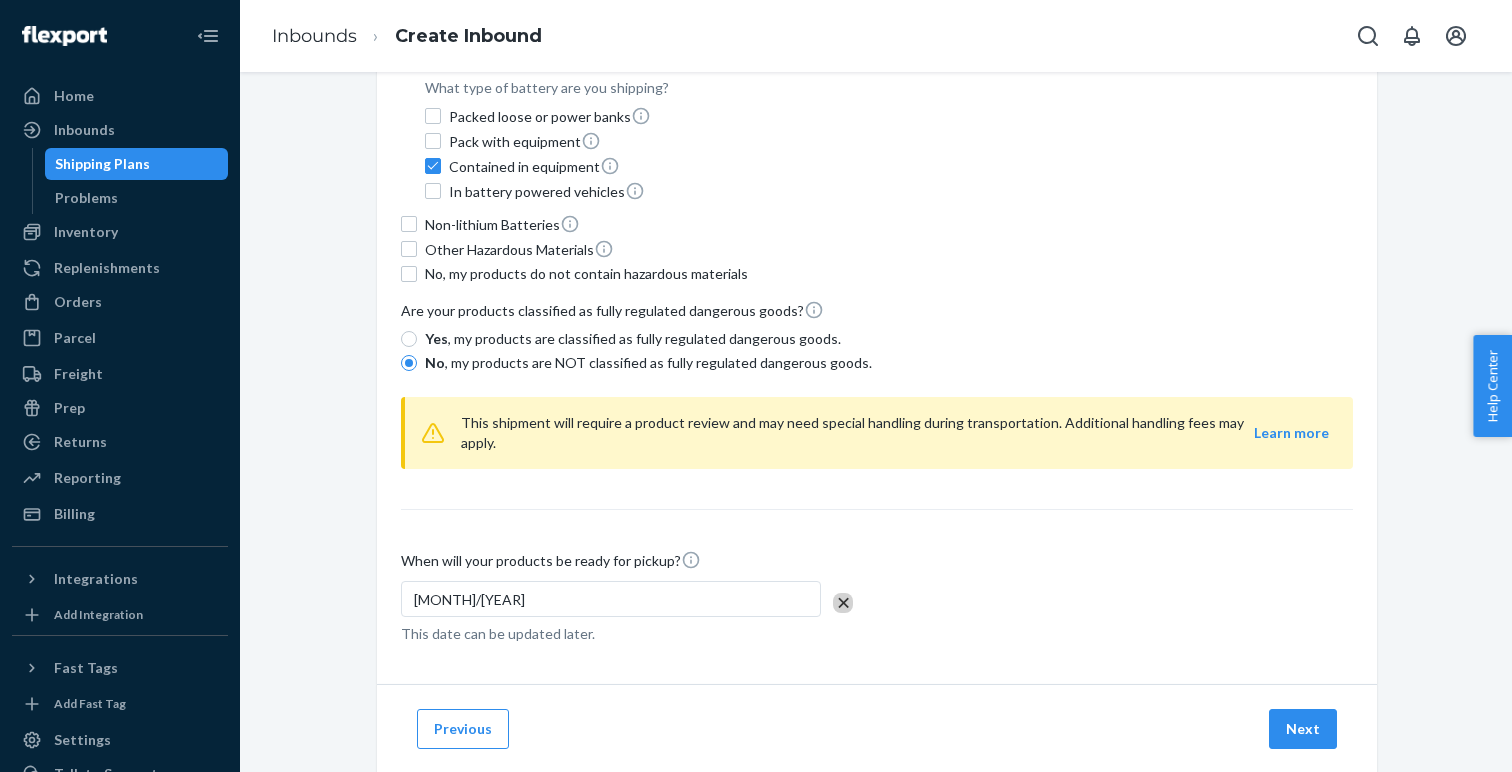 click on "[MONTH]/[YEAR]" at bounding box center (611, 599) 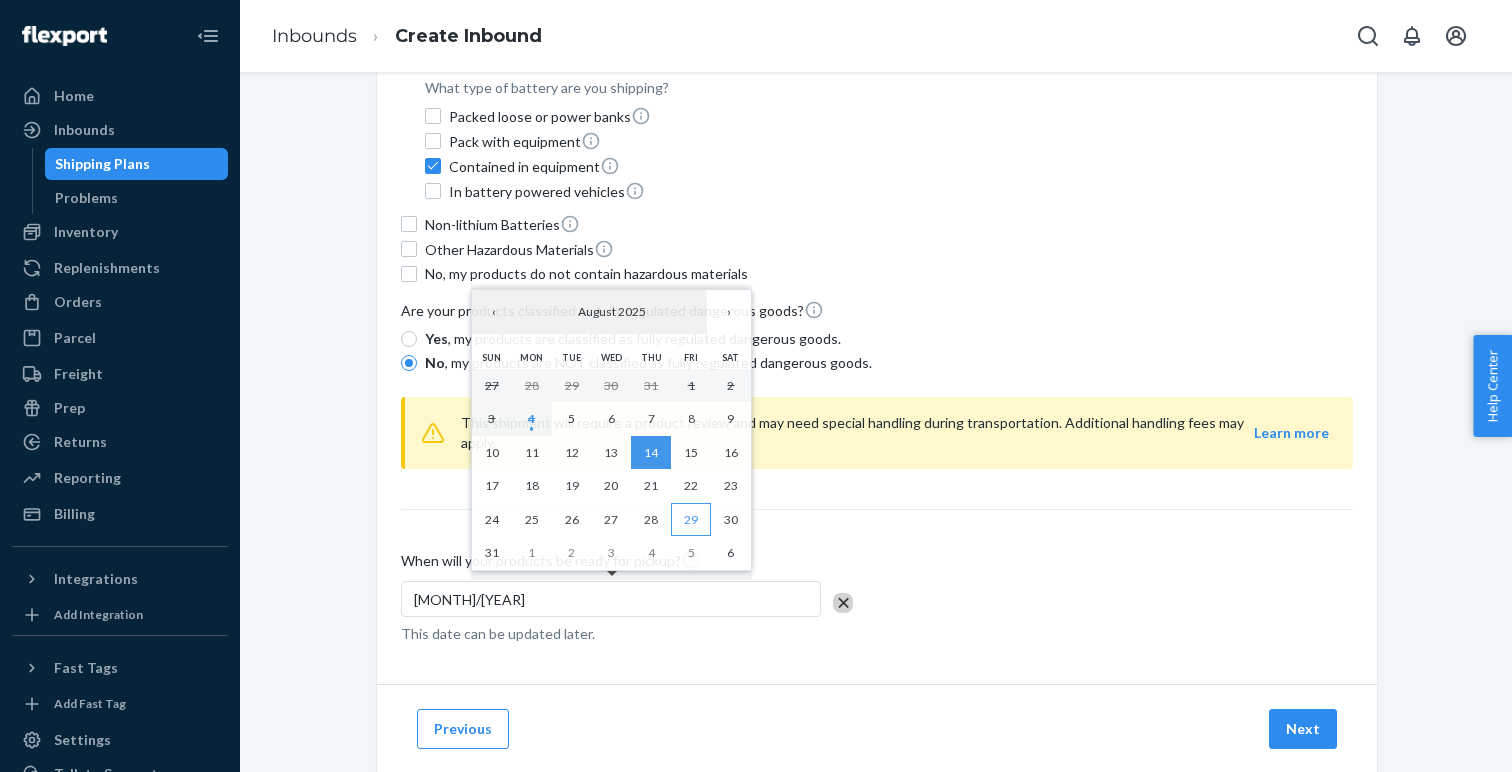 click on "29" at bounding box center [691, 519] 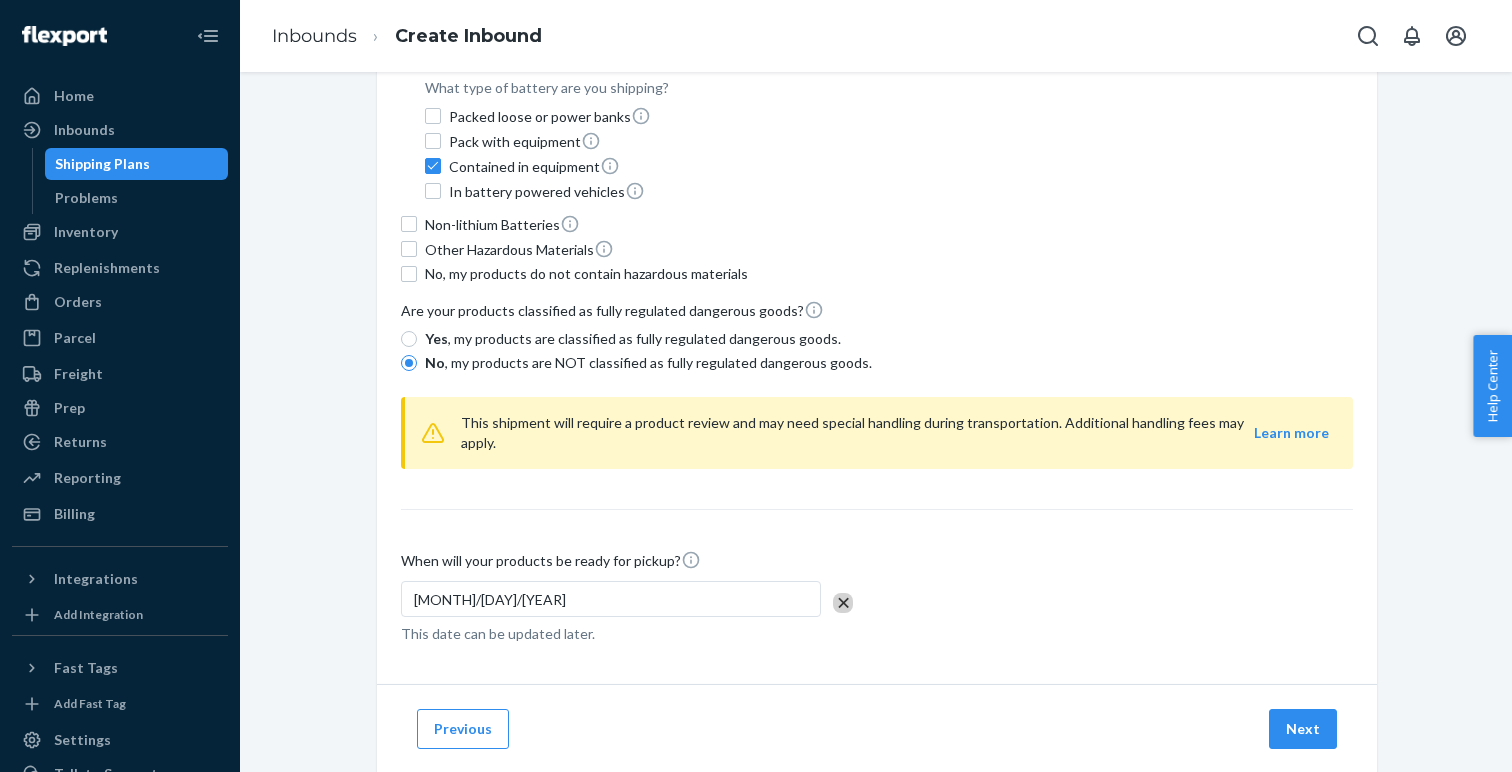 scroll, scrollTop: 0, scrollLeft: 0, axis: both 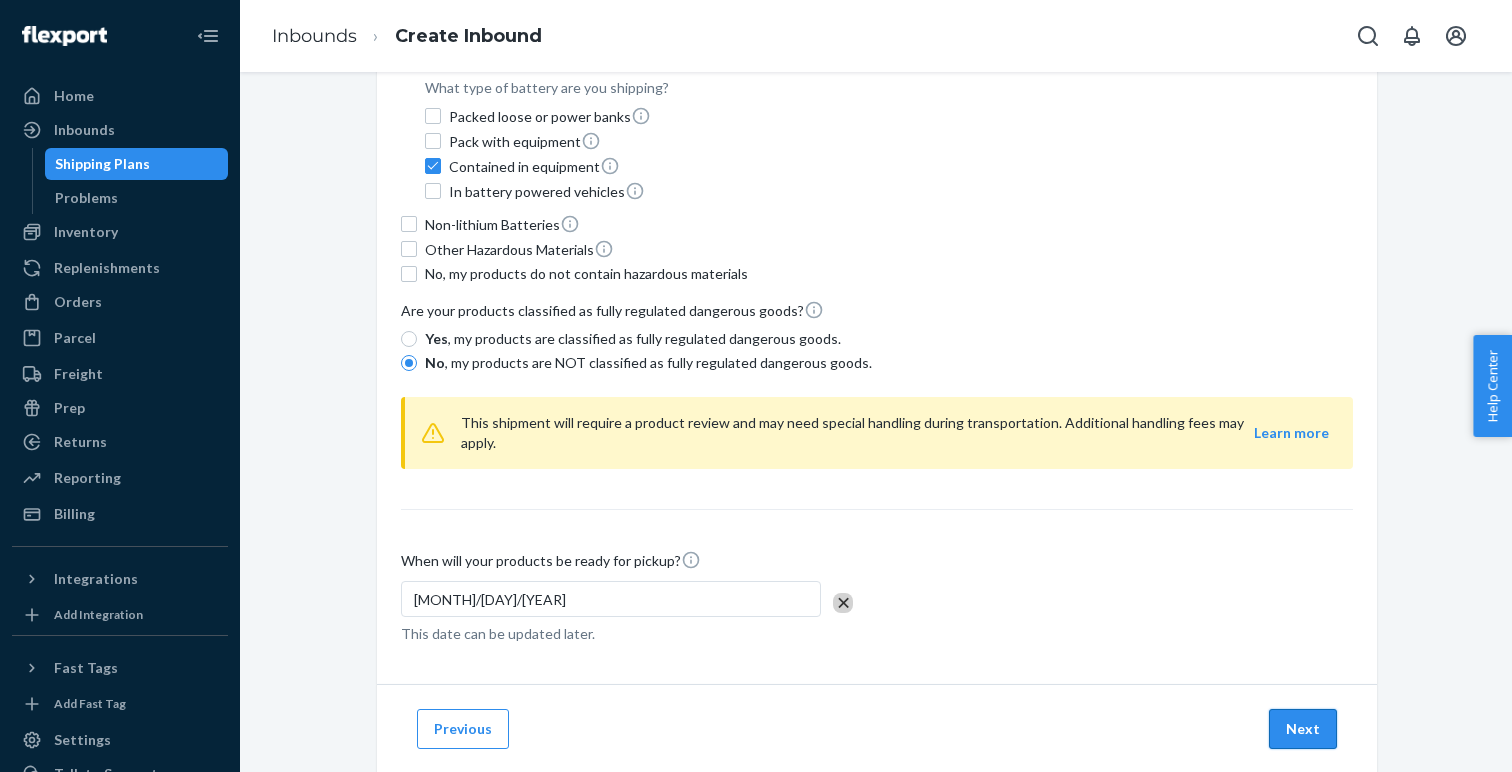 click on "Next" at bounding box center [1303, 729] 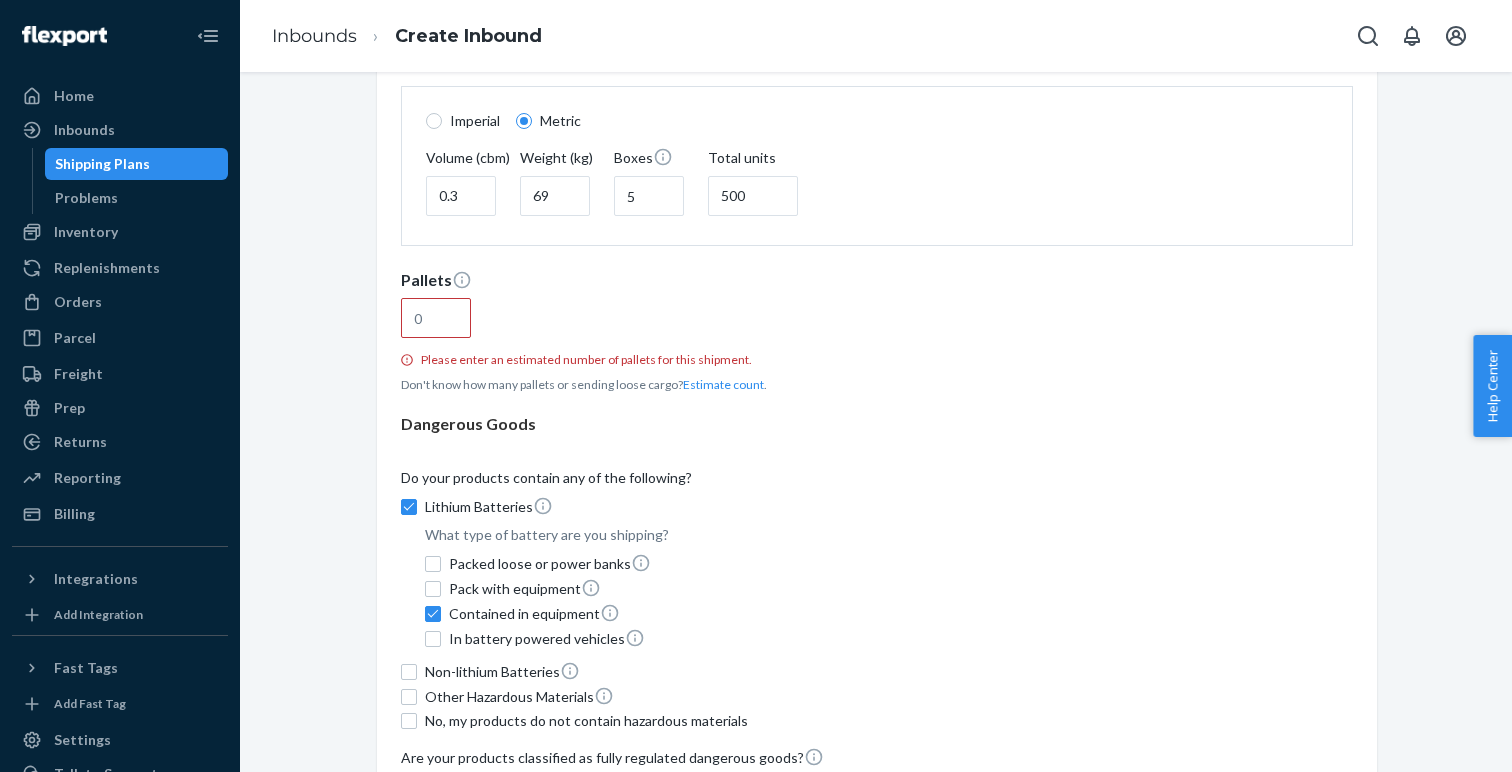 scroll, scrollTop: 185, scrollLeft: 0, axis: vertical 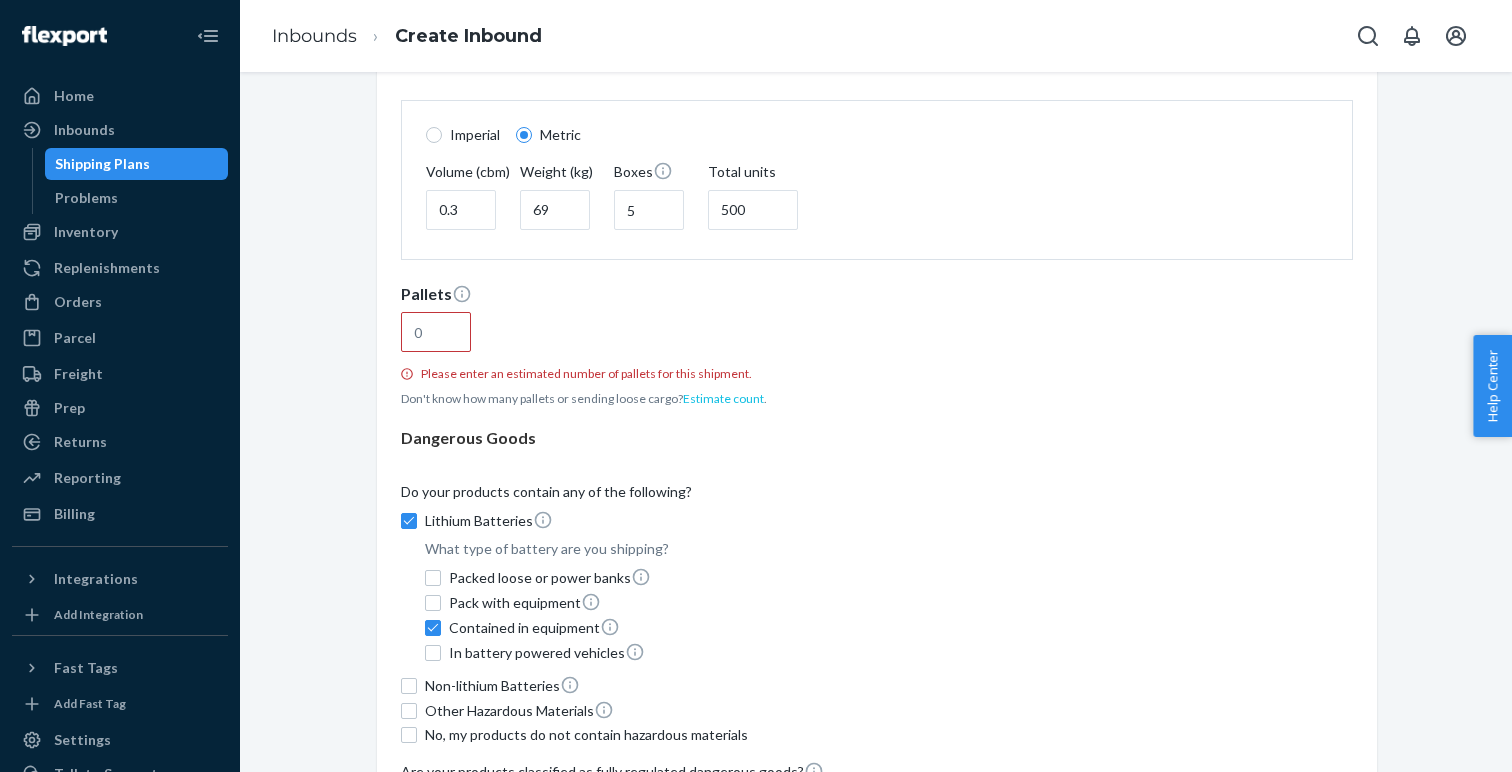 click on "Estimate count" at bounding box center [723, 398] 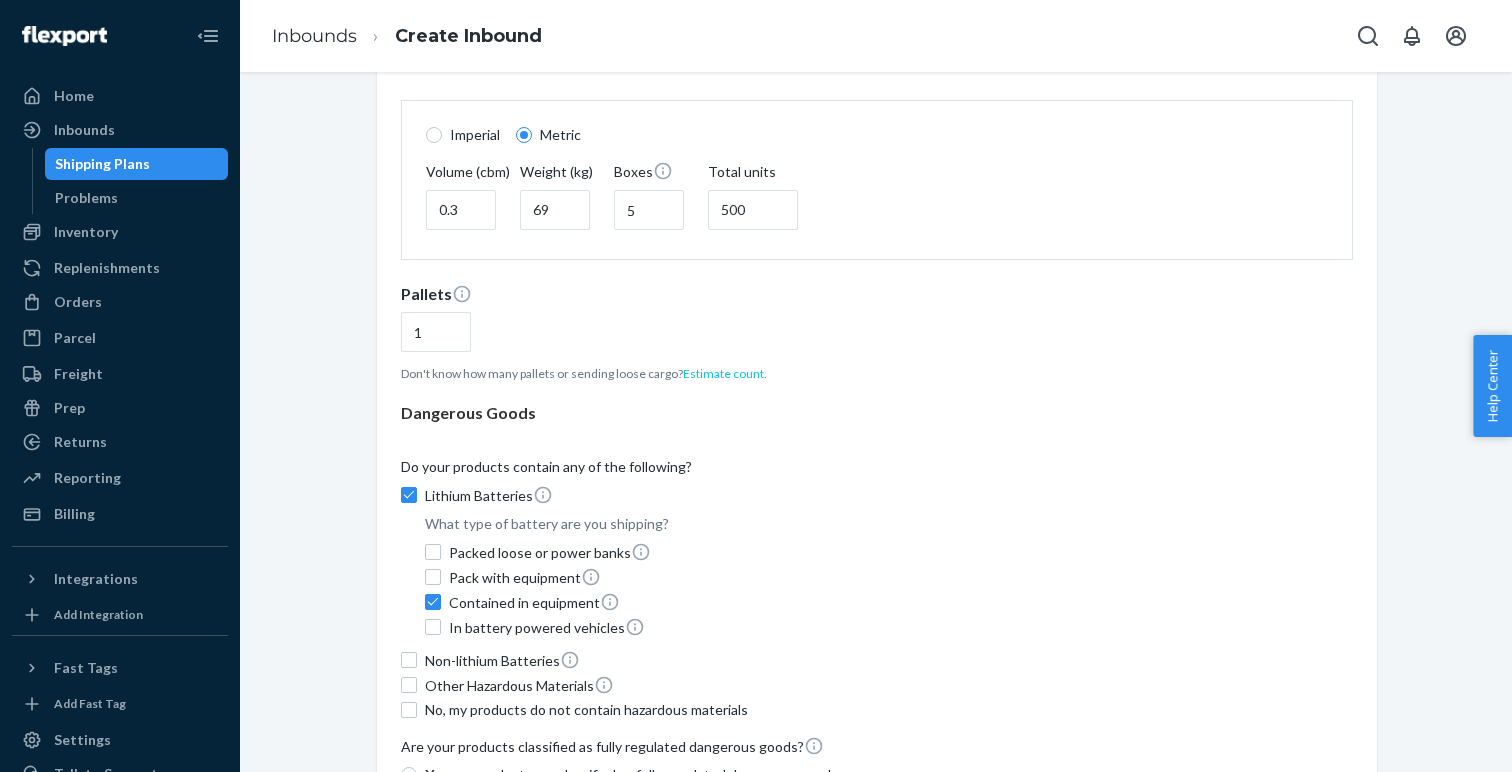 type on "1" 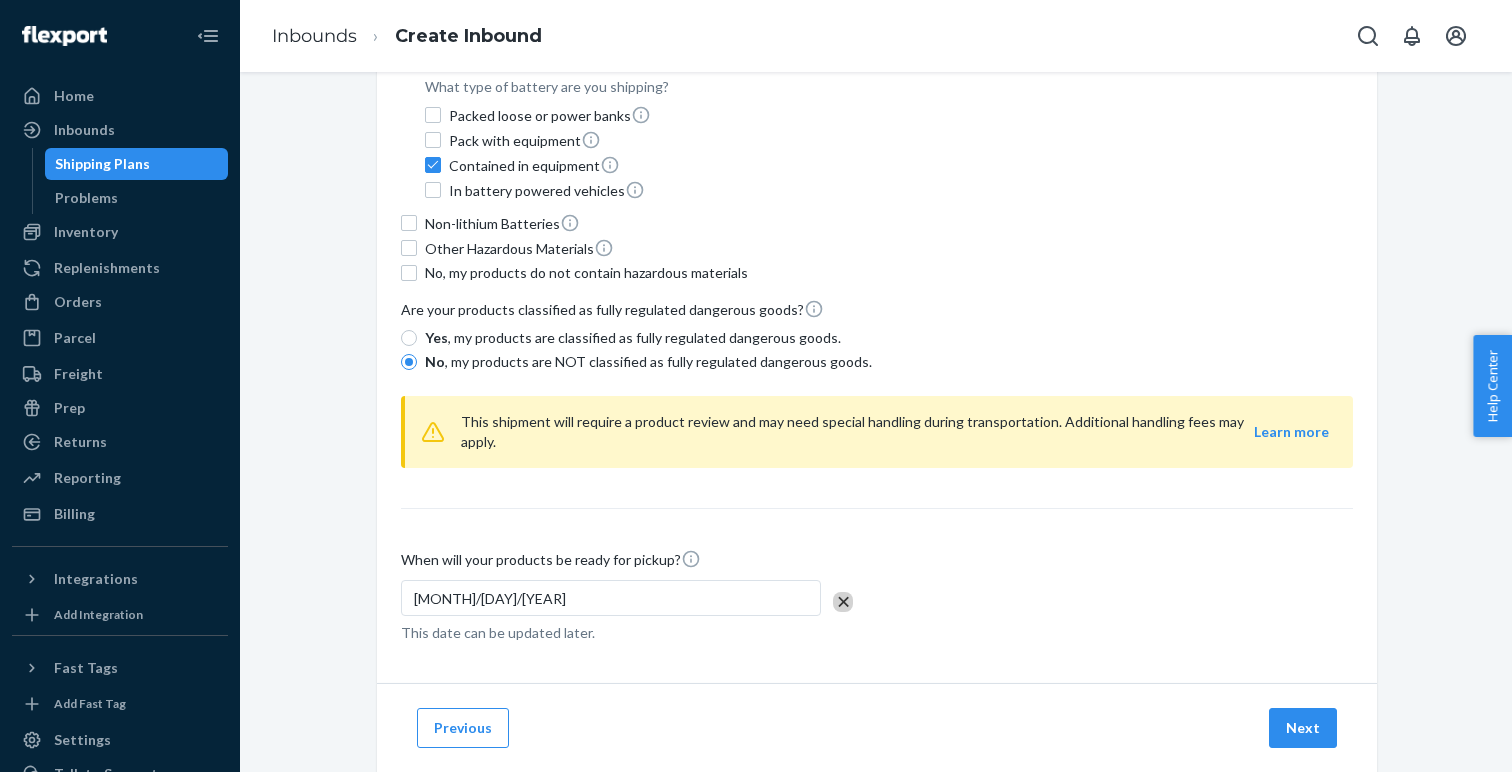 scroll, scrollTop: 621, scrollLeft: 0, axis: vertical 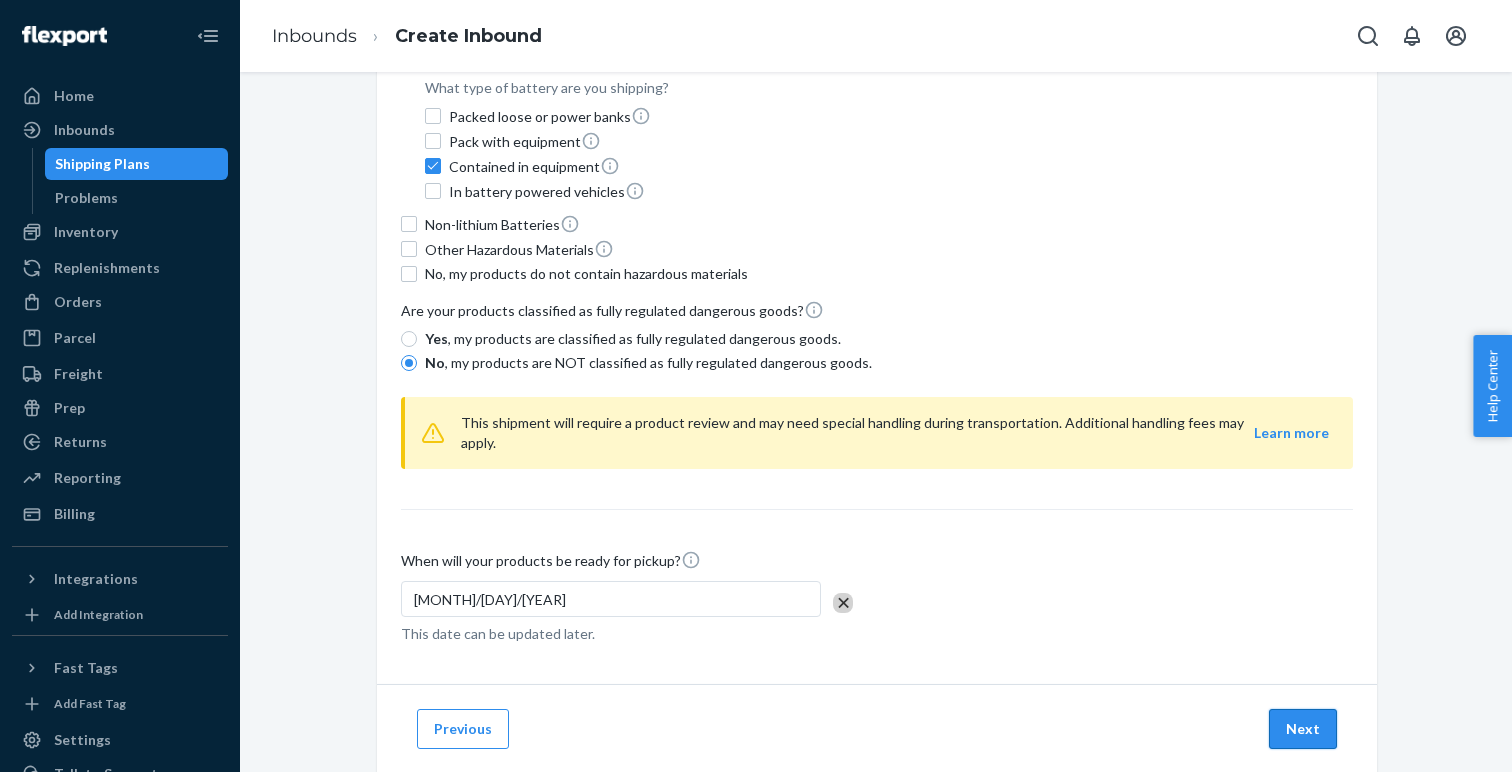 click on "Next" at bounding box center (1303, 729) 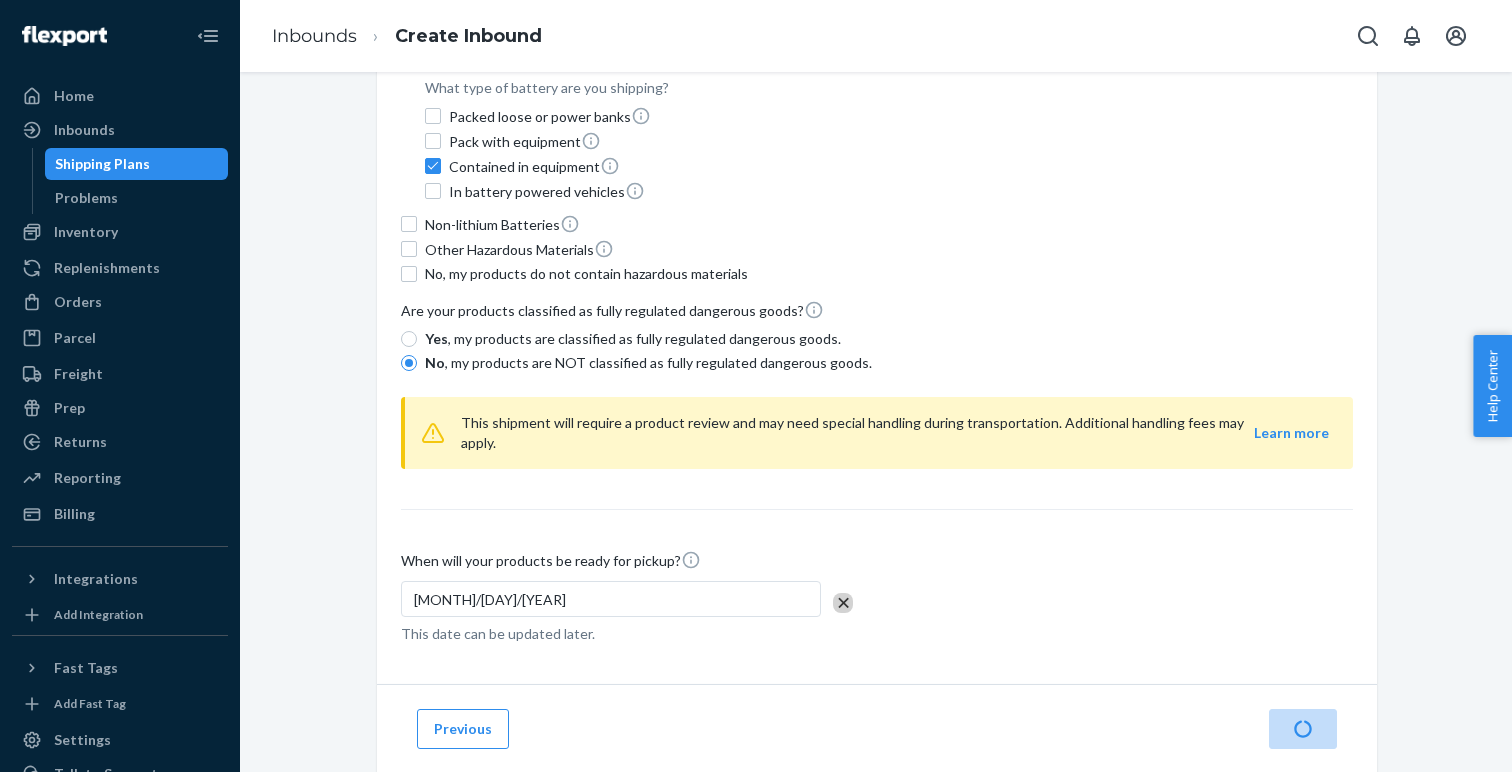 scroll, scrollTop: 0, scrollLeft: 0, axis: both 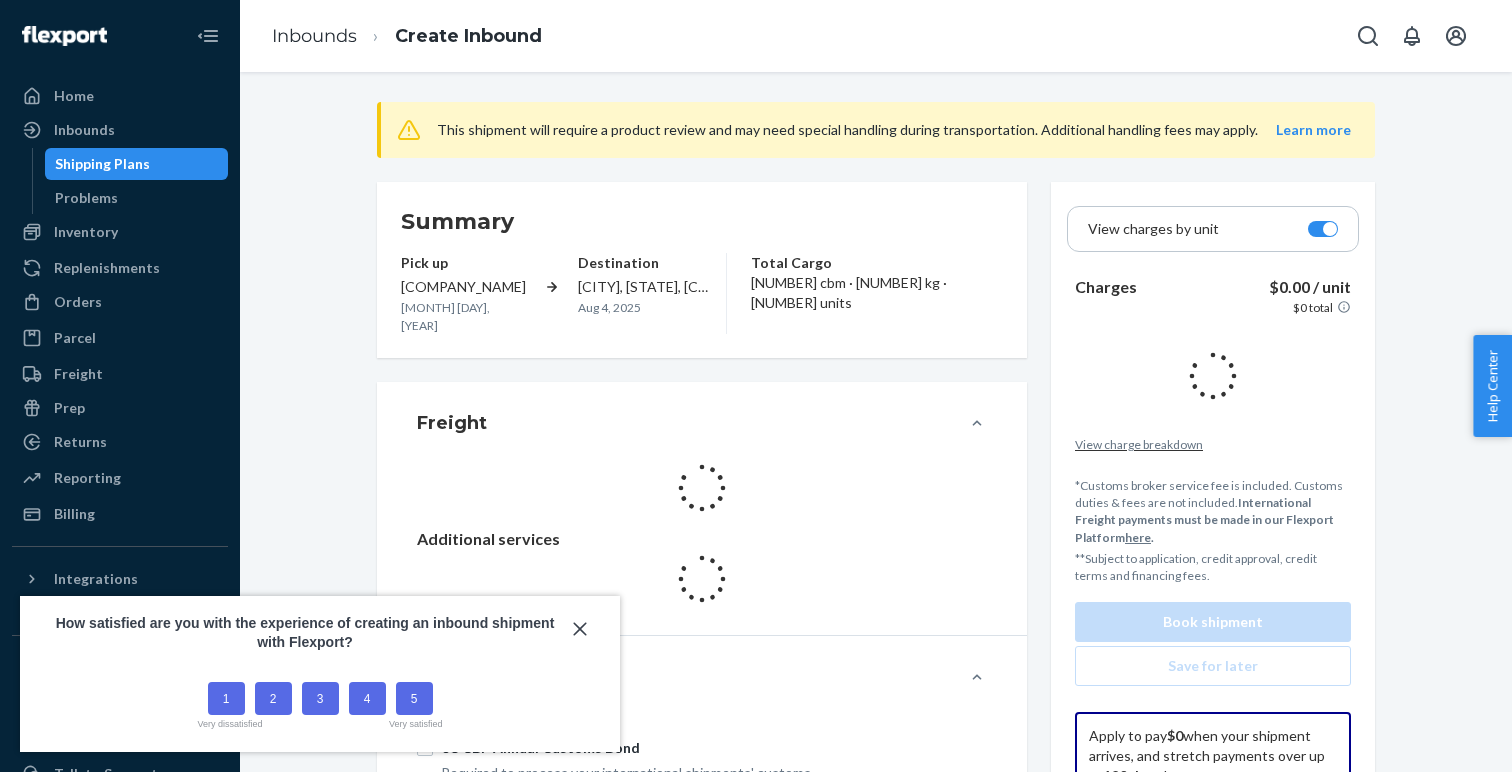 click 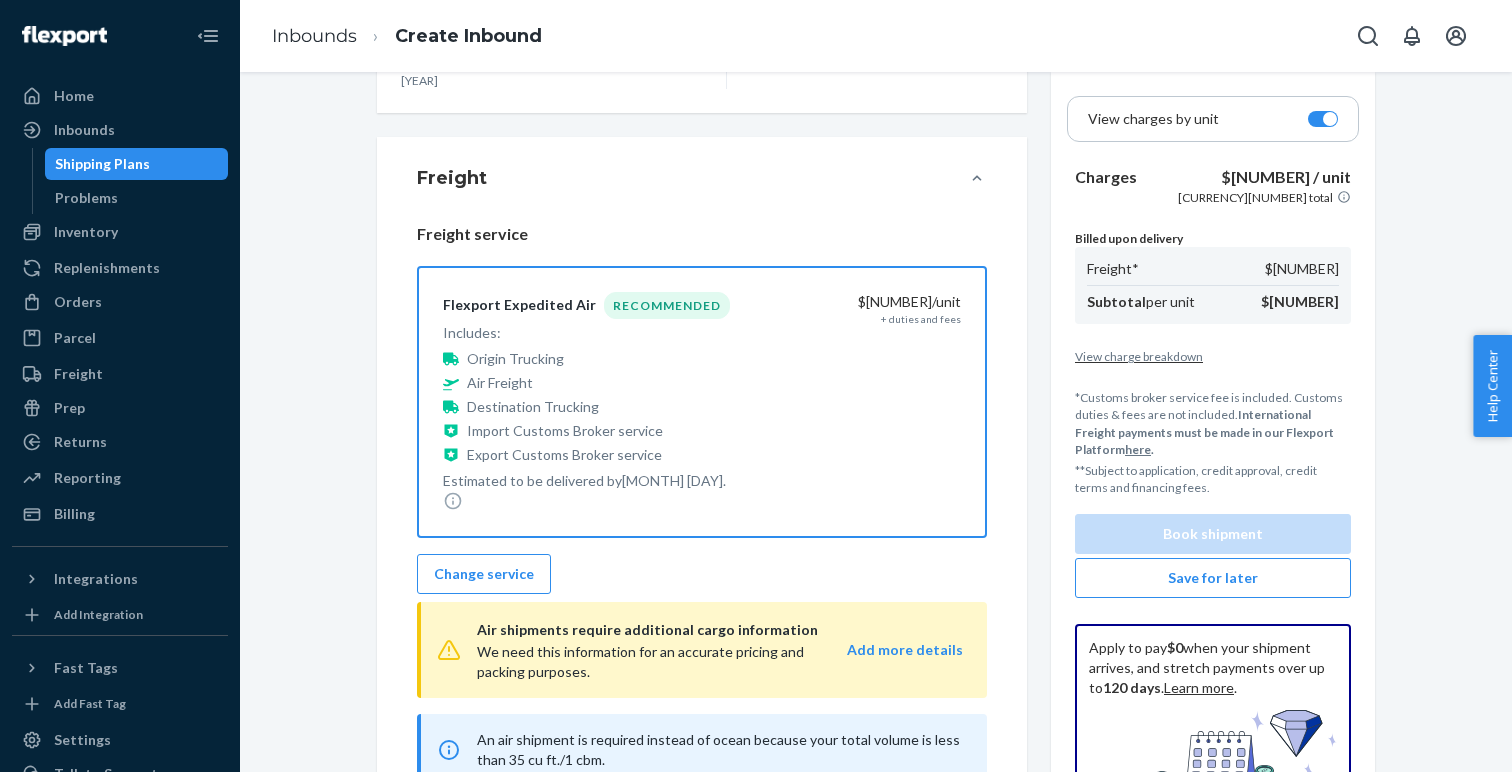 scroll, scrollTop: 240, scrollLeft: 0, axis: vertical 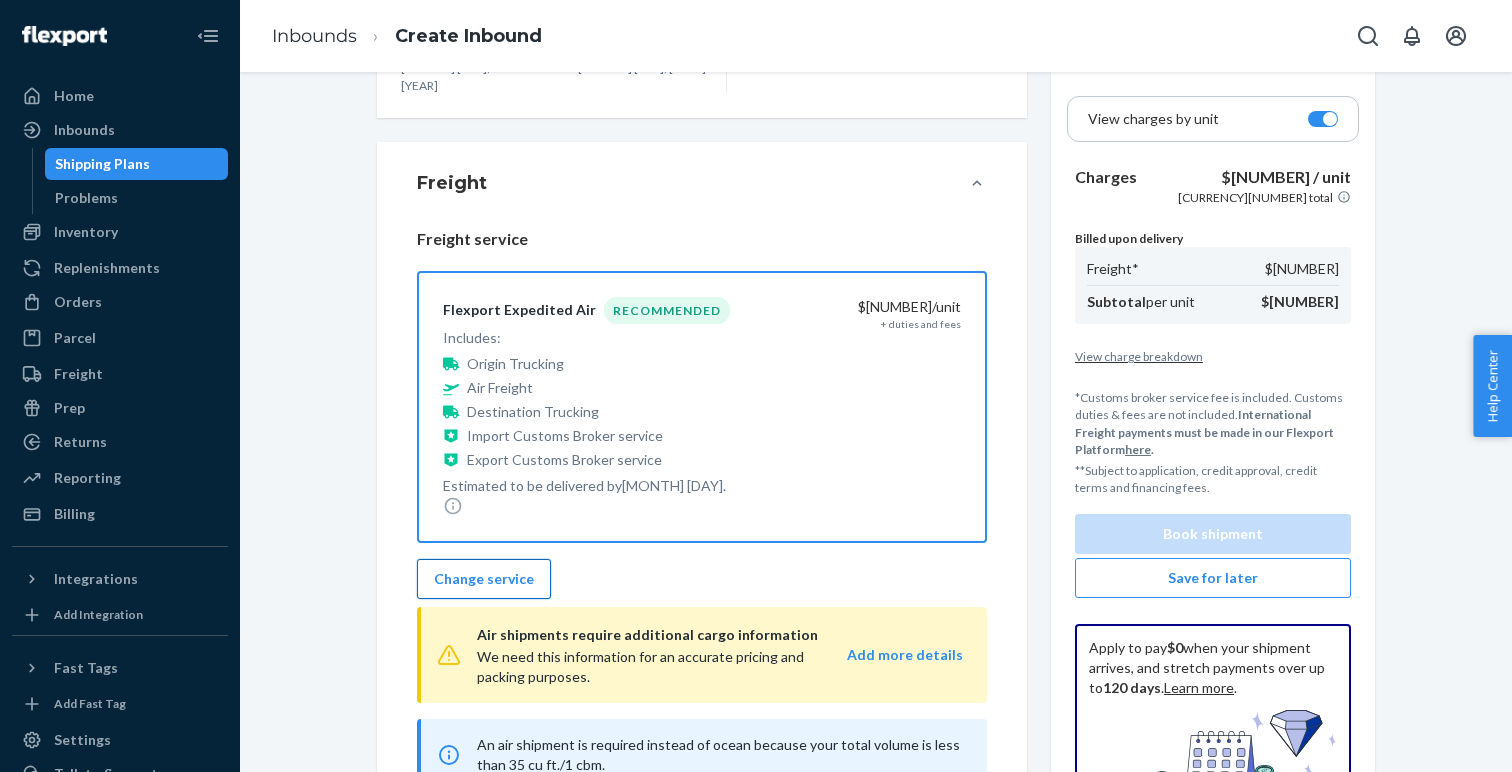 click on "Change service" at bounding box center [484, 579] 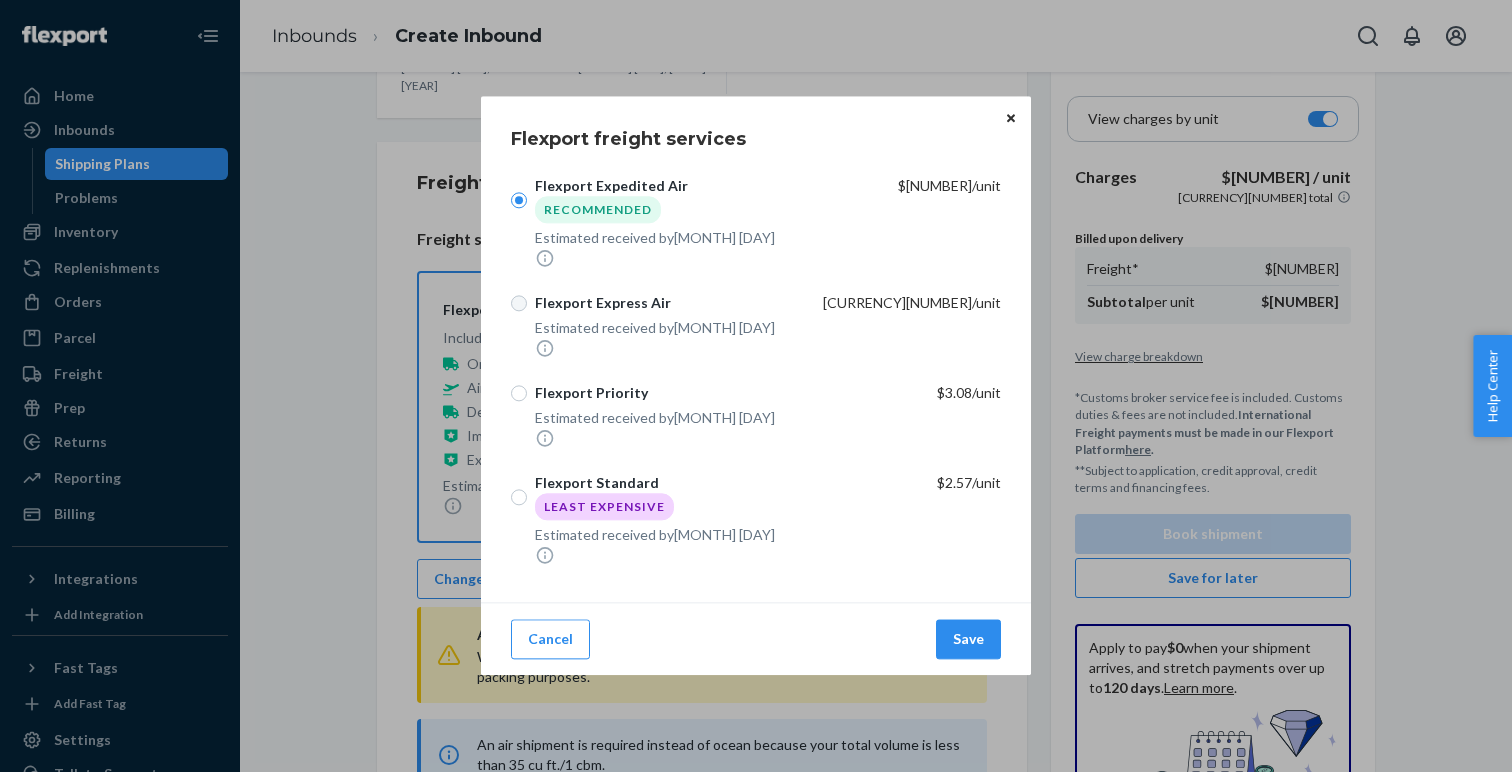click on "Flexport Express Air" at bounding box center [519, 304] 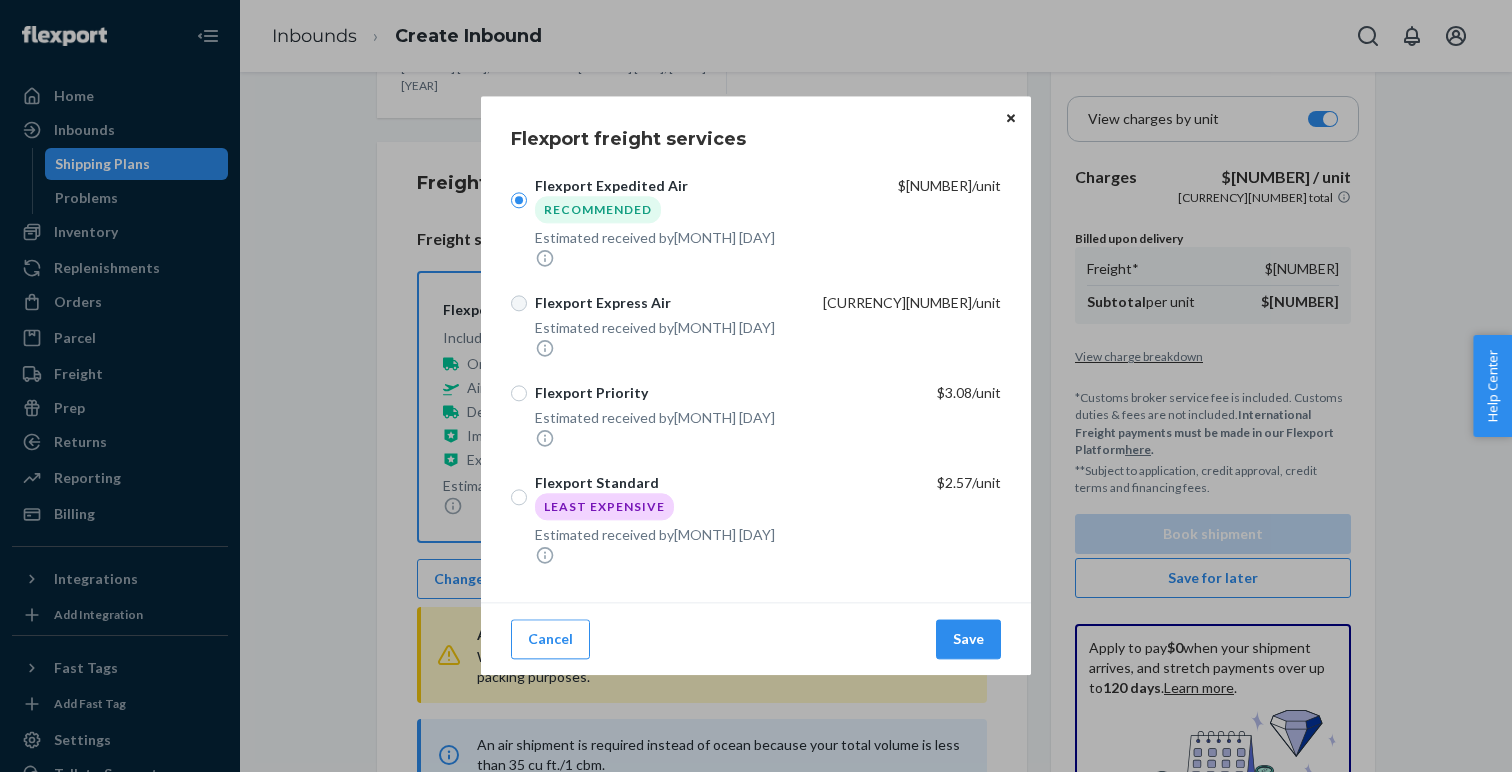 radio on "true" 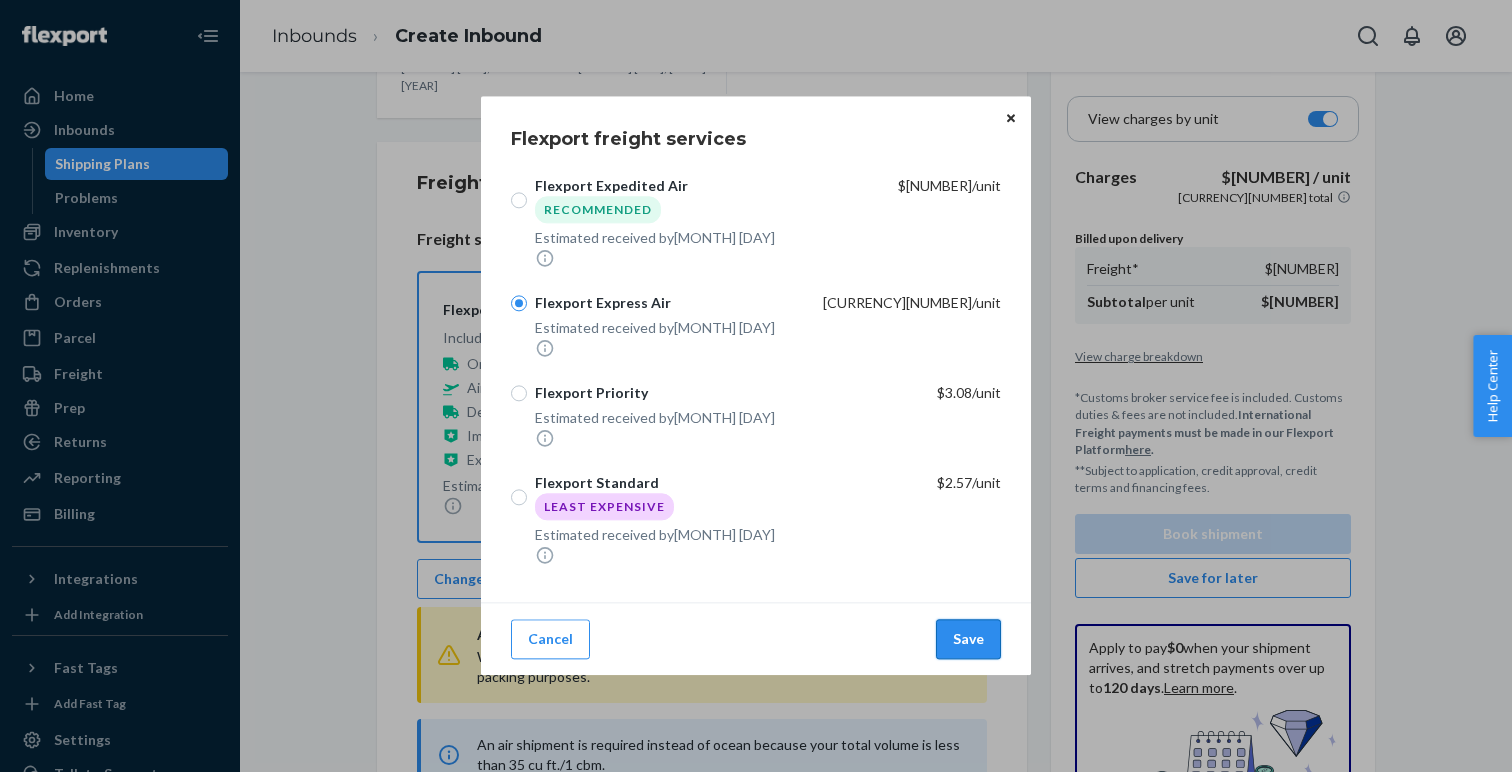 click on "Save" at bounding box center (968, 640) 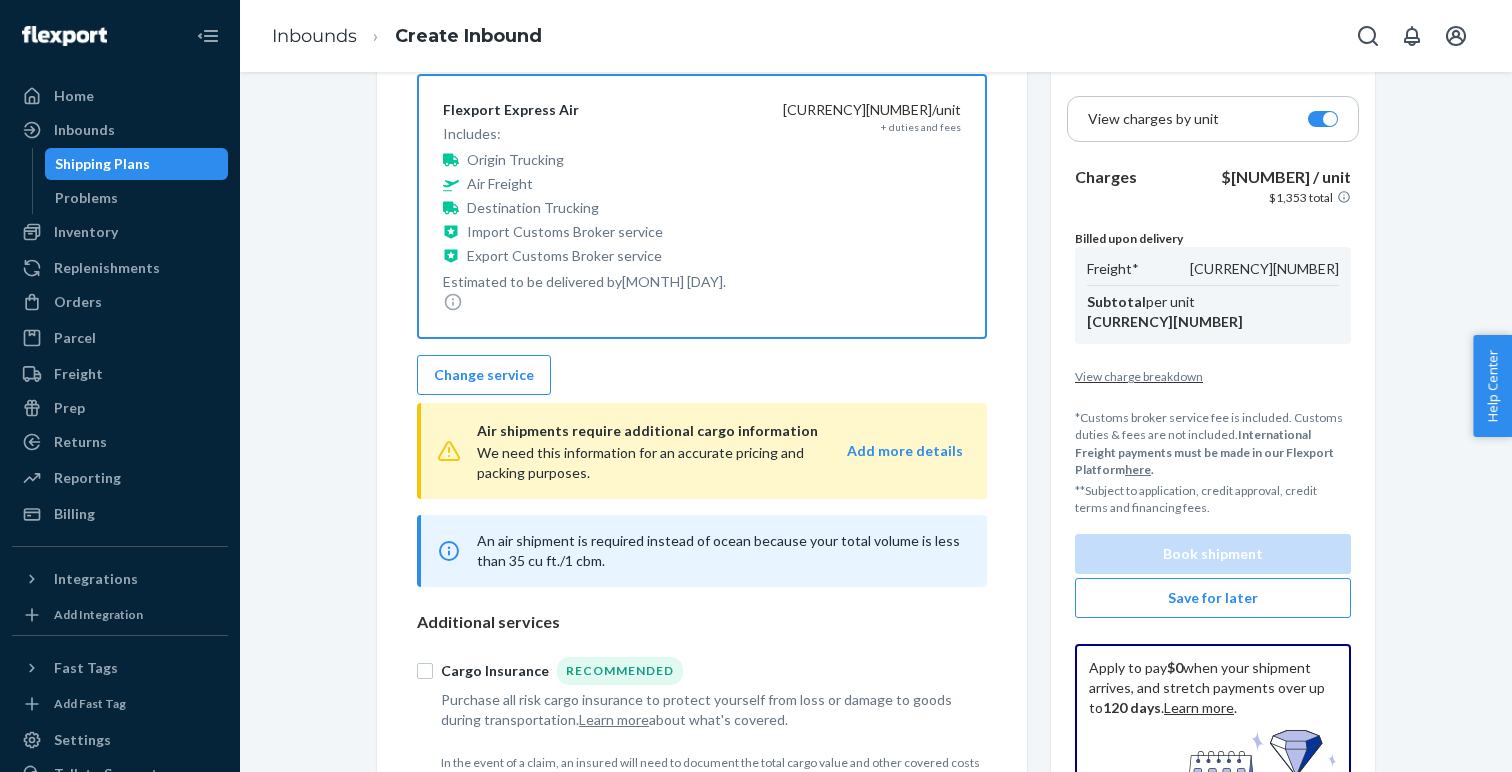 scroll, scrollTop: 438, scrollLeft: 0, axis: vertical 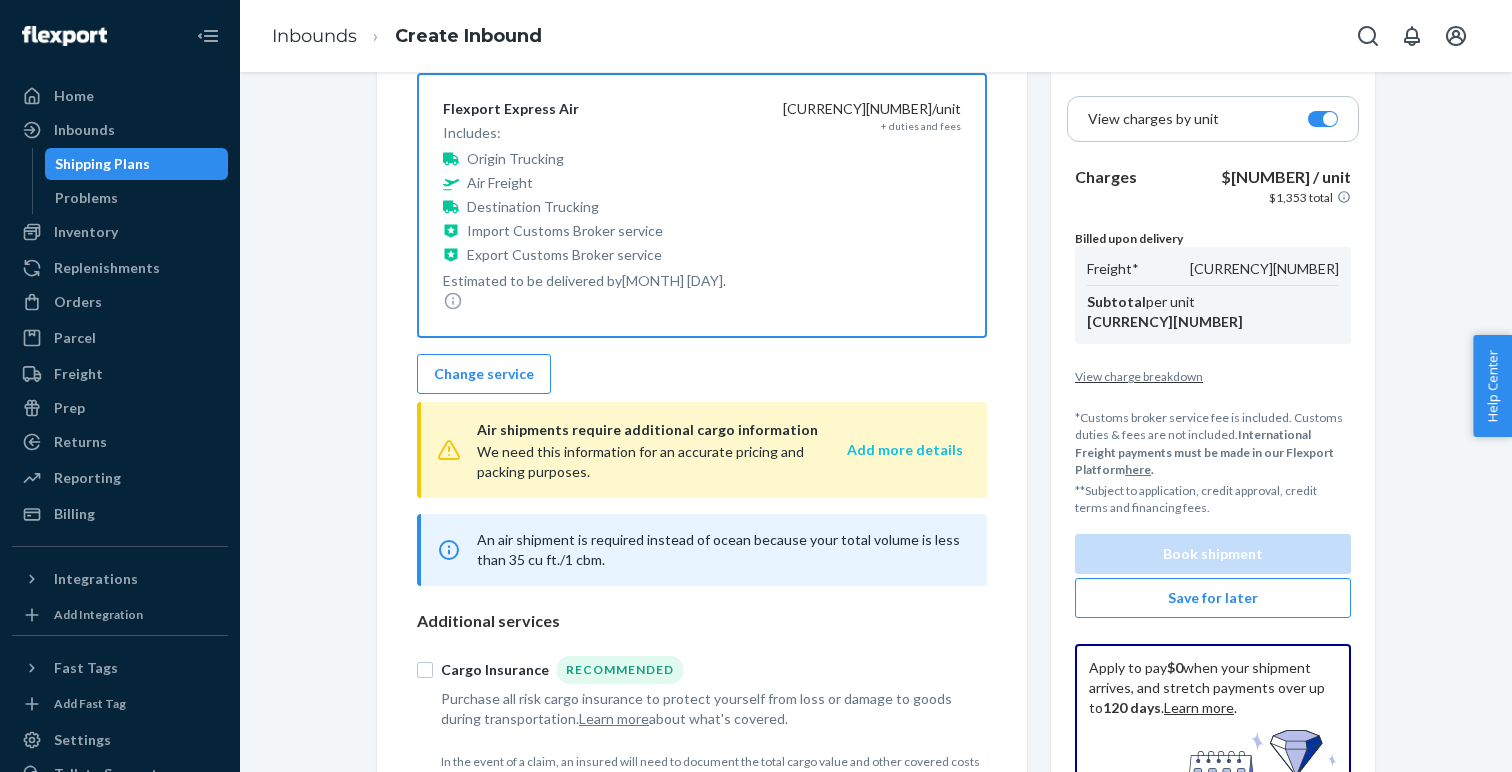 click on "Add more details" at bounding box center (905, 450) 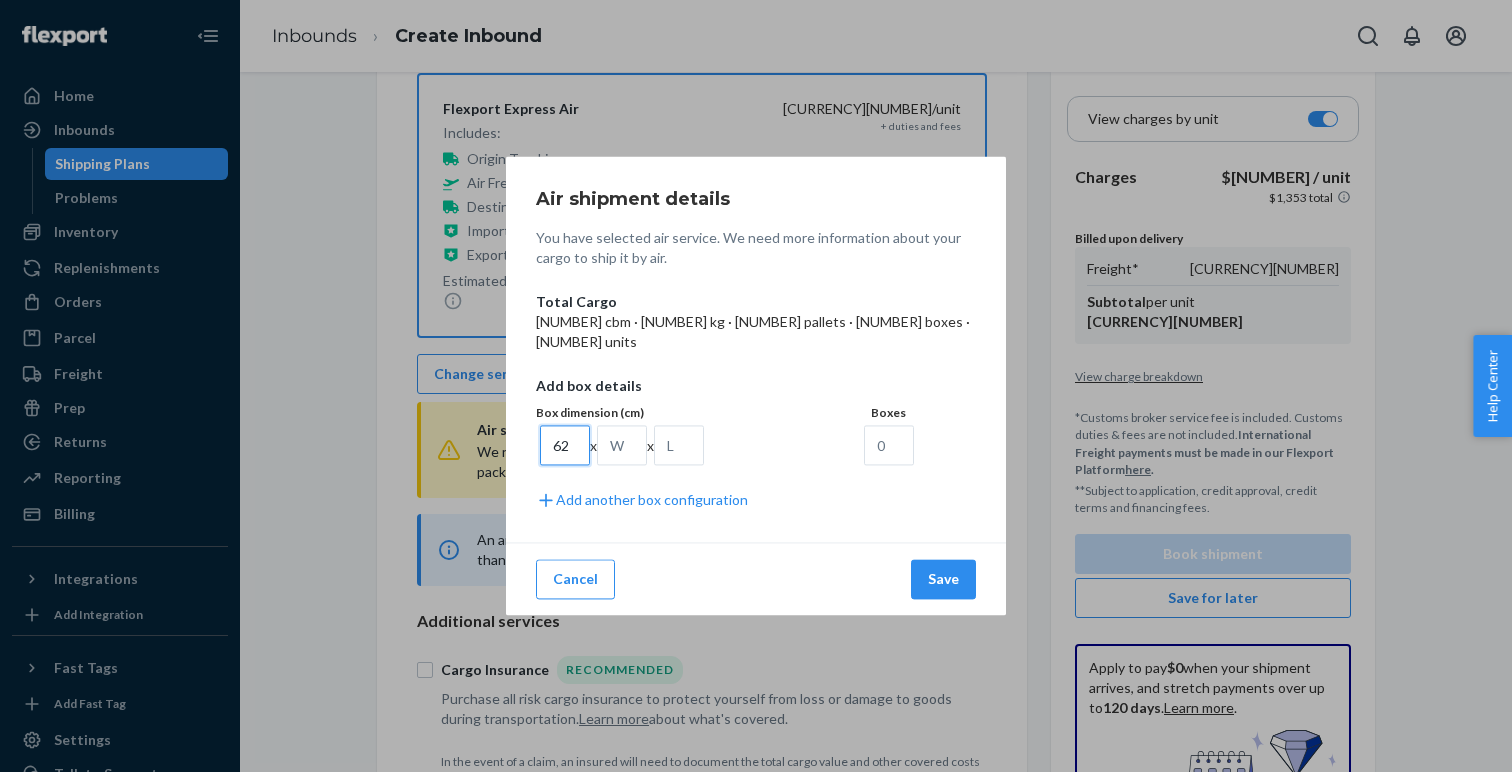type on "62" 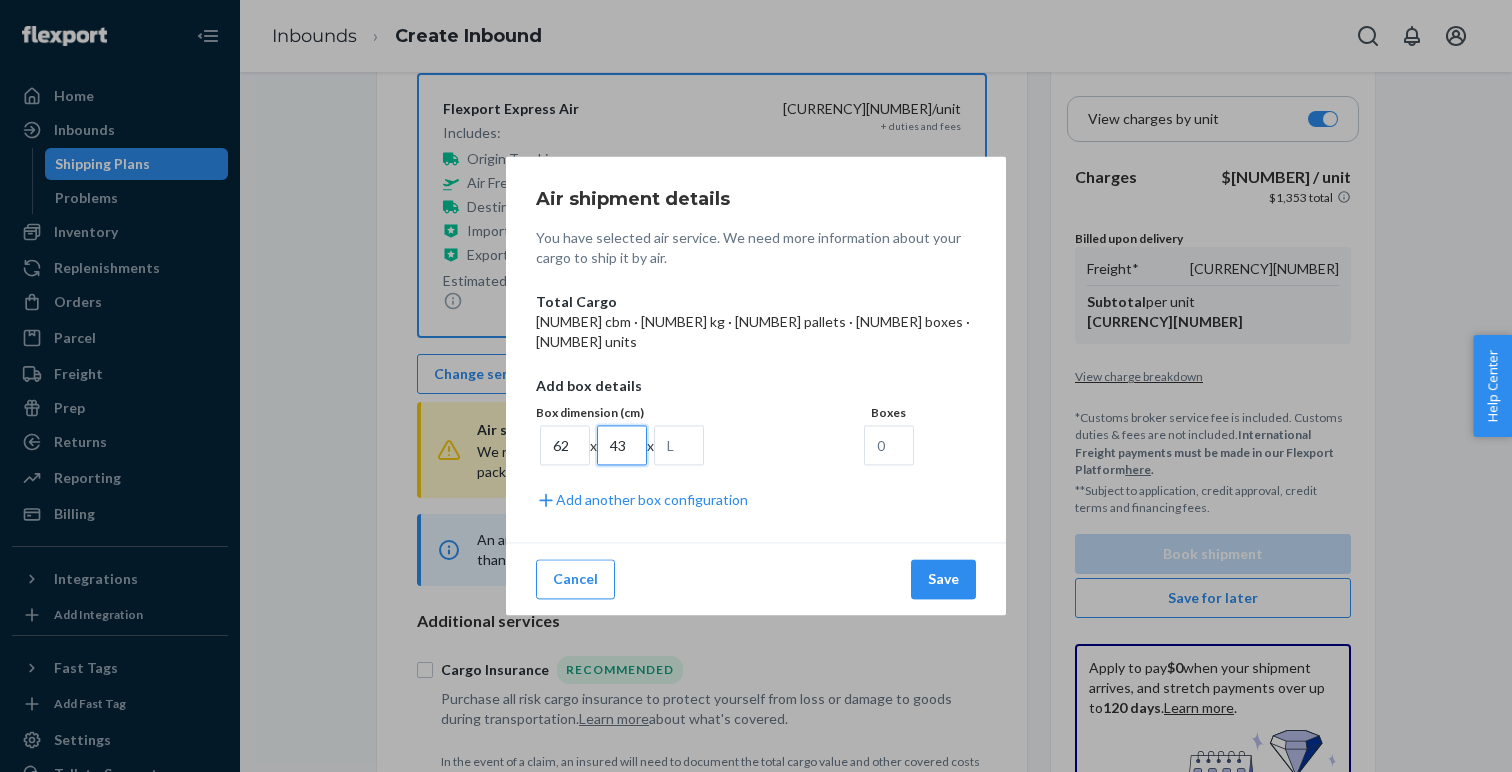 type on "43" 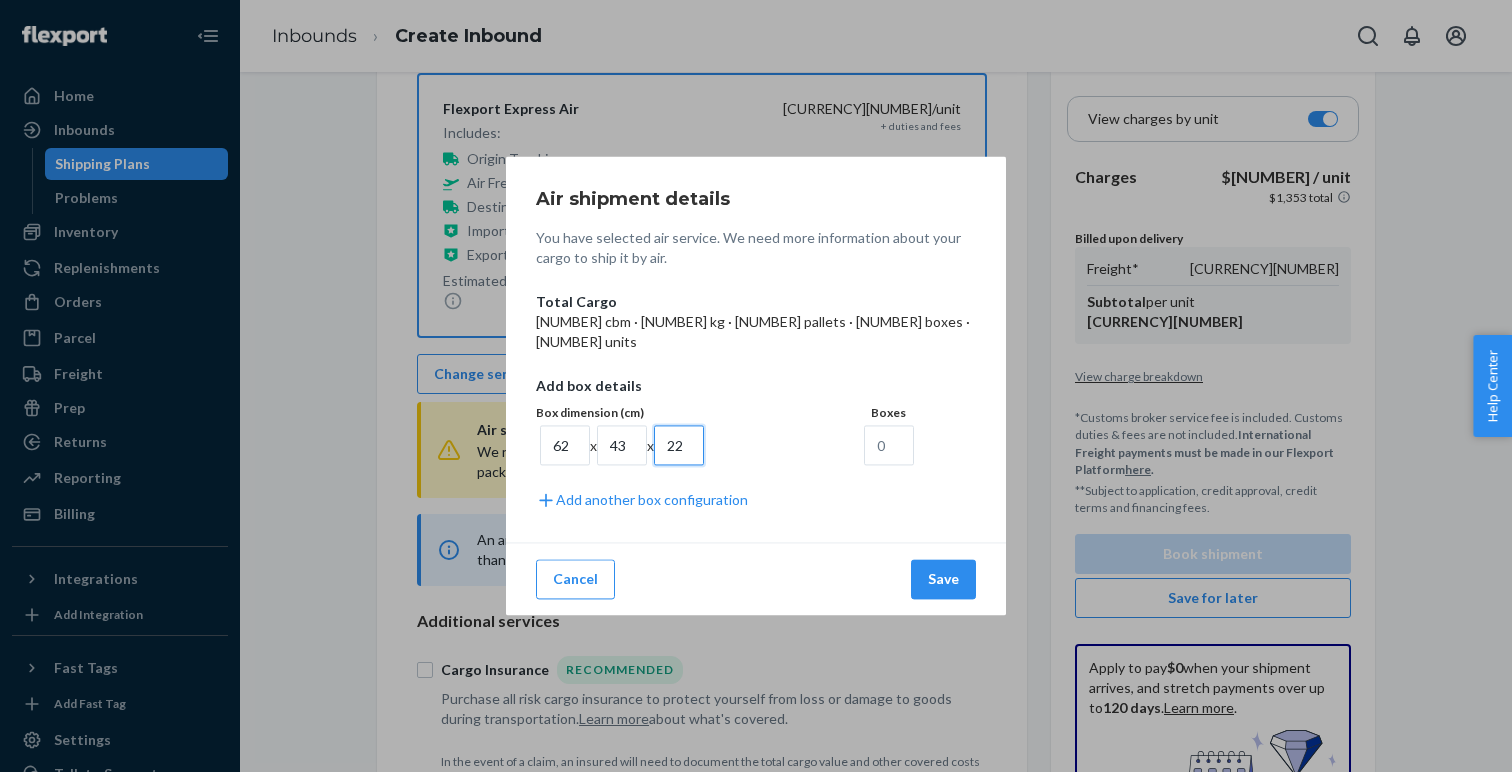 type on "22" 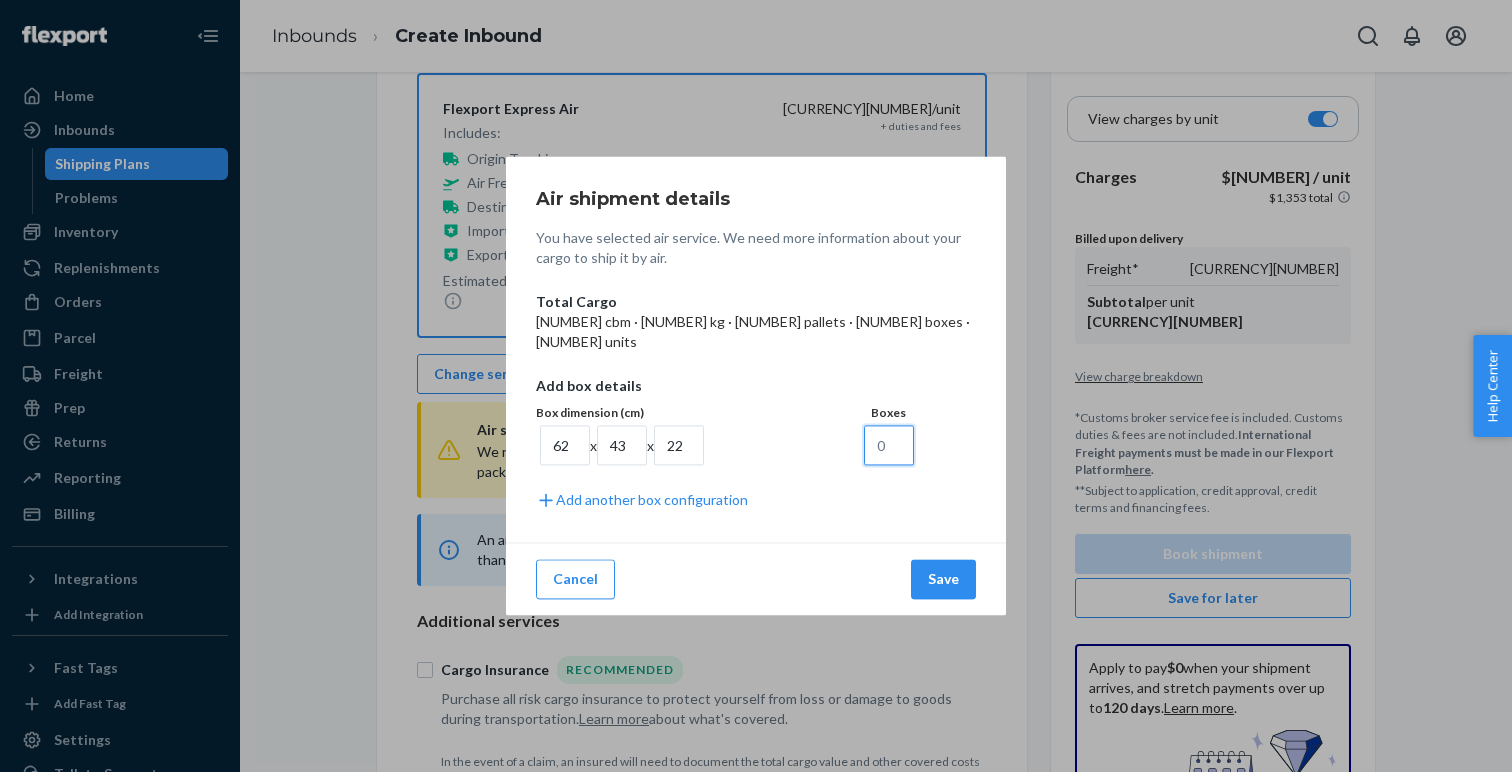 click at bounding box center [889, 446] 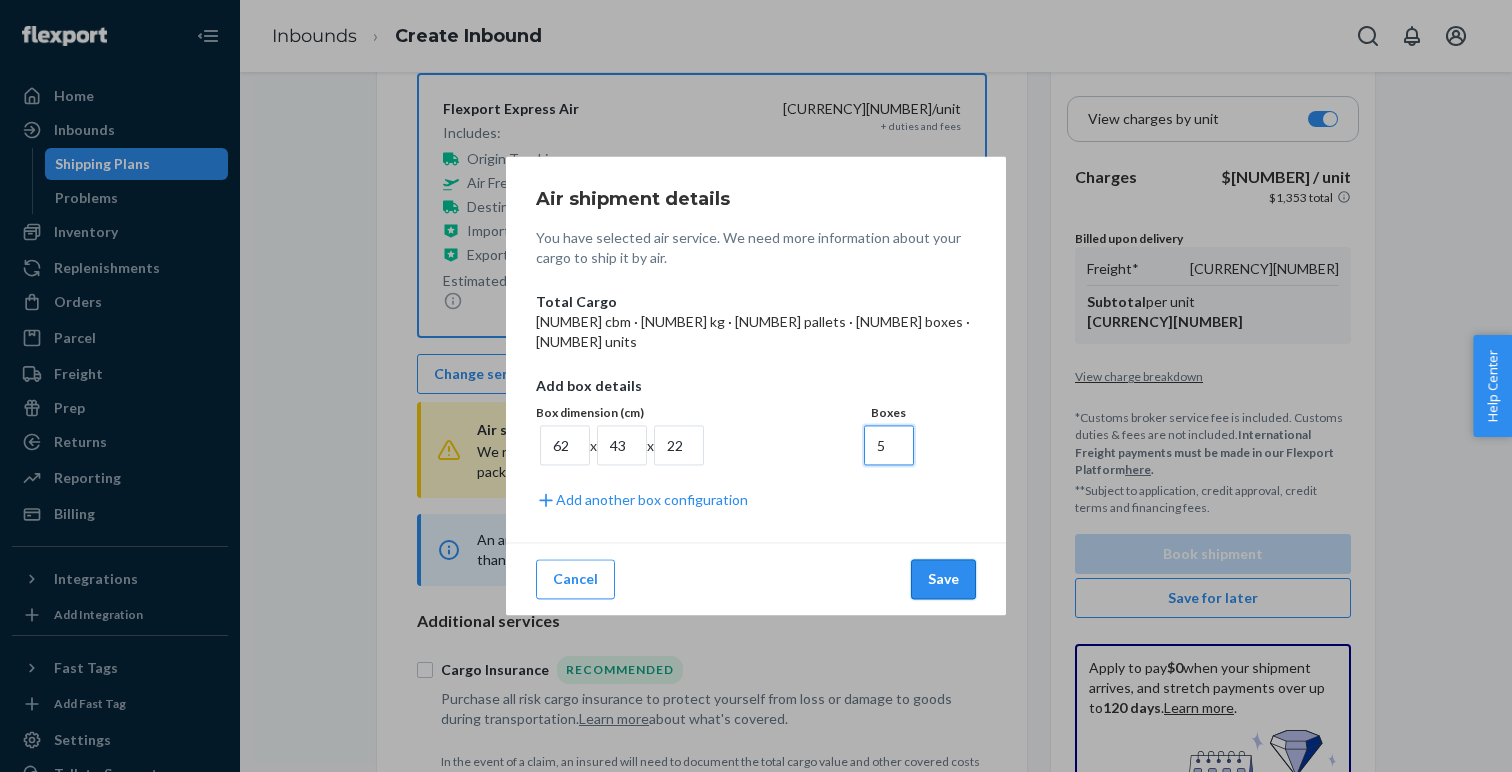 type on "5" 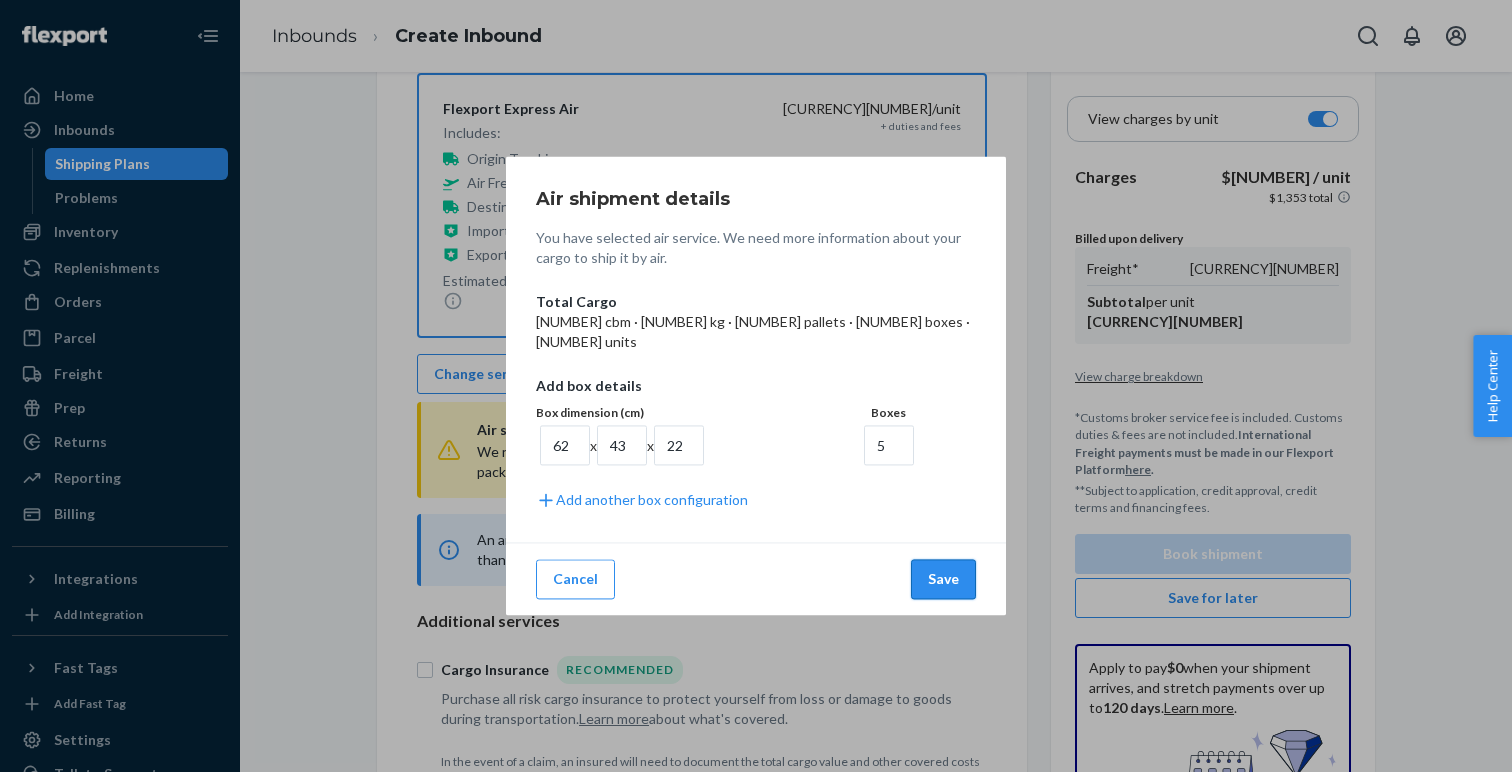 click on "Save" at bounding box center [943, 580] 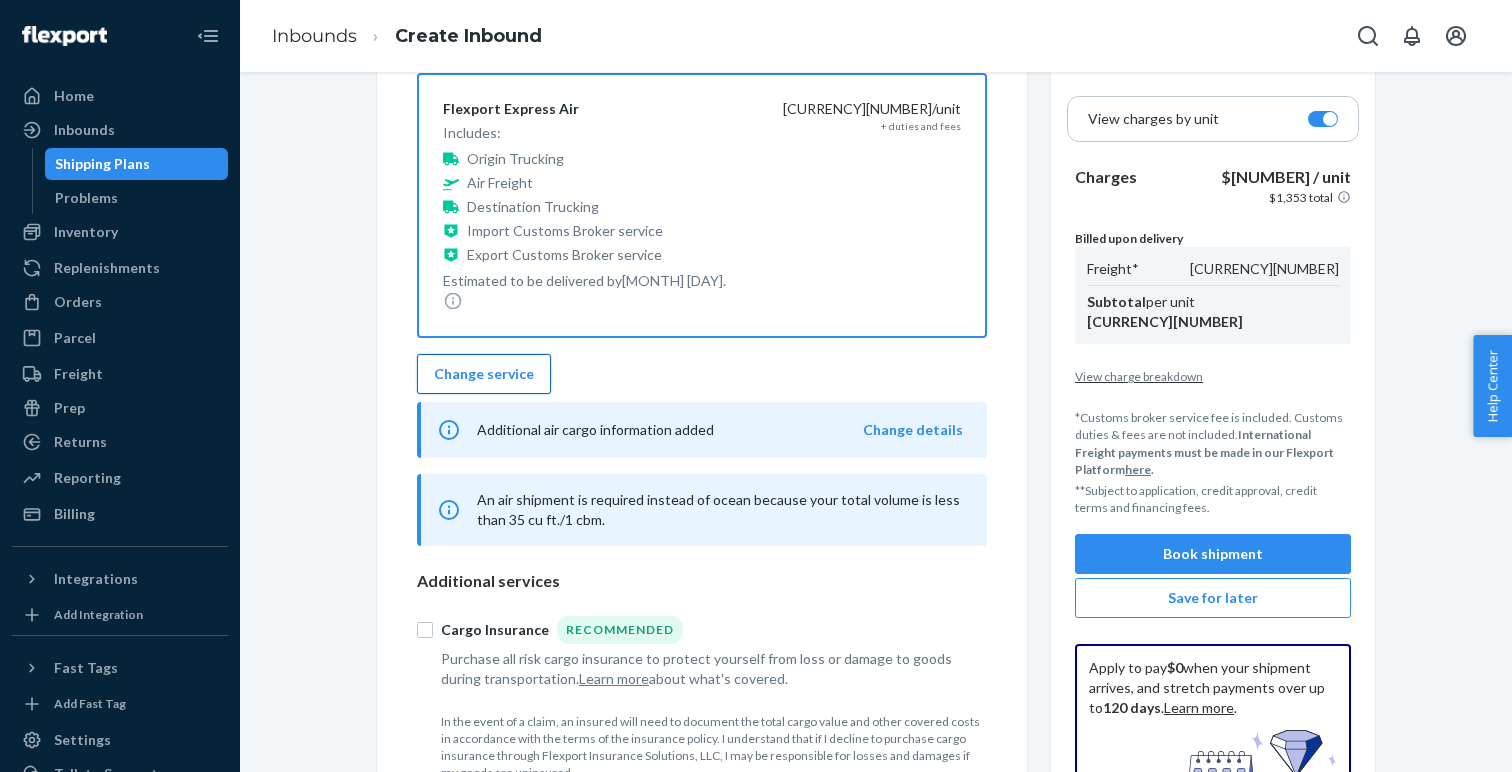 click on "Change service" at bounding box center (484, 374) 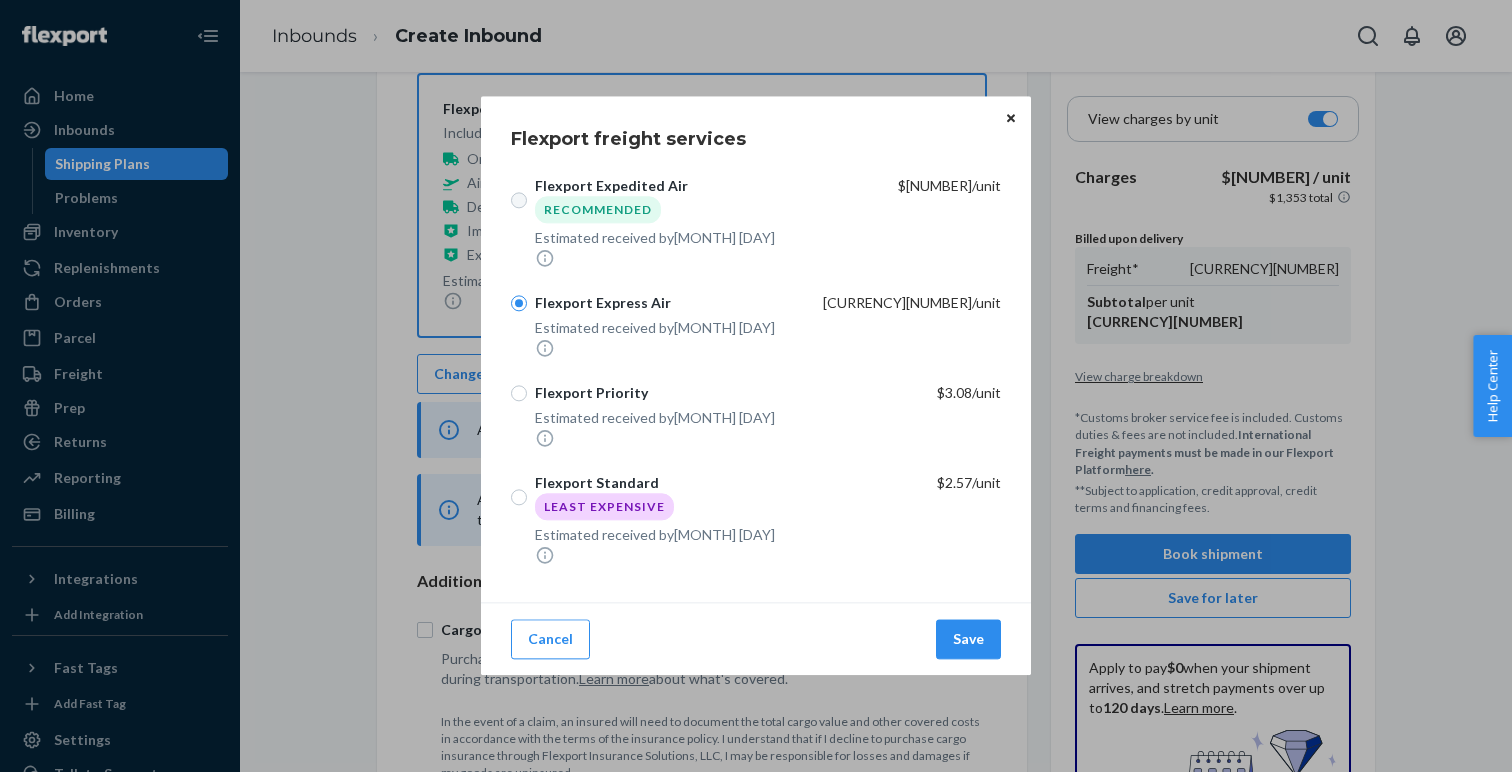 click on "Flexport Expedited Air Recommended" at bounding box center (519, 200) 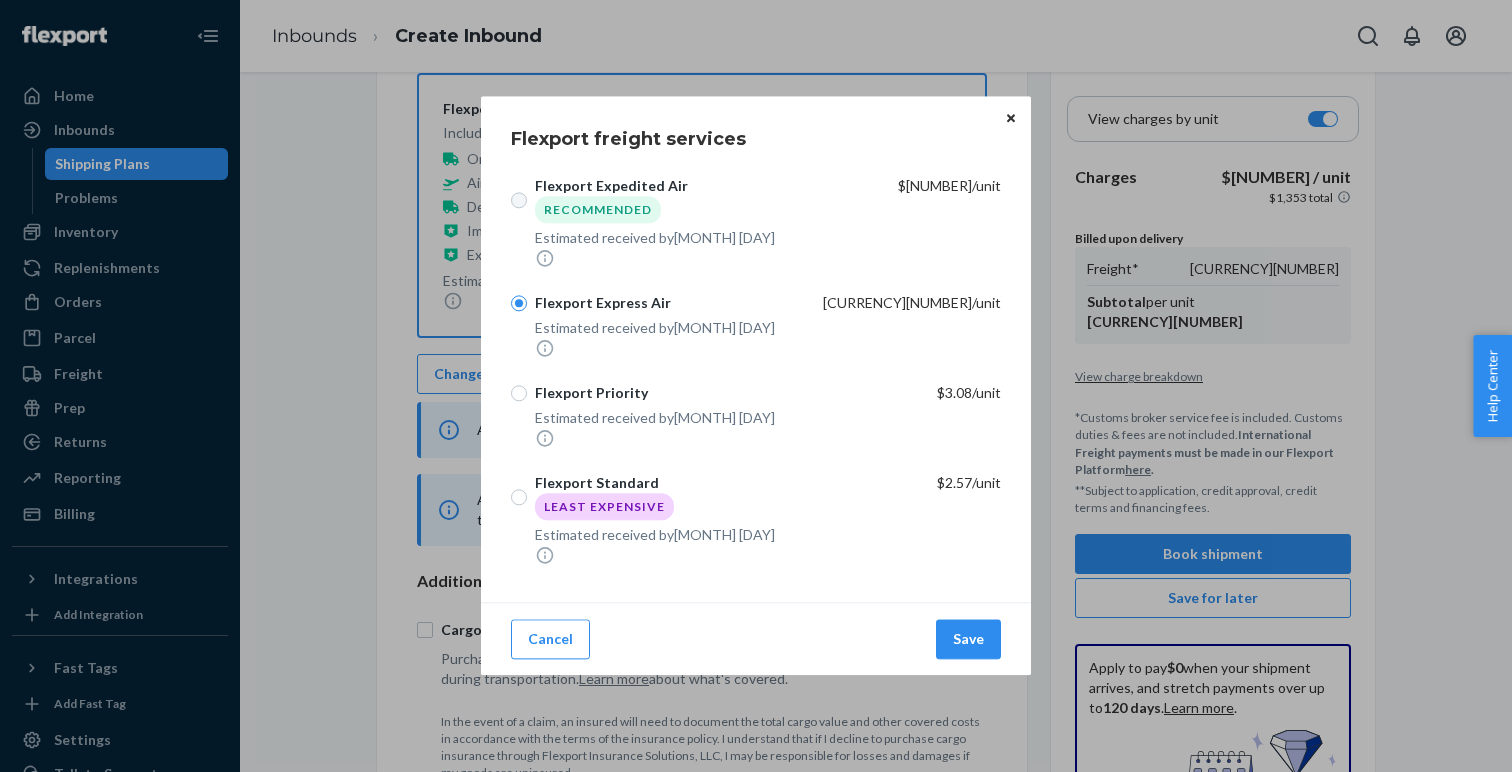 radio on "true" 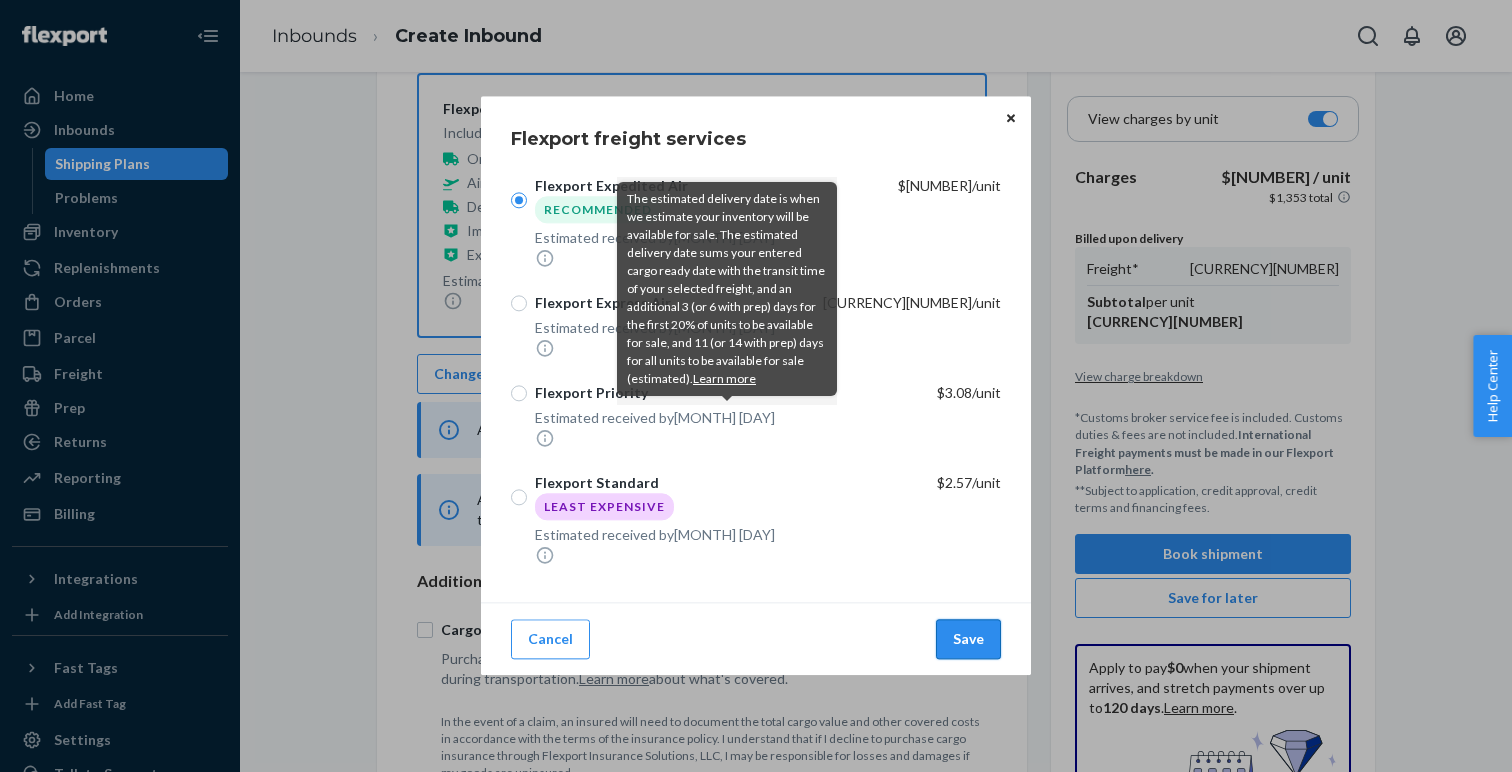 click on "Save" at bounding box center (968, 640) 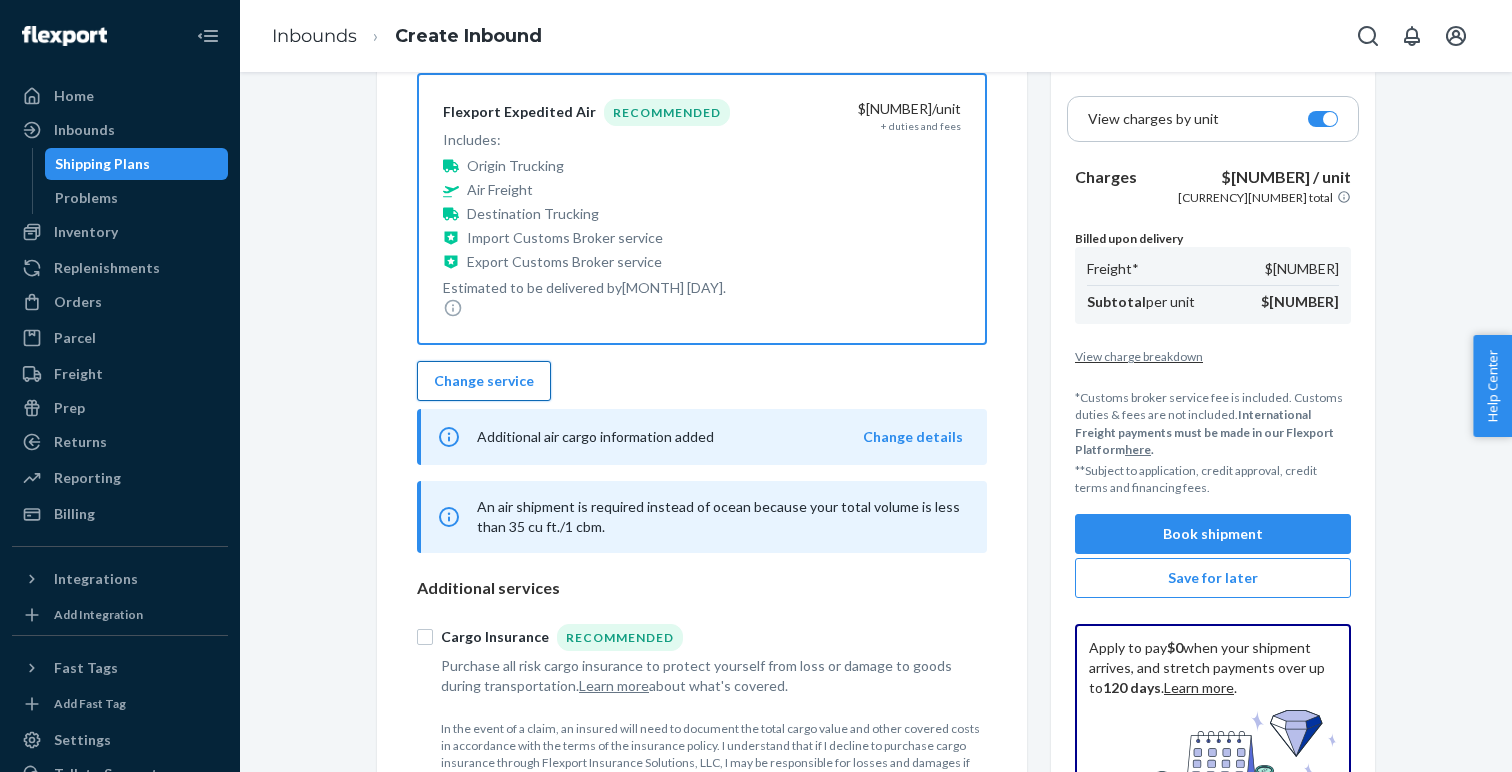 click on "Change service" at bounding box center [484, 381] 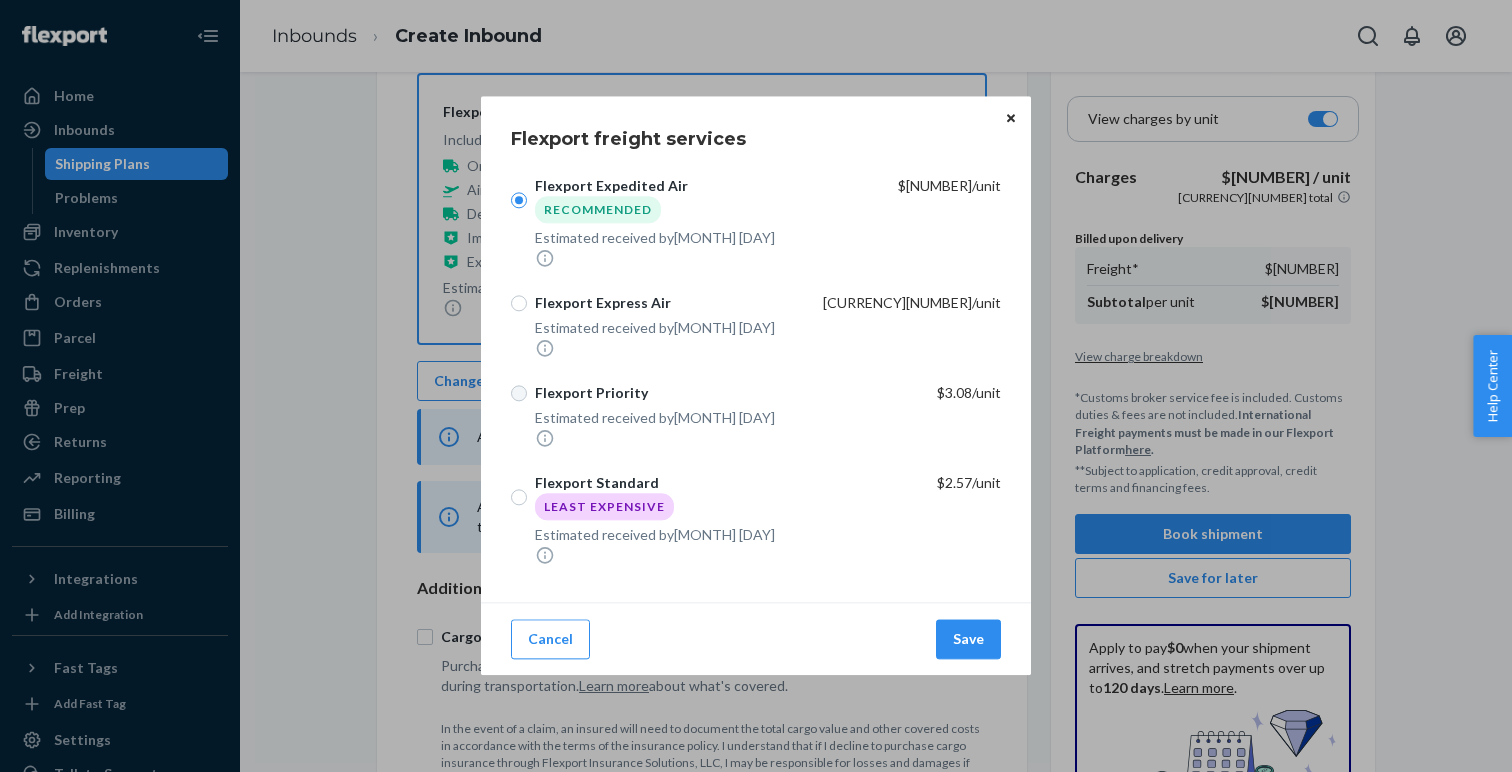 click on "Flexport Priority" at bounding box center (519, 394) 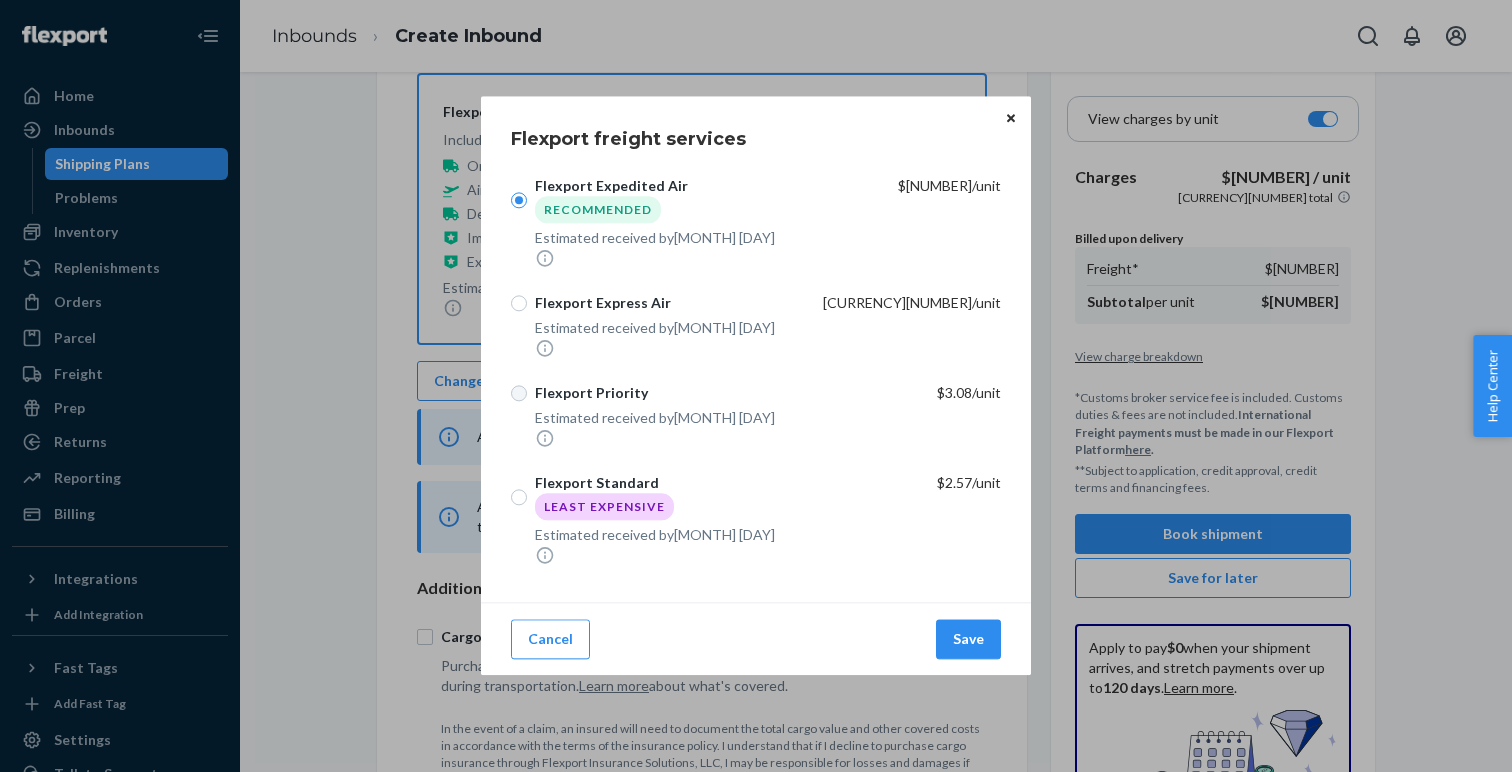 radio on "true" 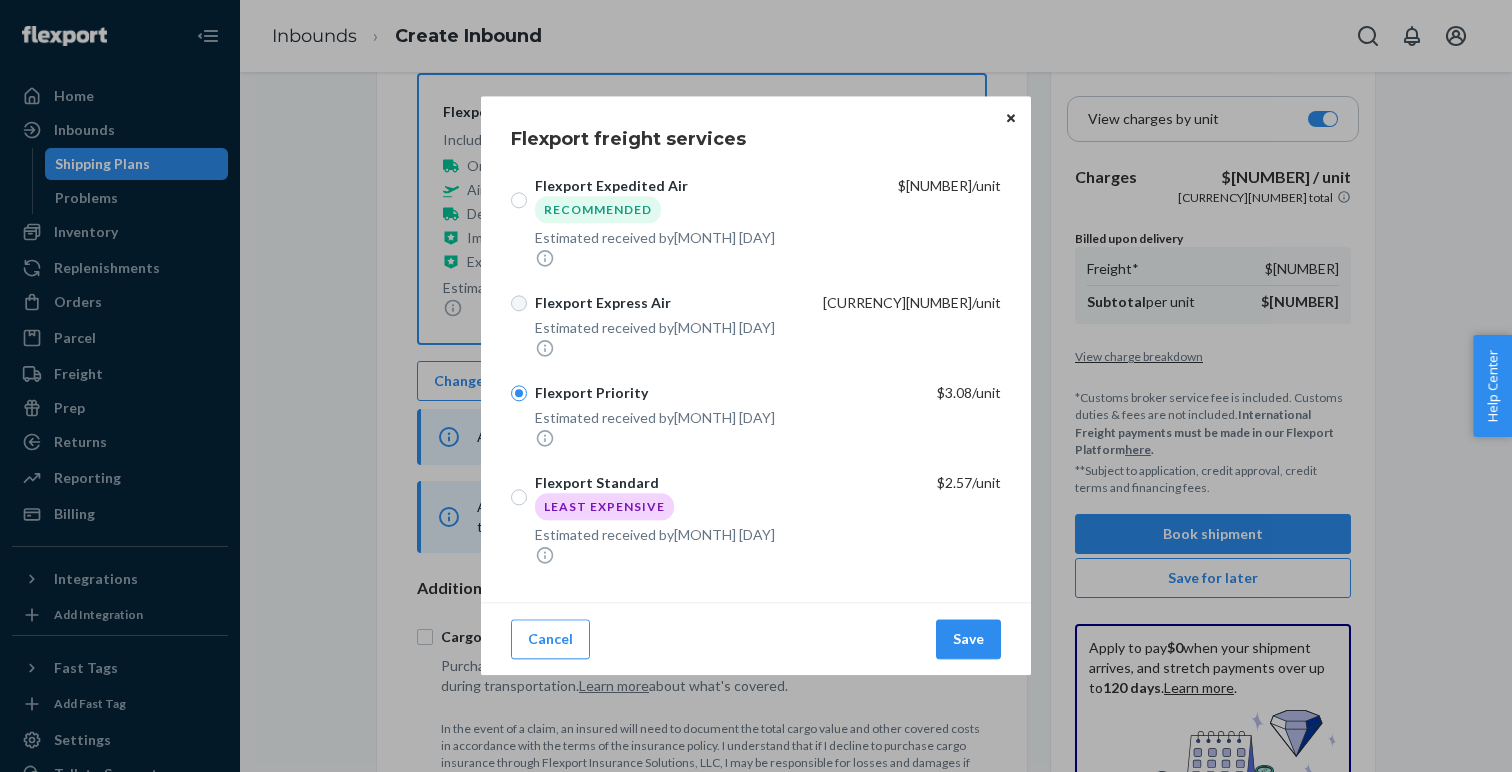 click on "Flexport Express Air" at bounding box center (519, 304) 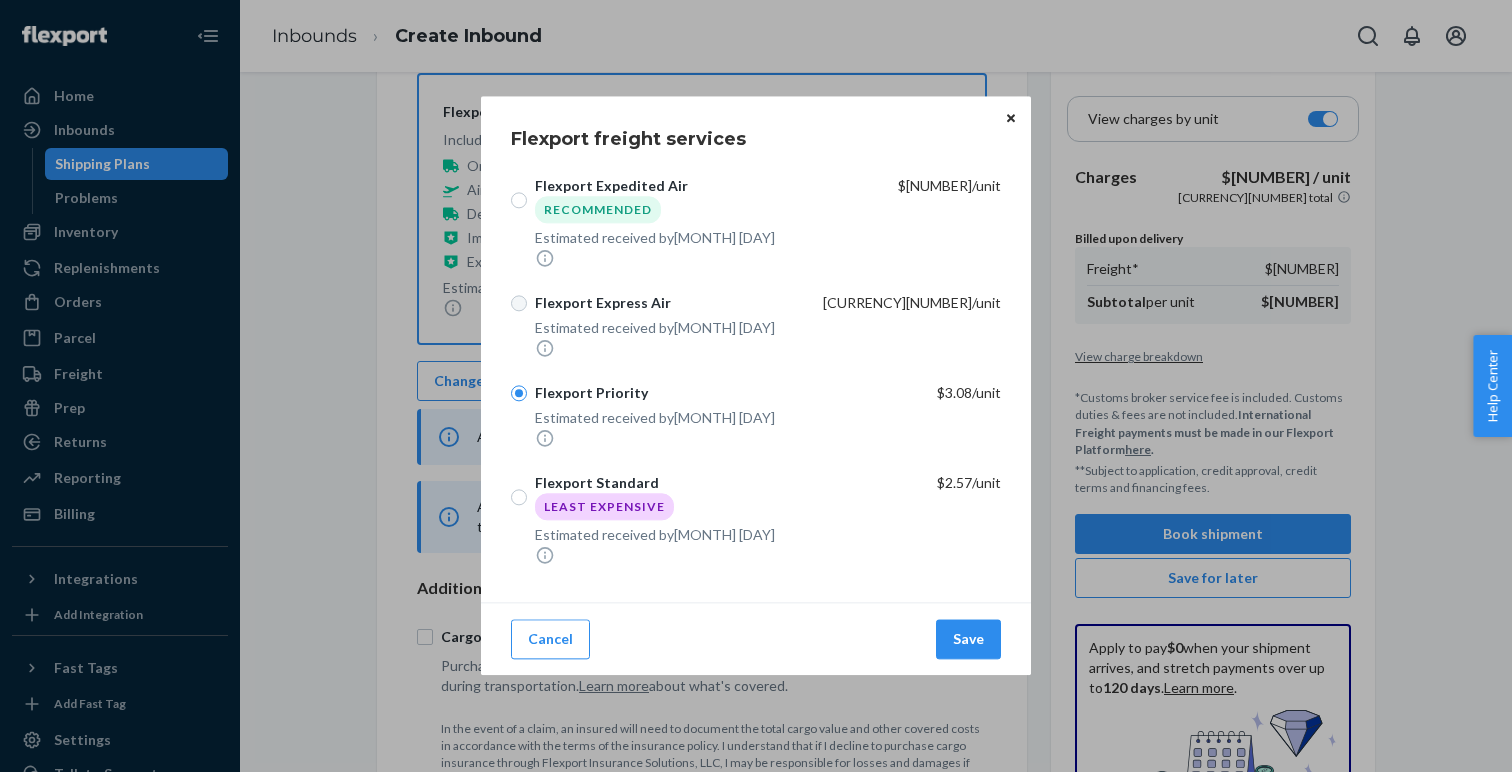 radio on "true" 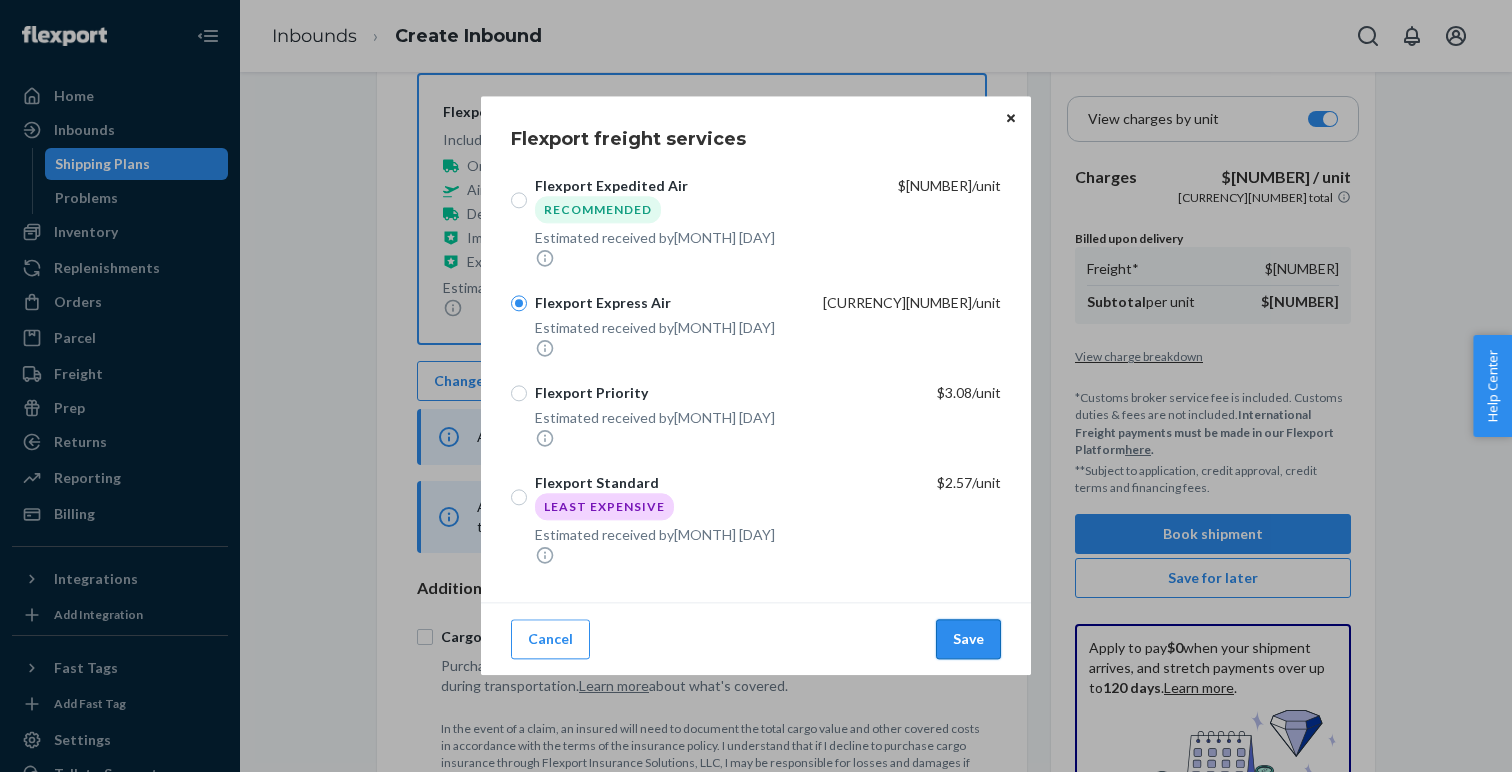 click on "Save" at bounding box center [968, 640] 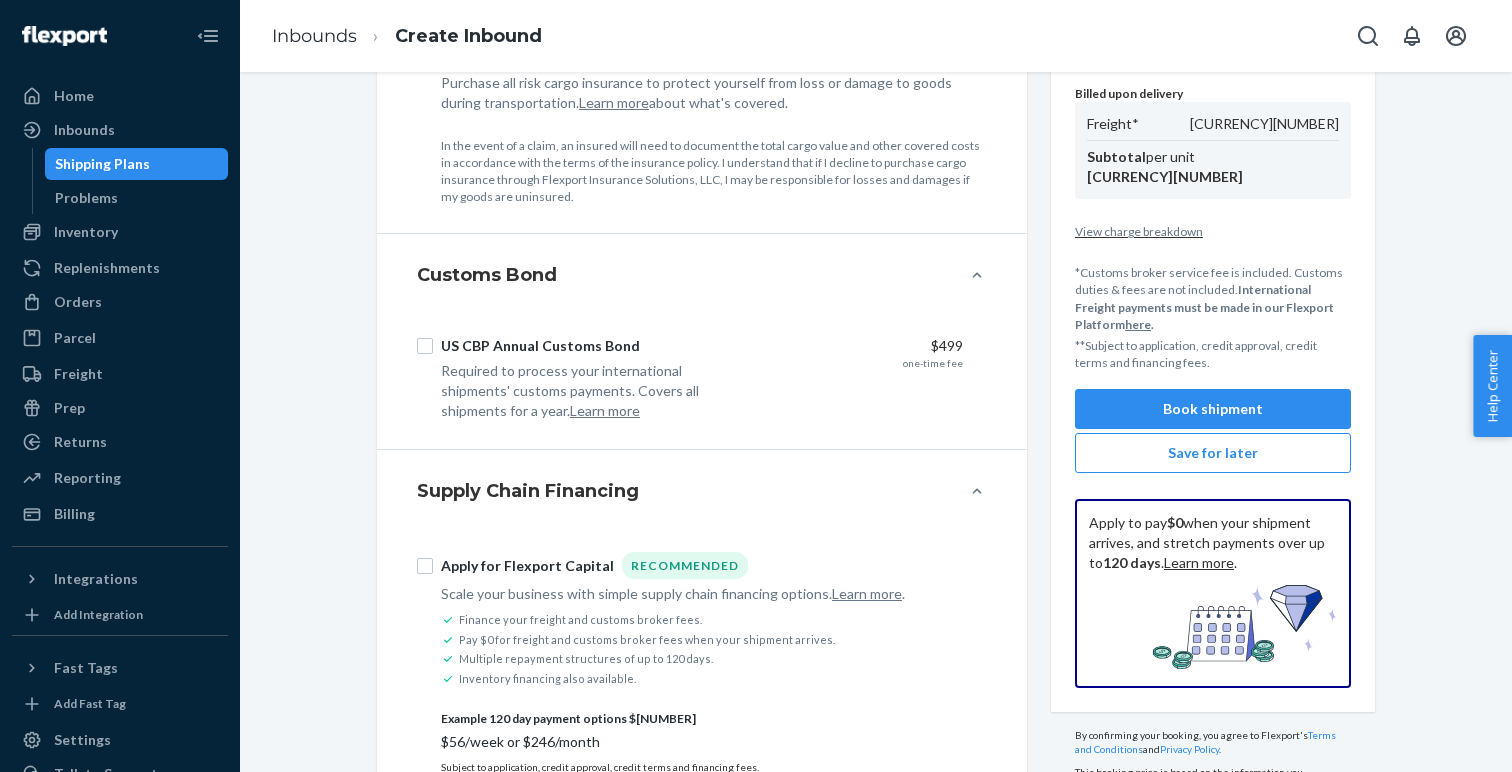 scroll, scrollTop: 1011, scrollLeft: 0, axis: vertical 